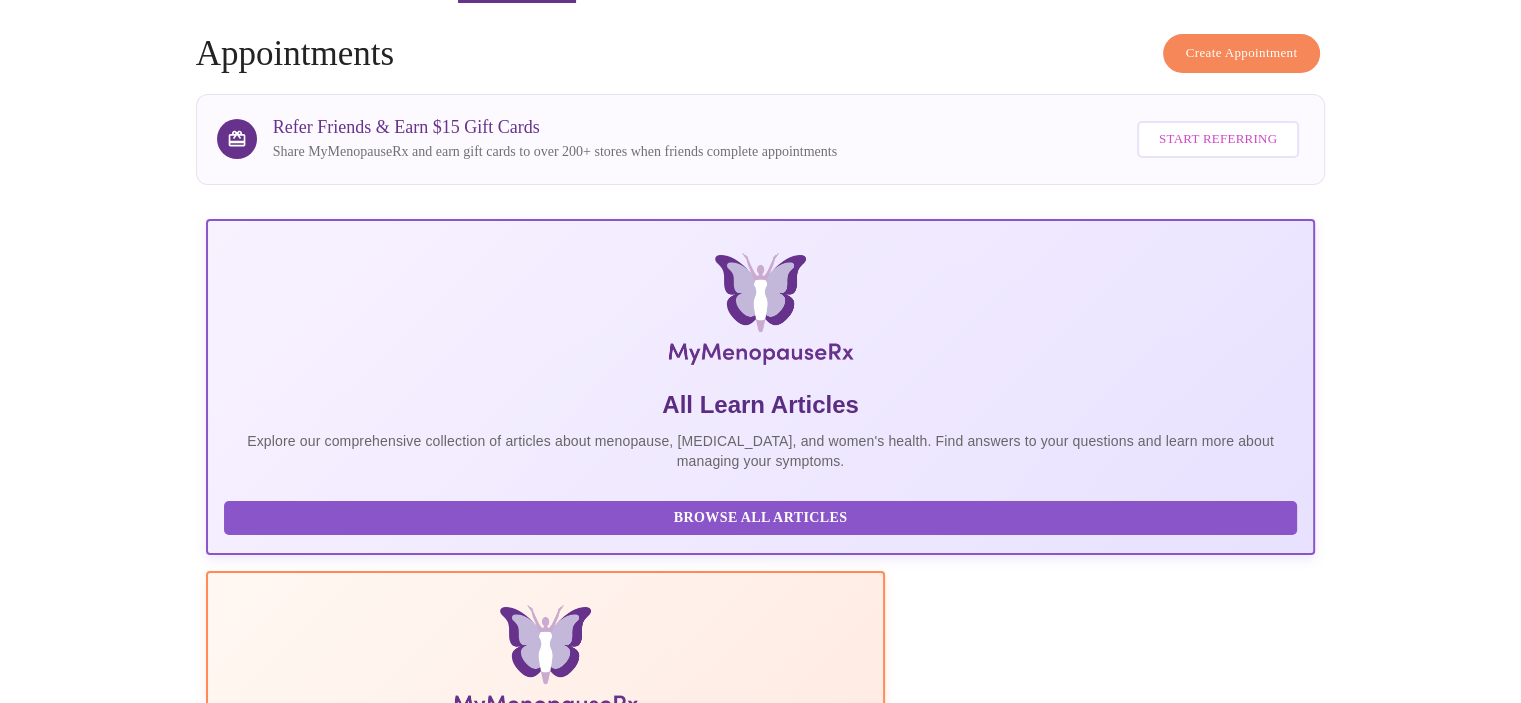 scroll, scrollTop: 0, scrollLeft: 0, axis: both 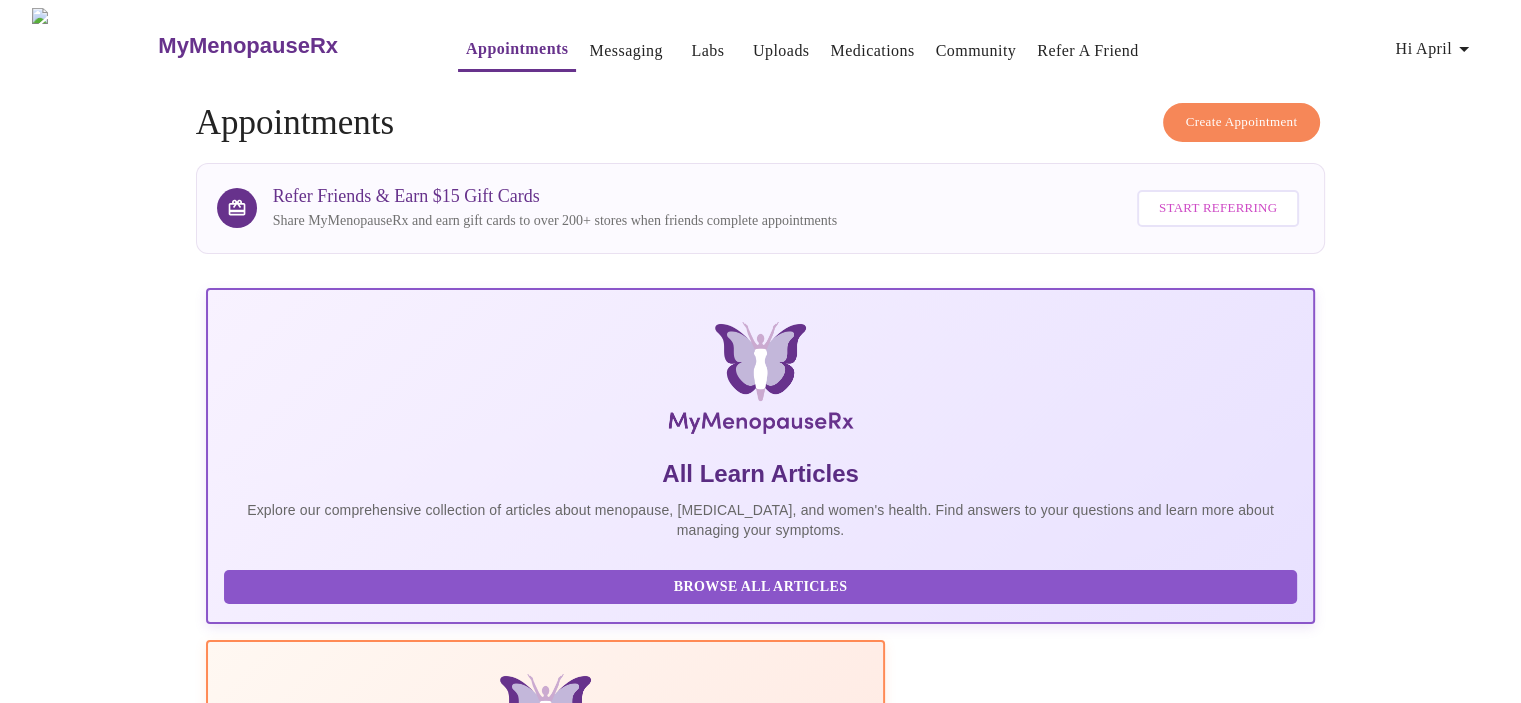 click on "Messaging" at bounding box center (625, 51) 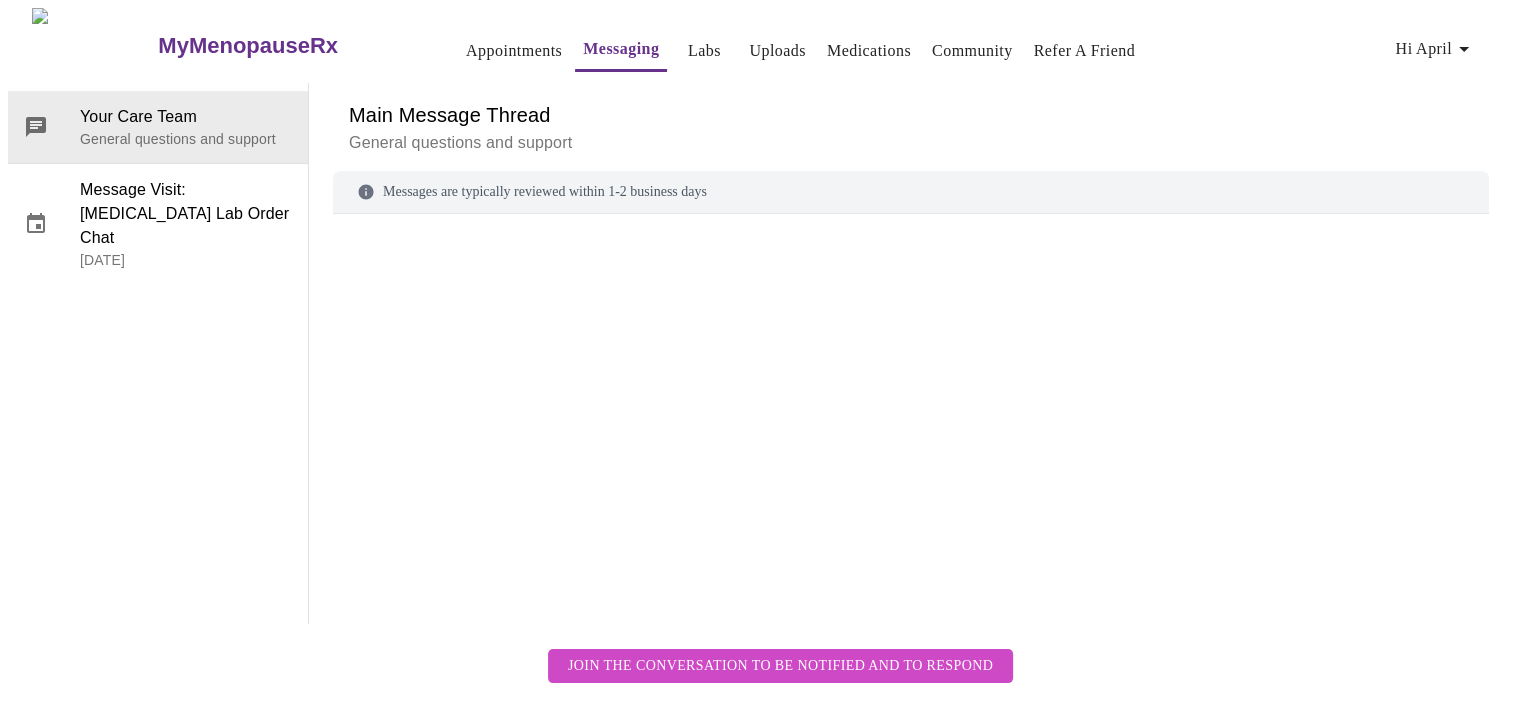 scroll, scrollTop: 75, scrollLeft: 0, axis: vertical 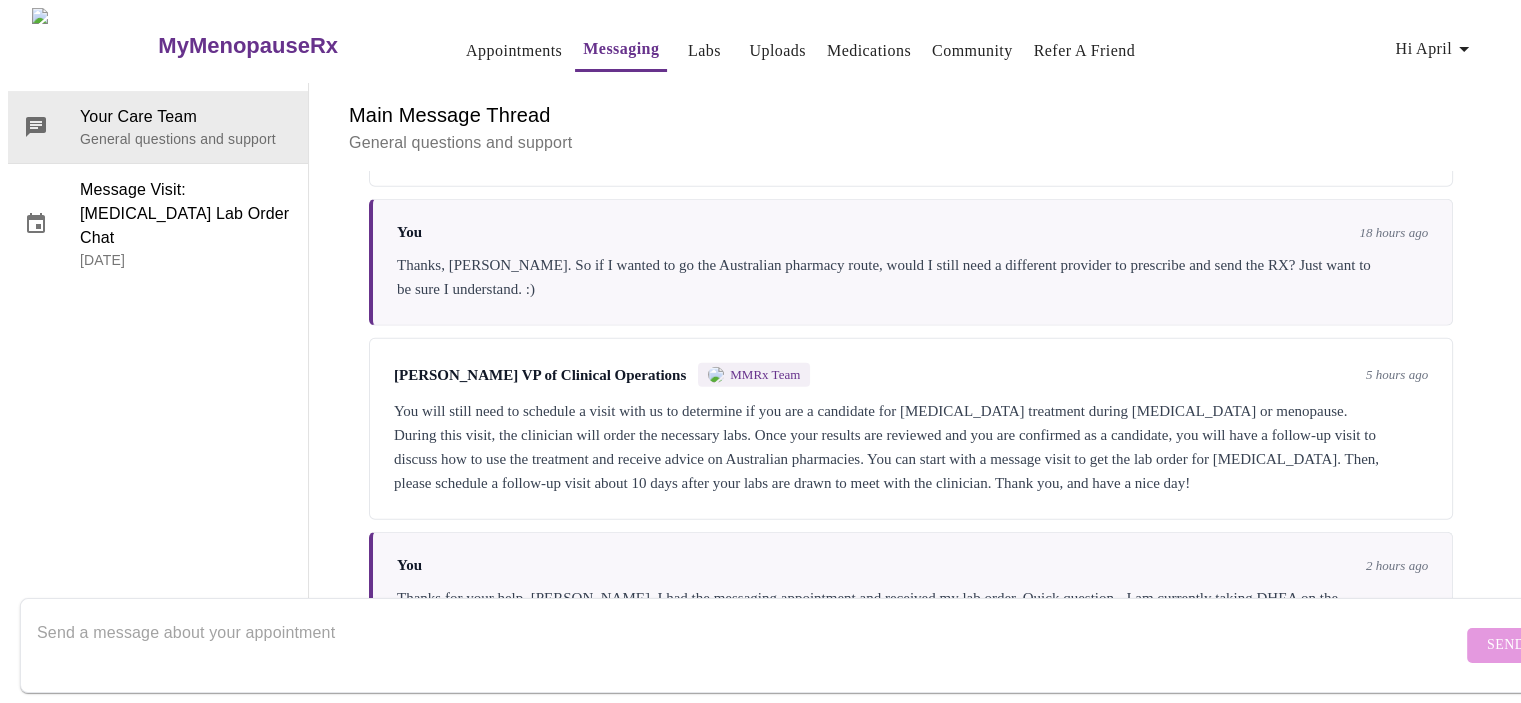 click on "Appointments" at bounding box center (514, 51) 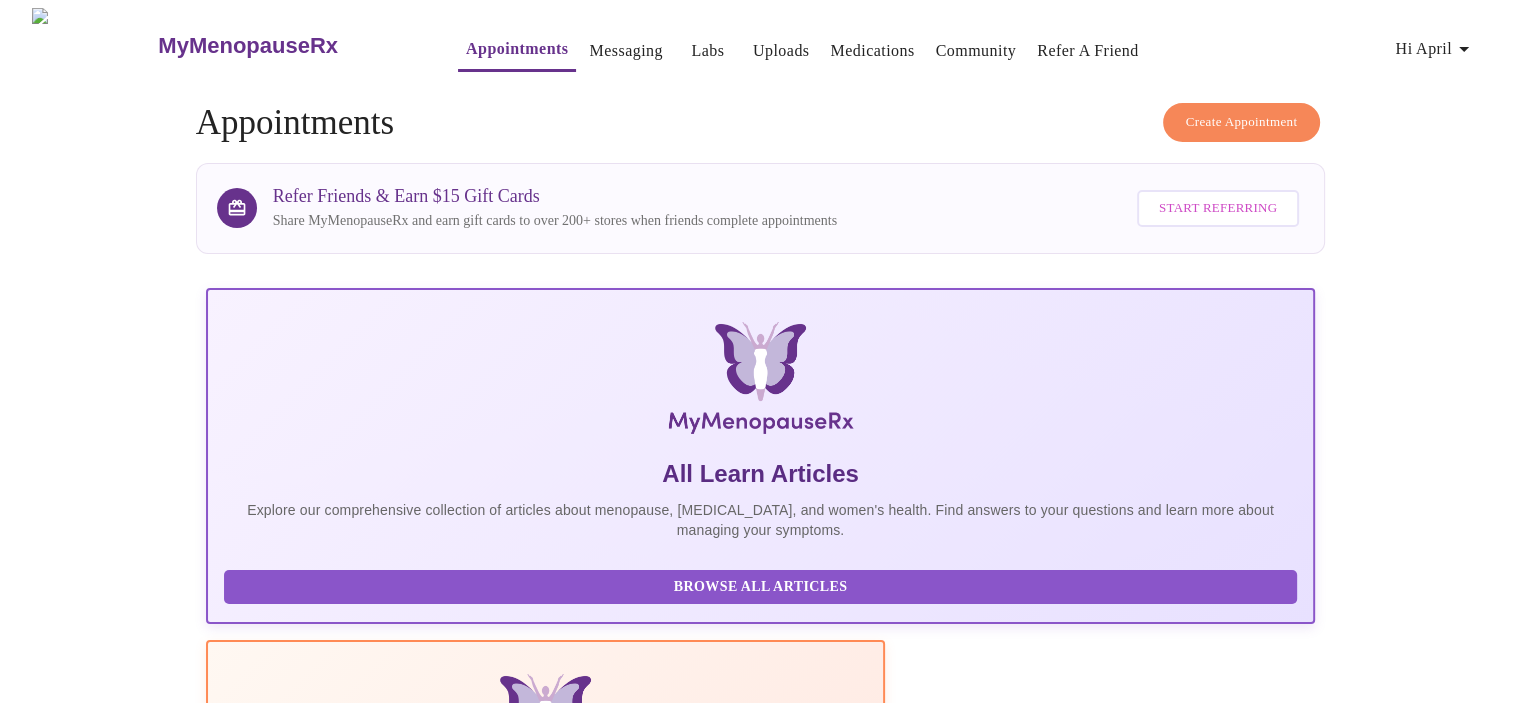 click on "Create Appointment" at bounding box center [1242, 122] 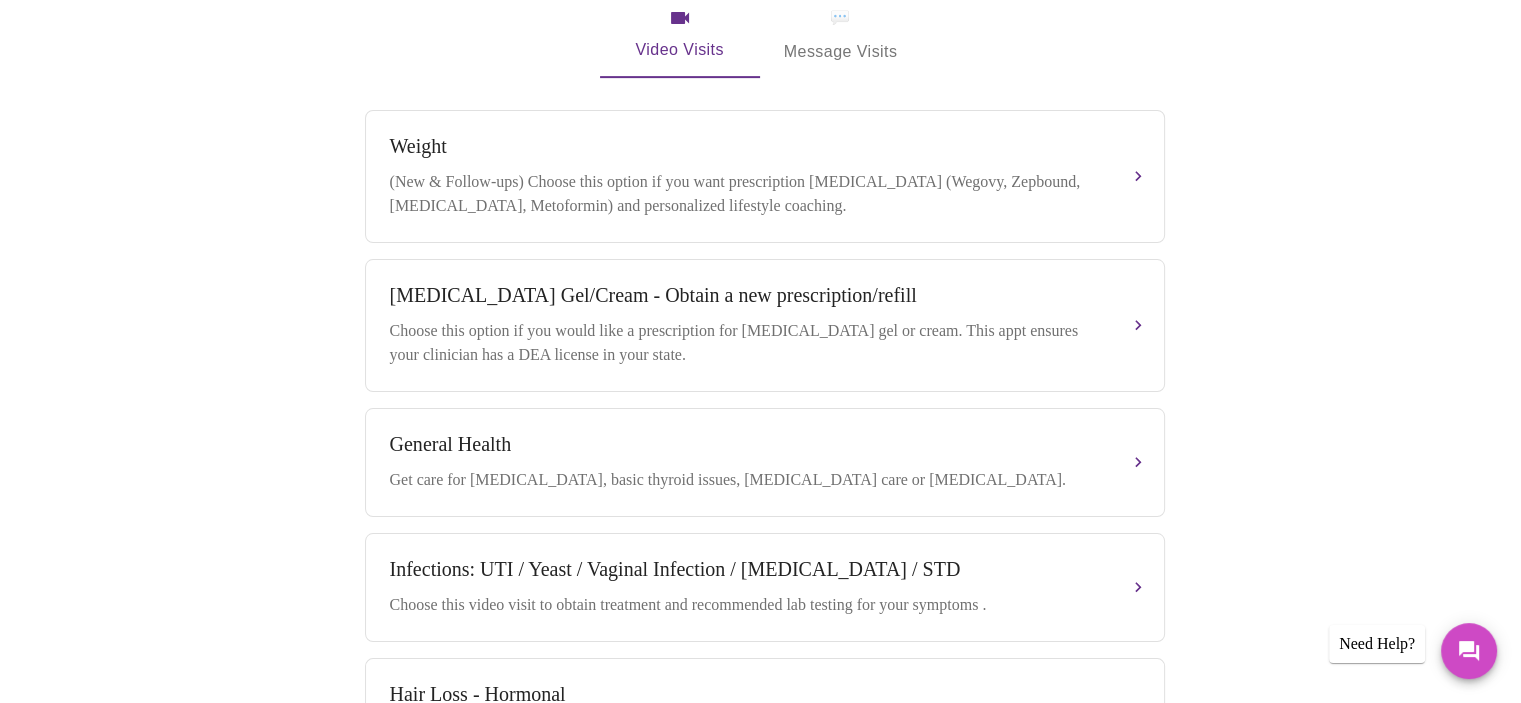 scroll, scrollTop: 949, scrollLeft: 0, axis: vertical 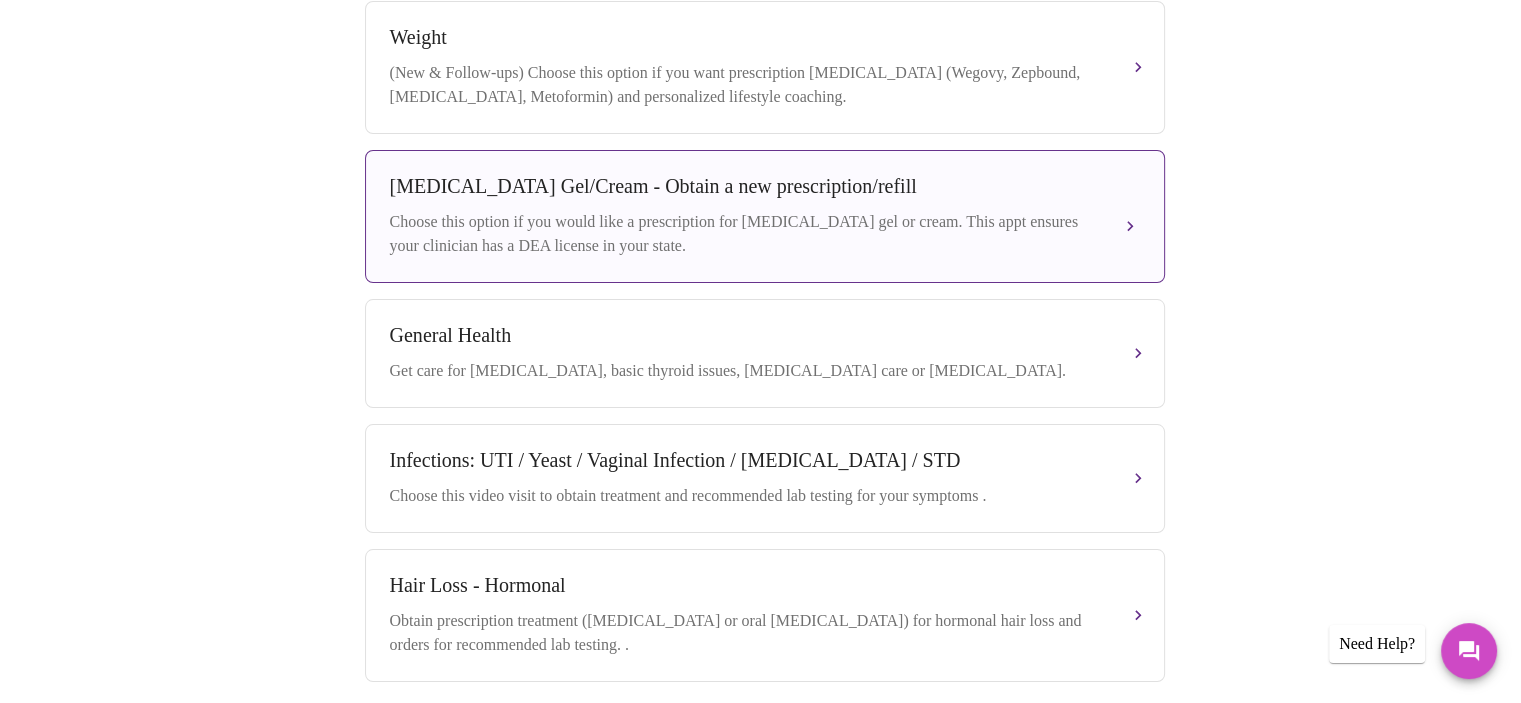 click on "Testosterone Gel/Cream - Obtain a new prescription/refill  Choose this option if you would like a prescription for testosterone gel or cream. This appt ensures your clinician has a DEA license in your state." at bounding box center [765, 216] 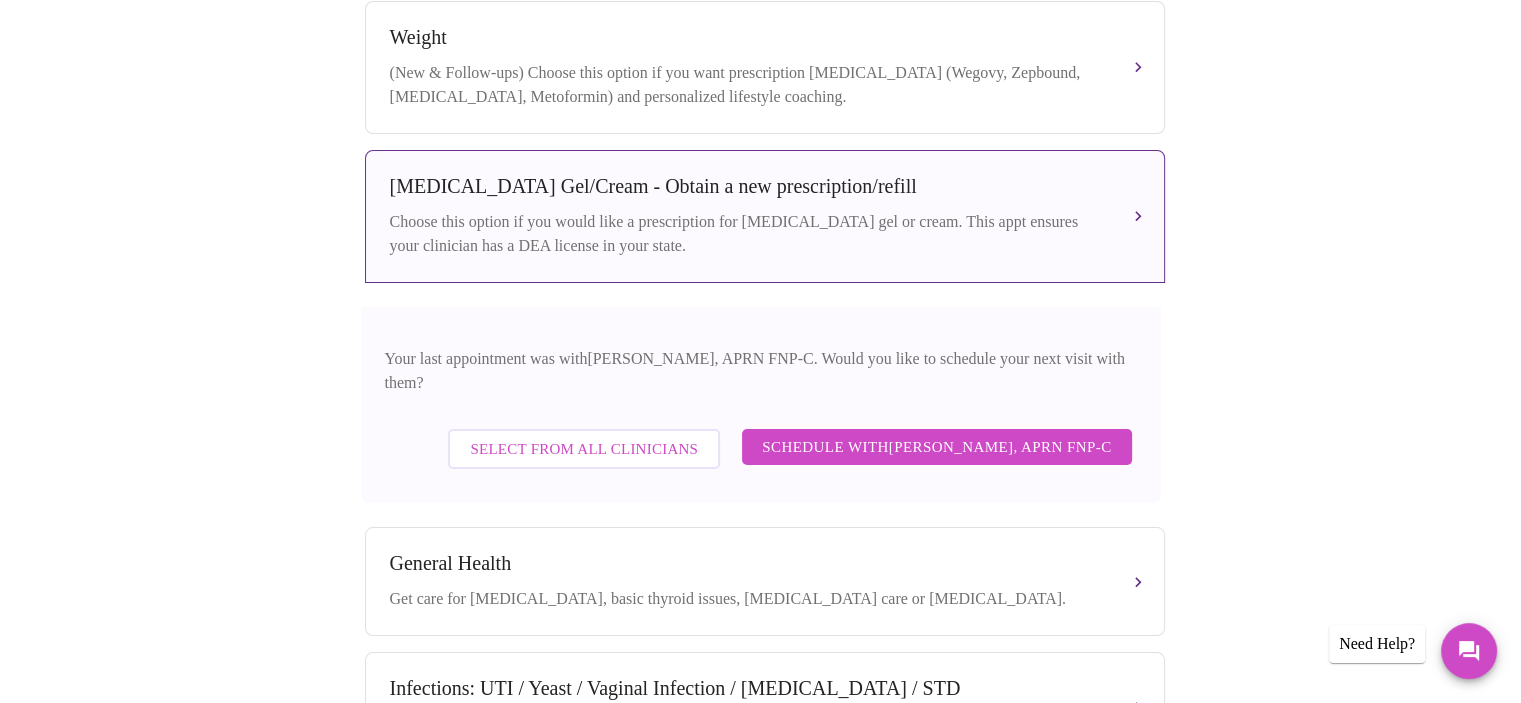 click on "Select from All Clinicians" at bounding box center [584, 449] 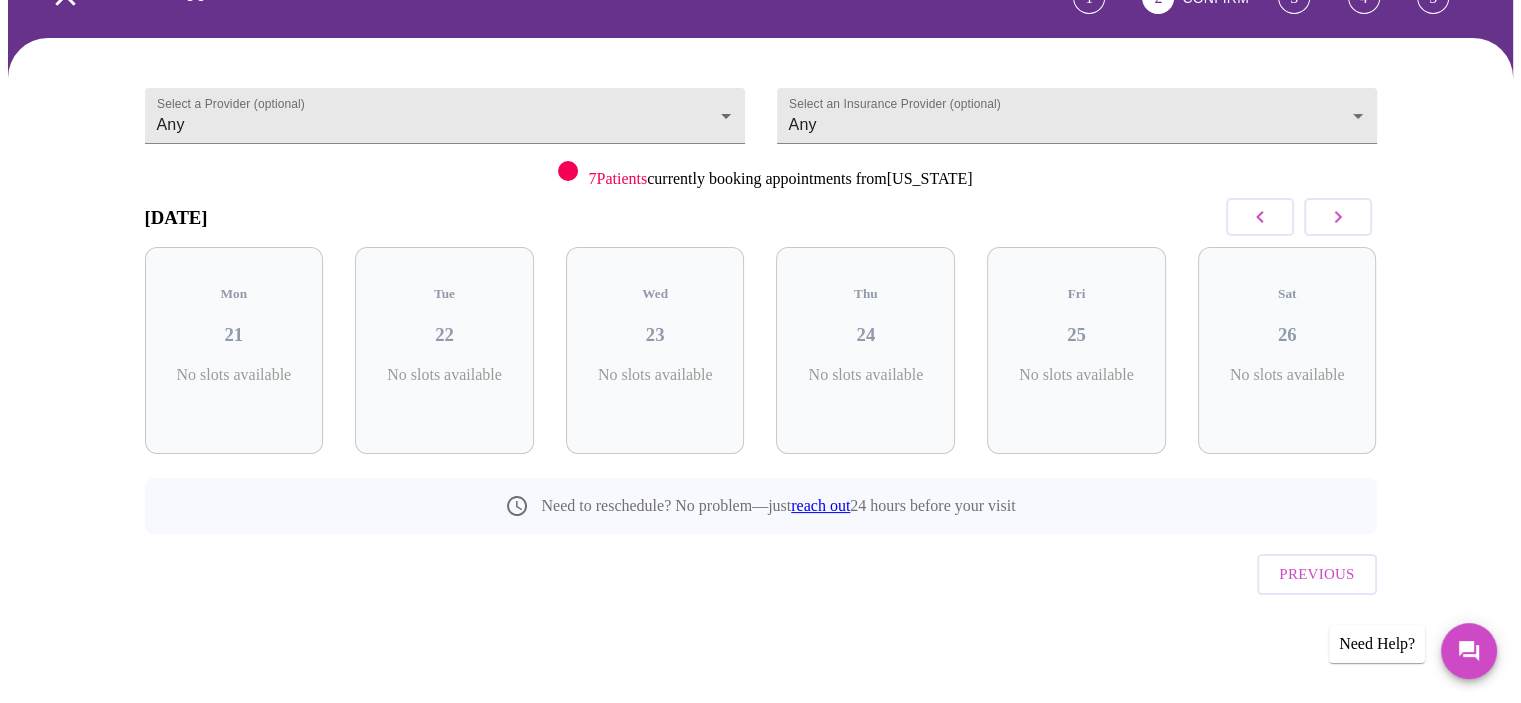 scroll, scrollTop: 81, scrollLeft: 0, axis: vertical 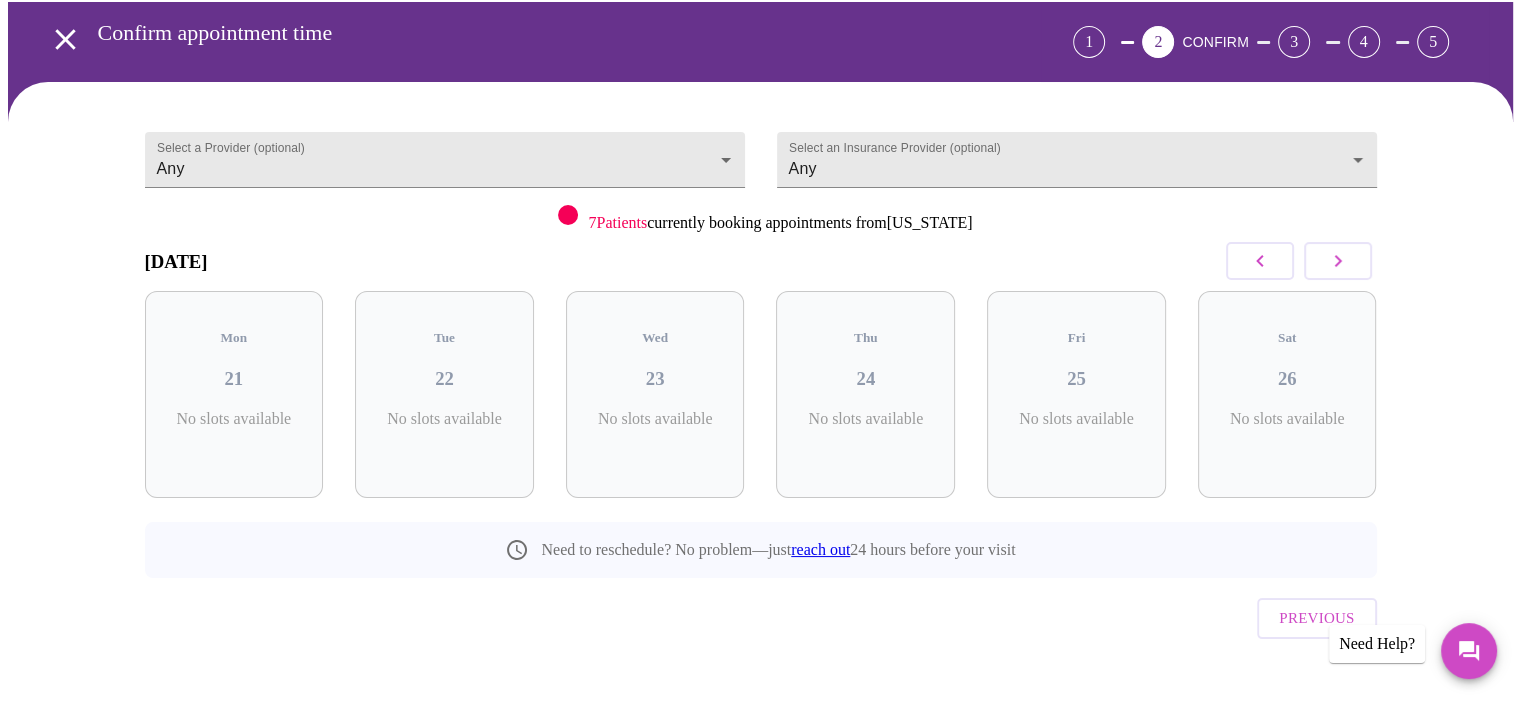 click 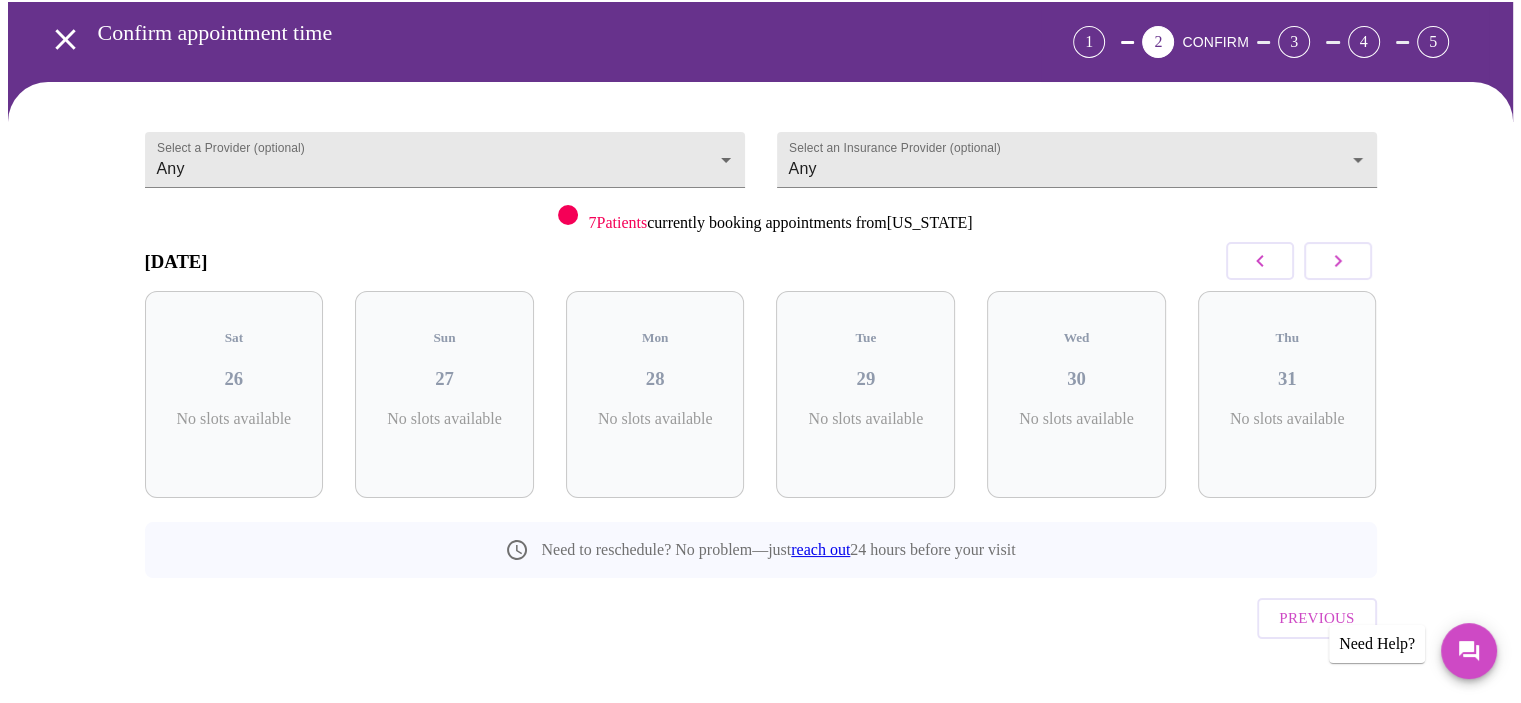 click 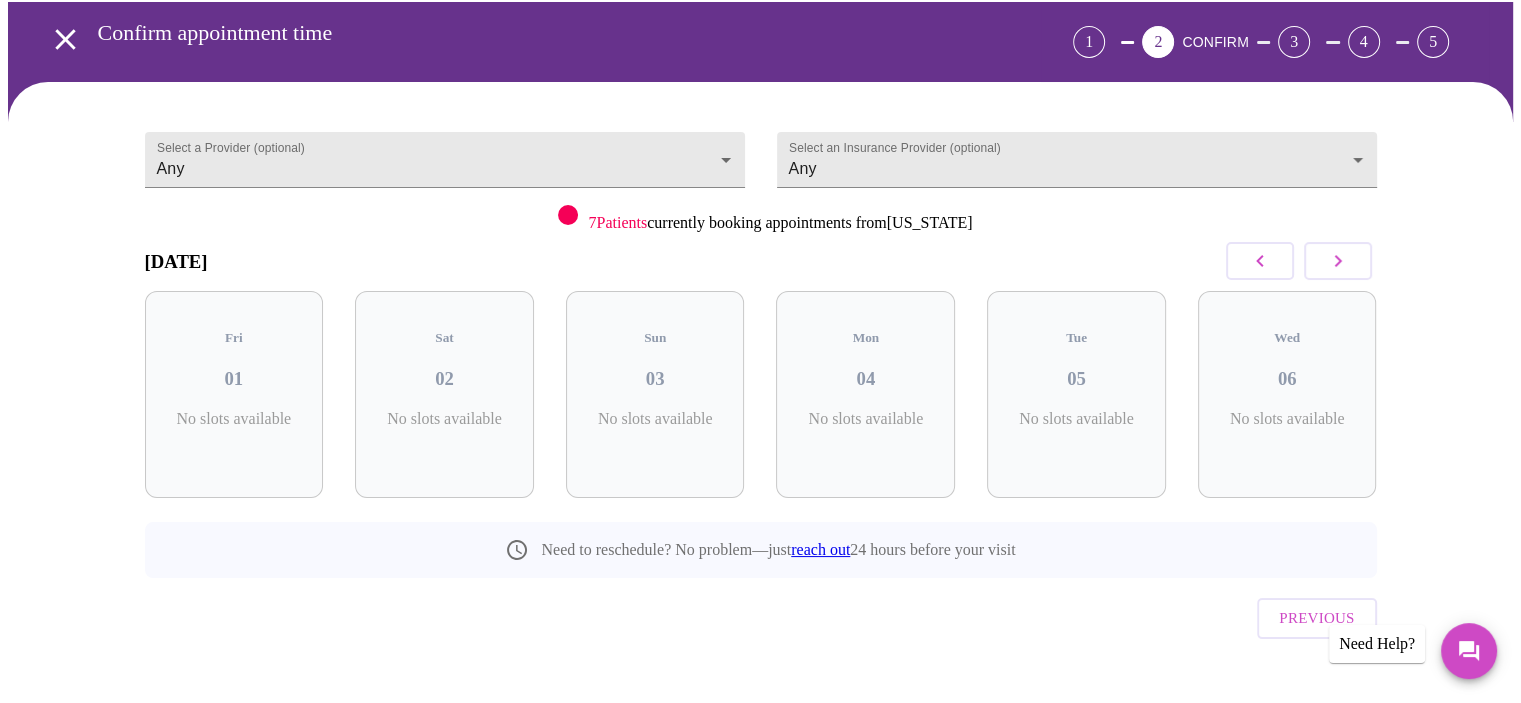 click 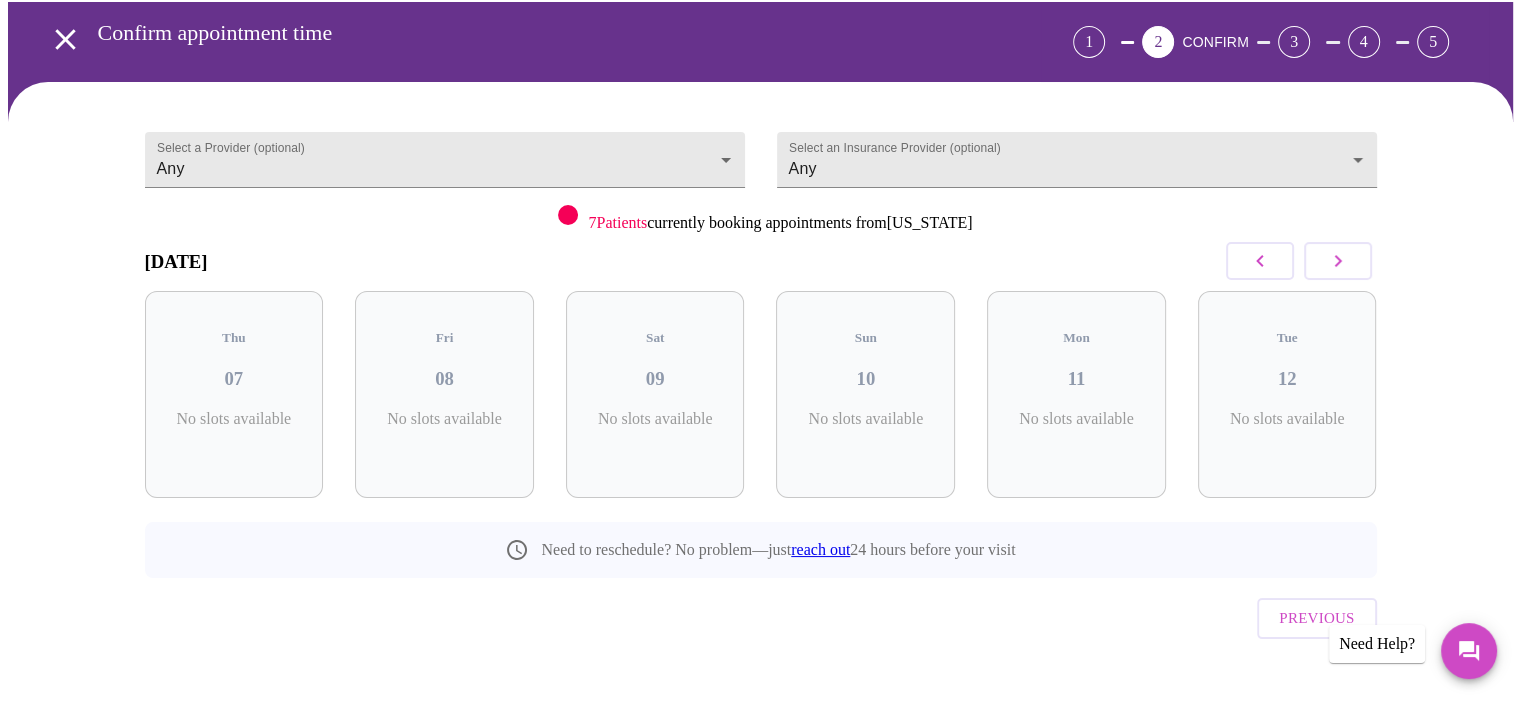 click 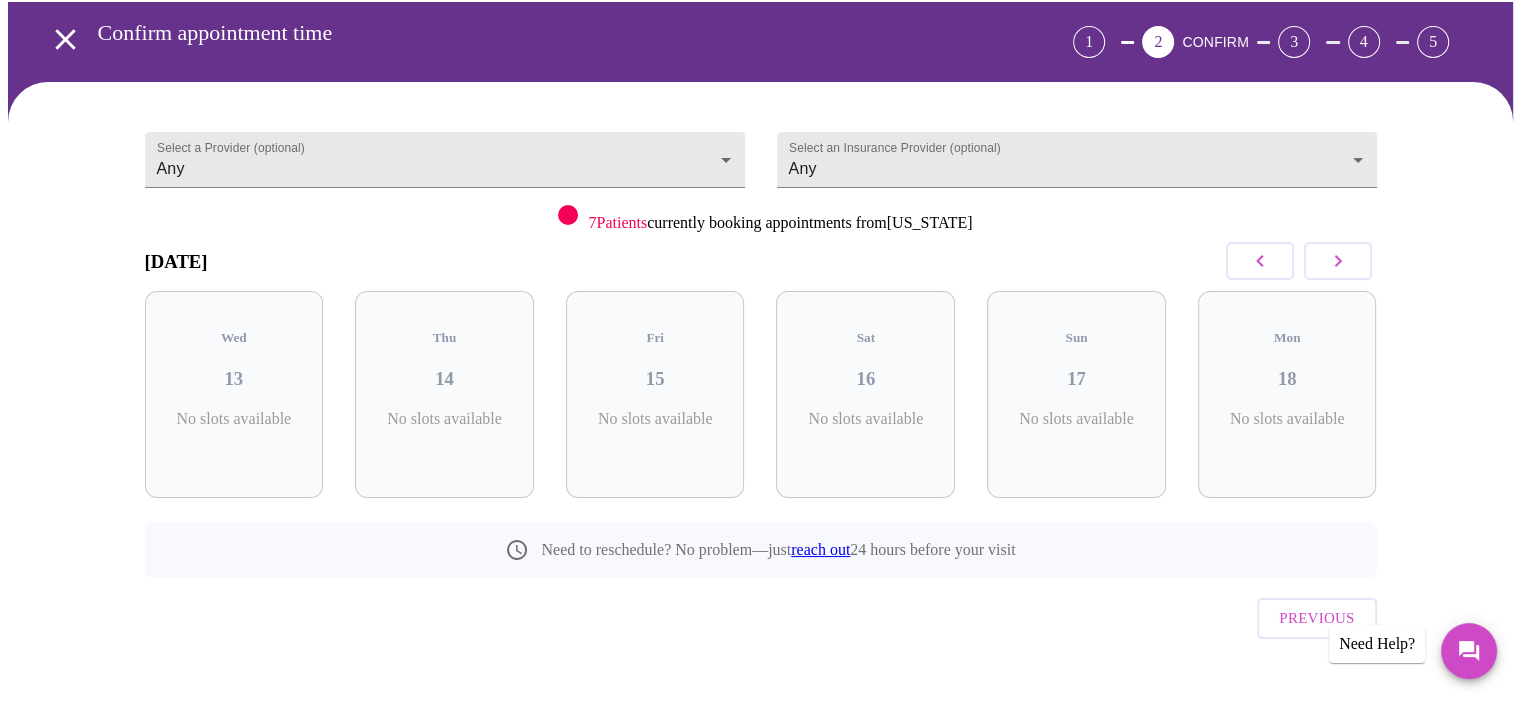 click 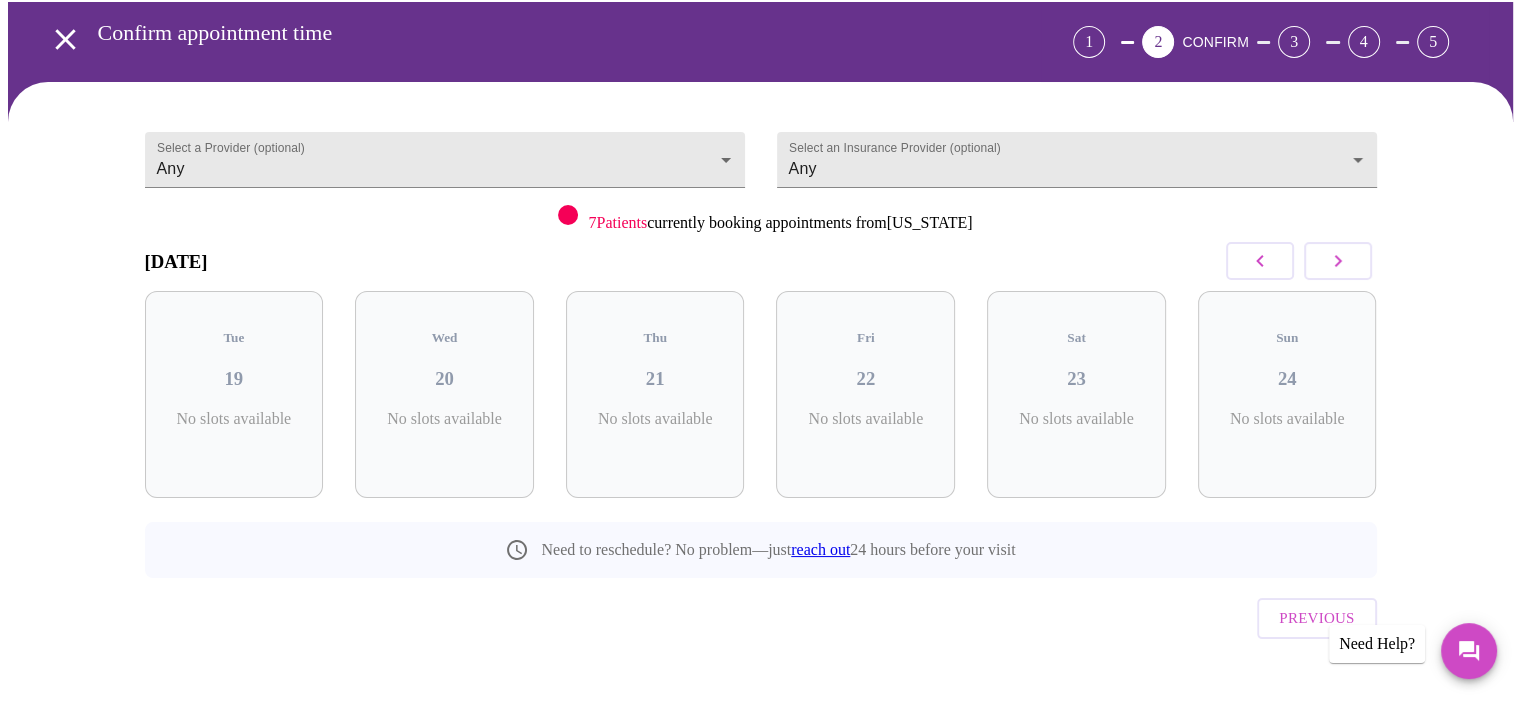 click 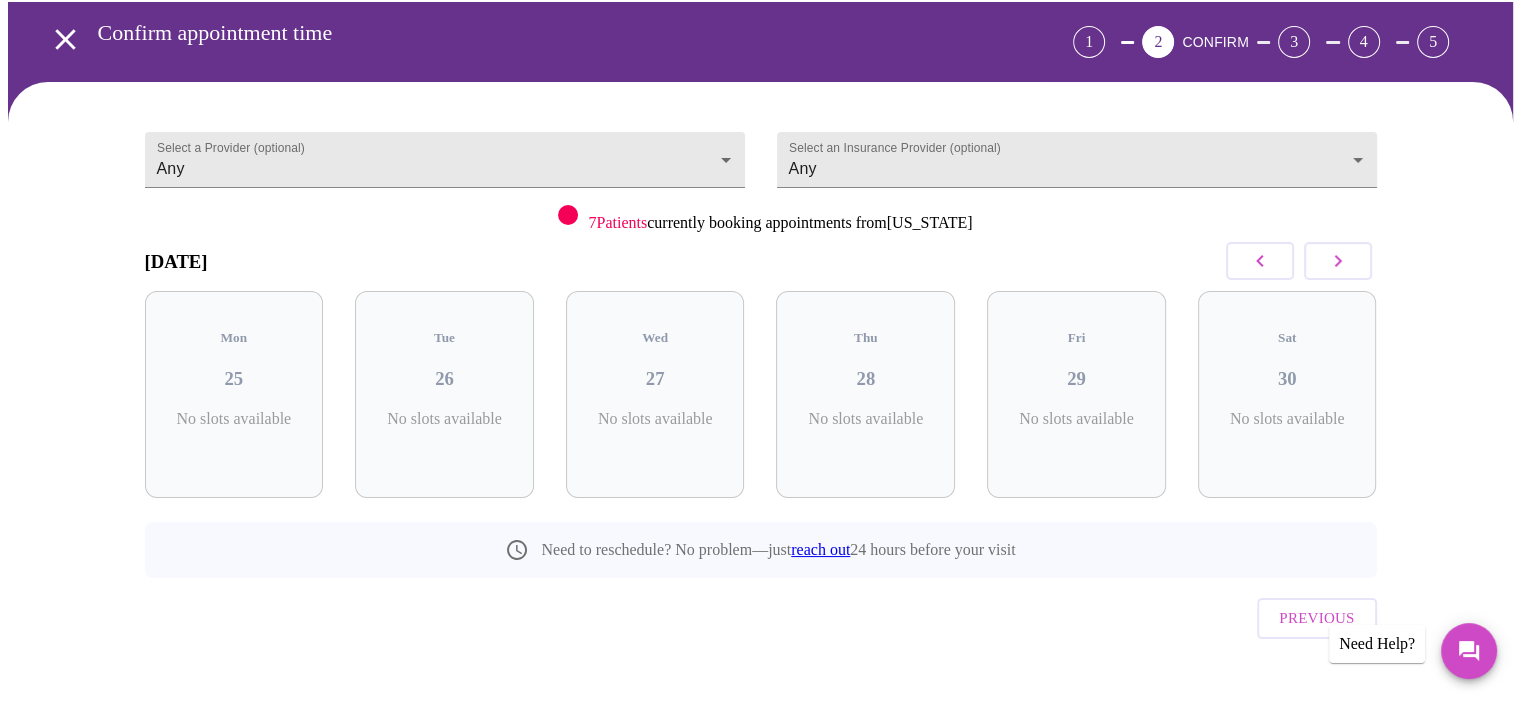 click 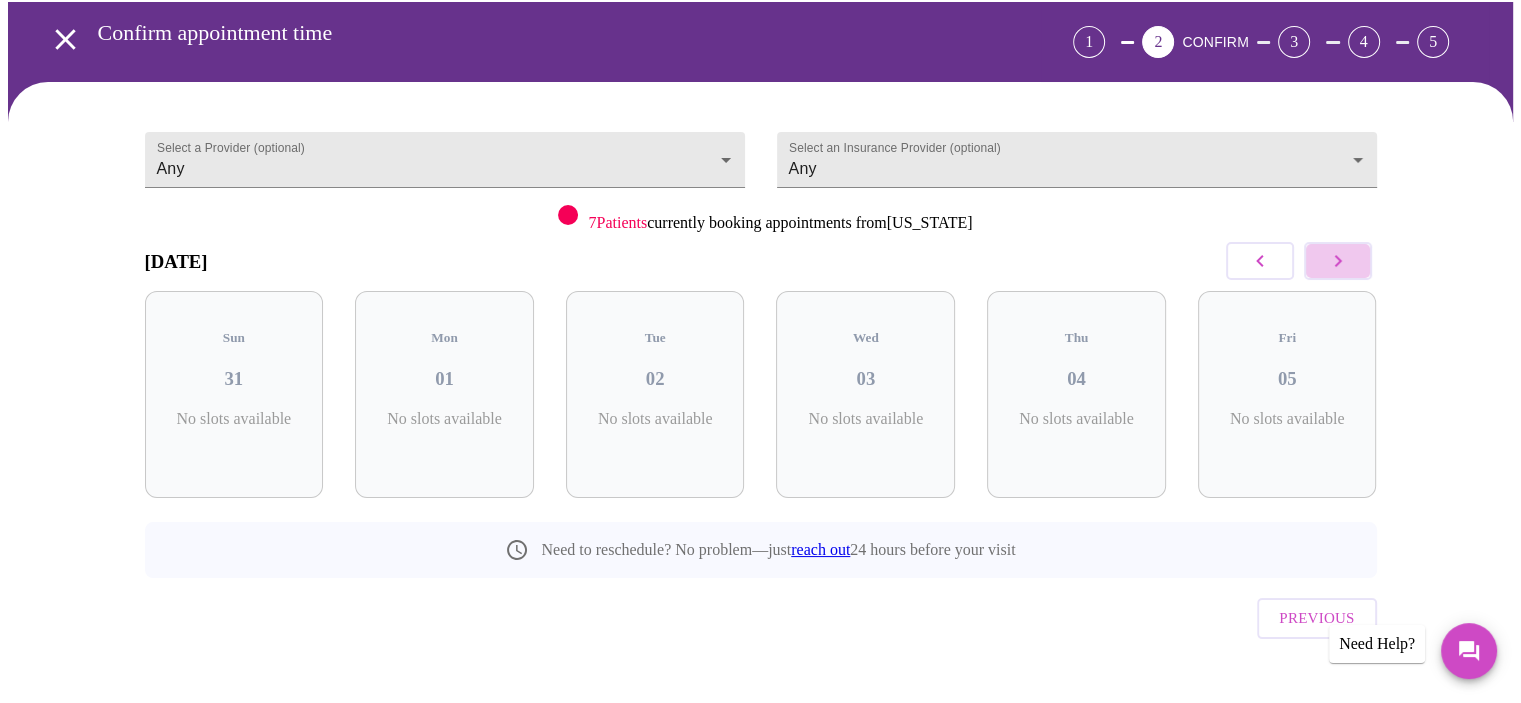 click 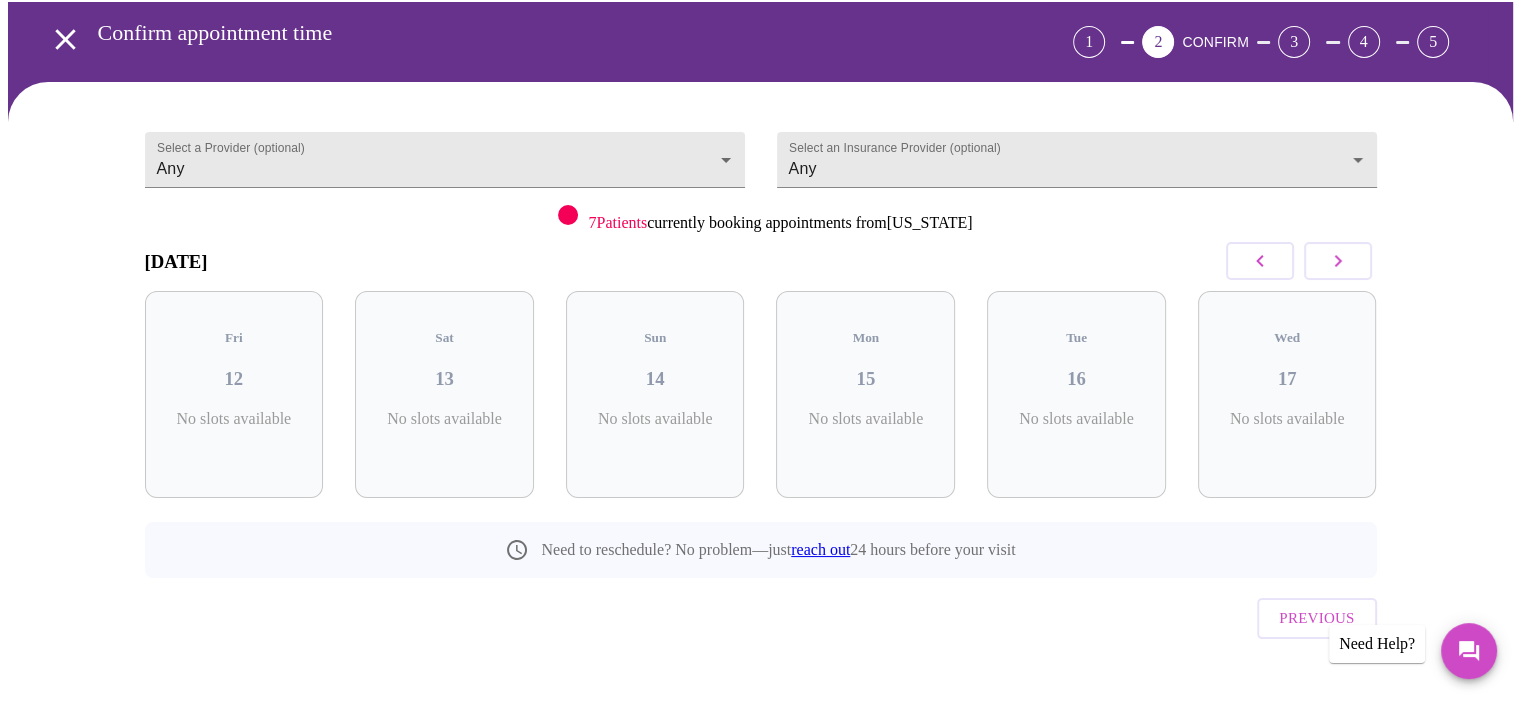 click 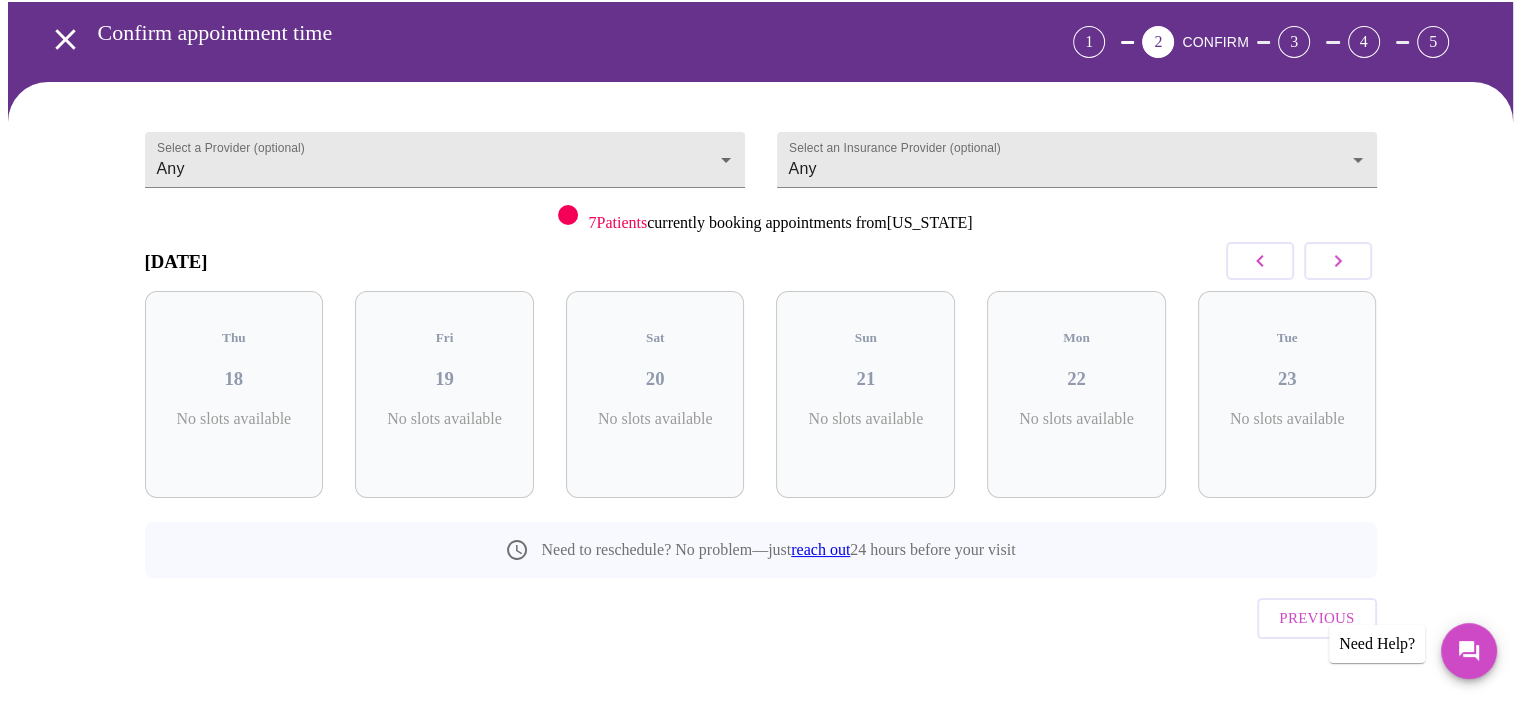click 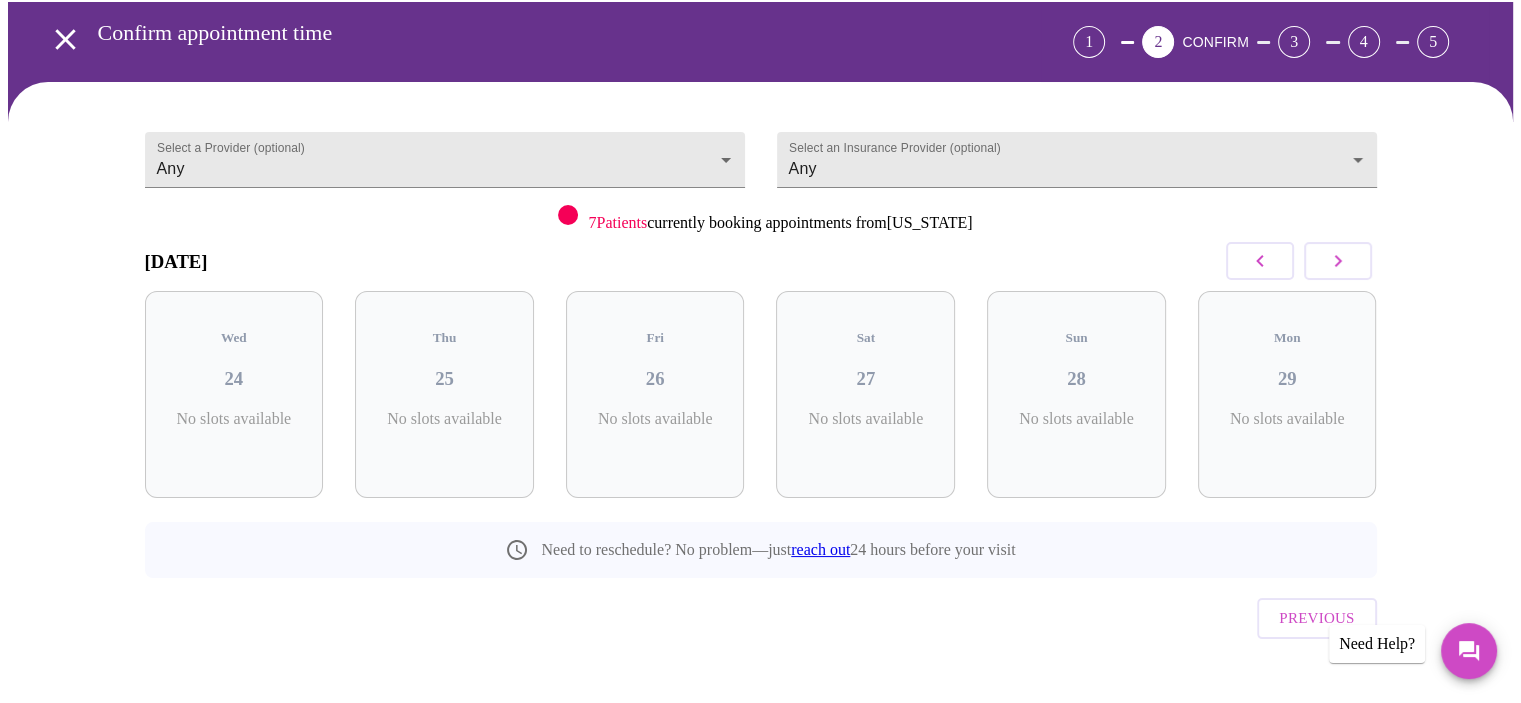 click 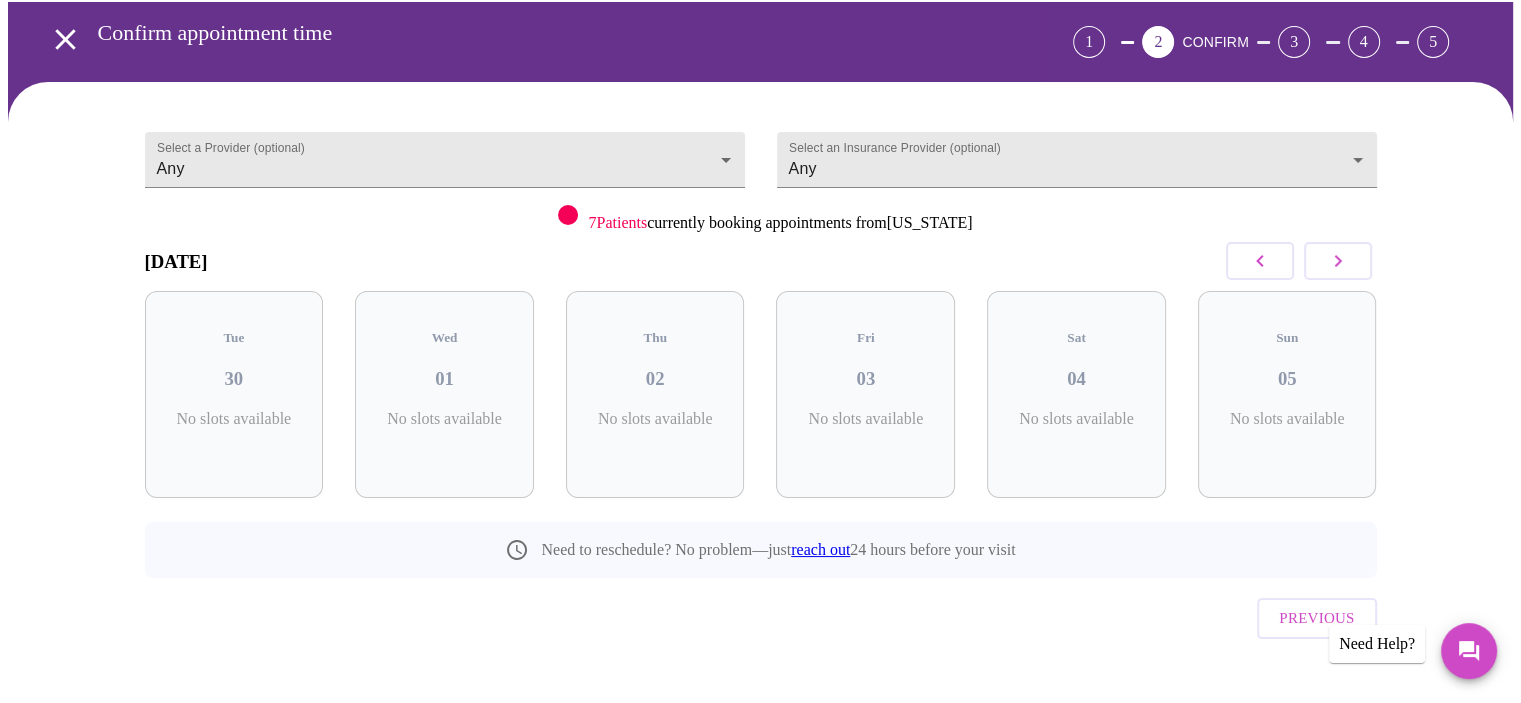 click 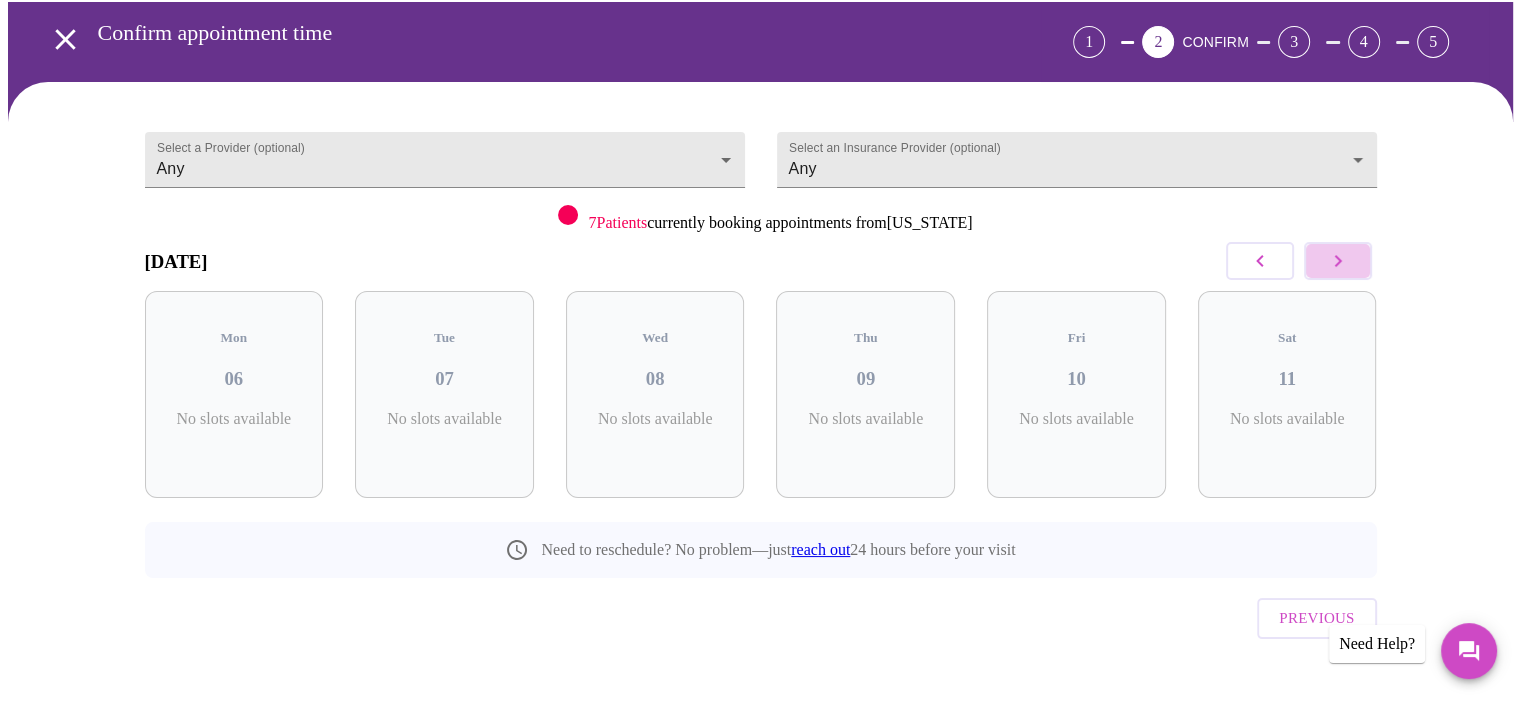 click 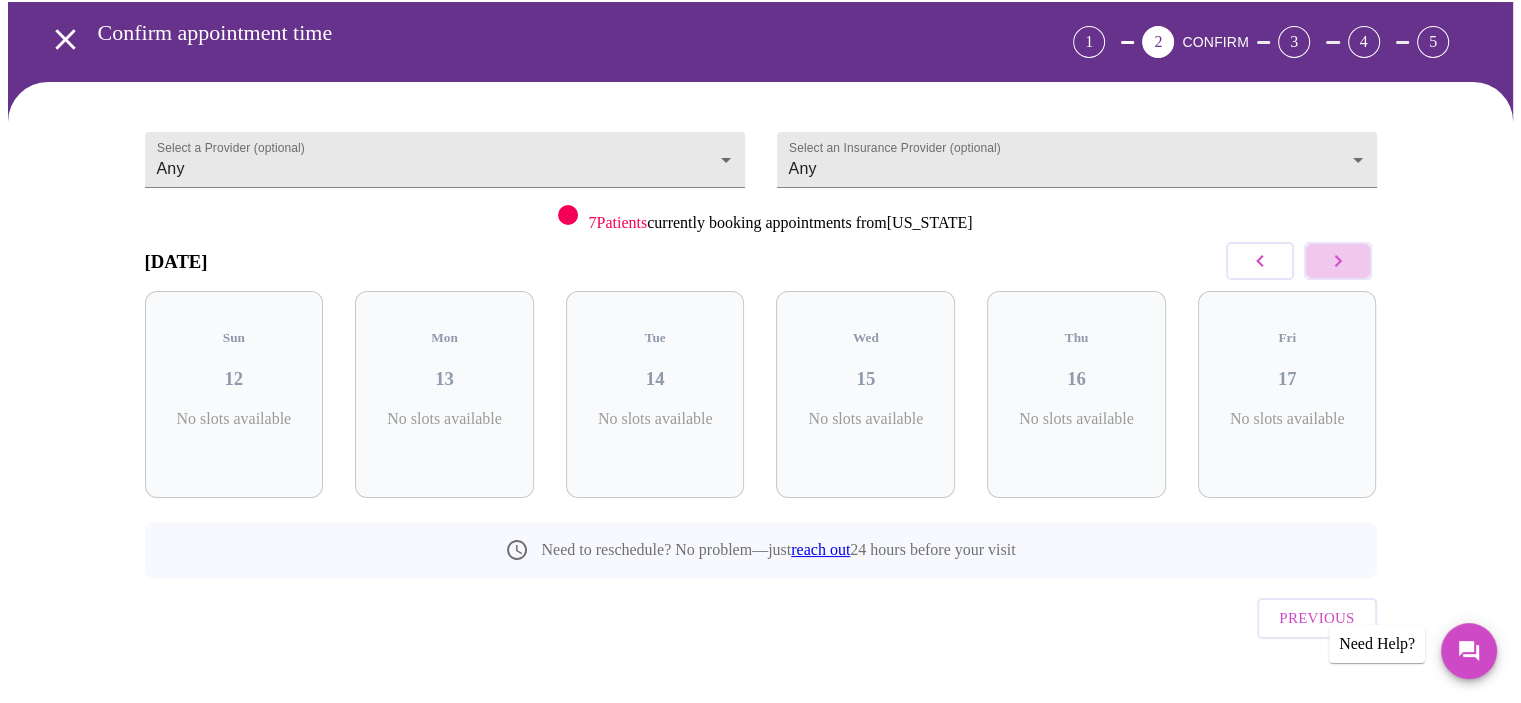 click 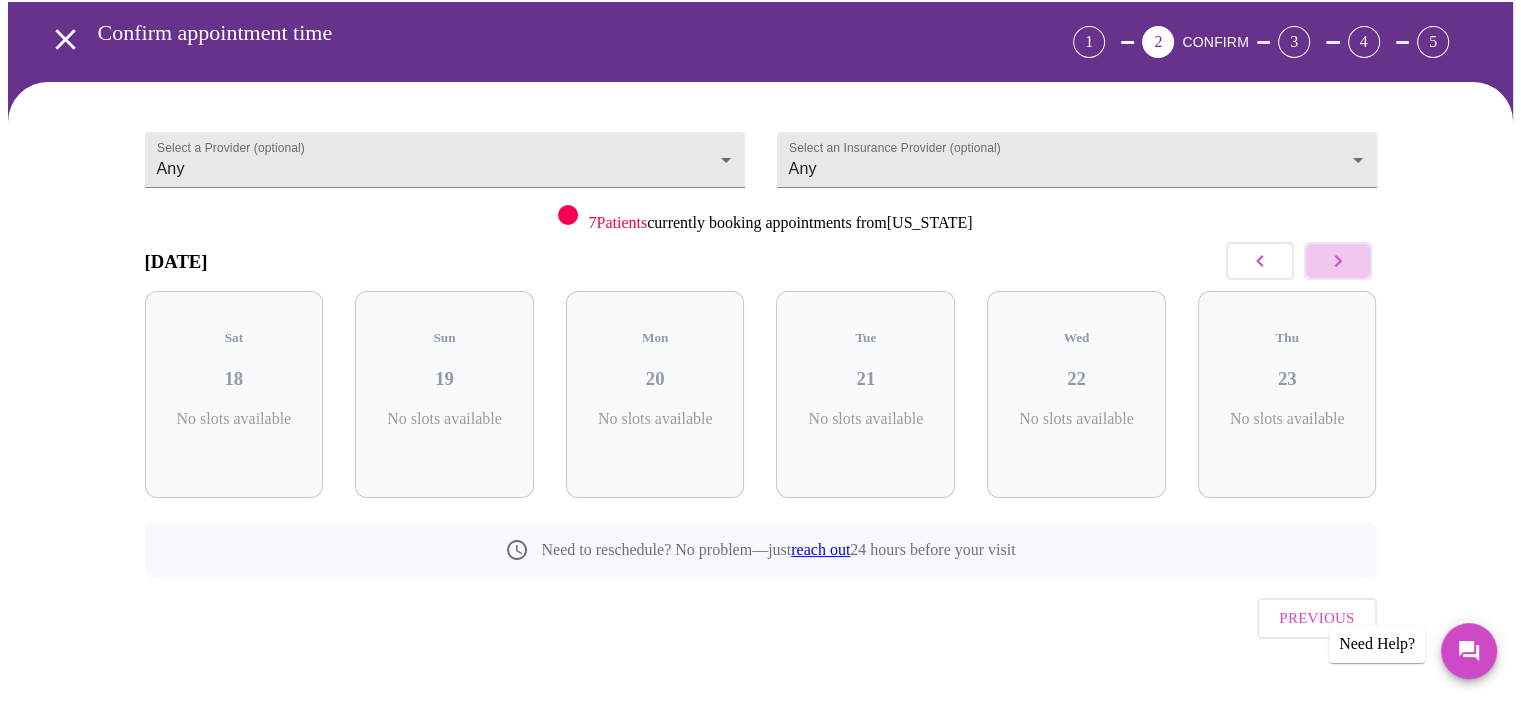 click 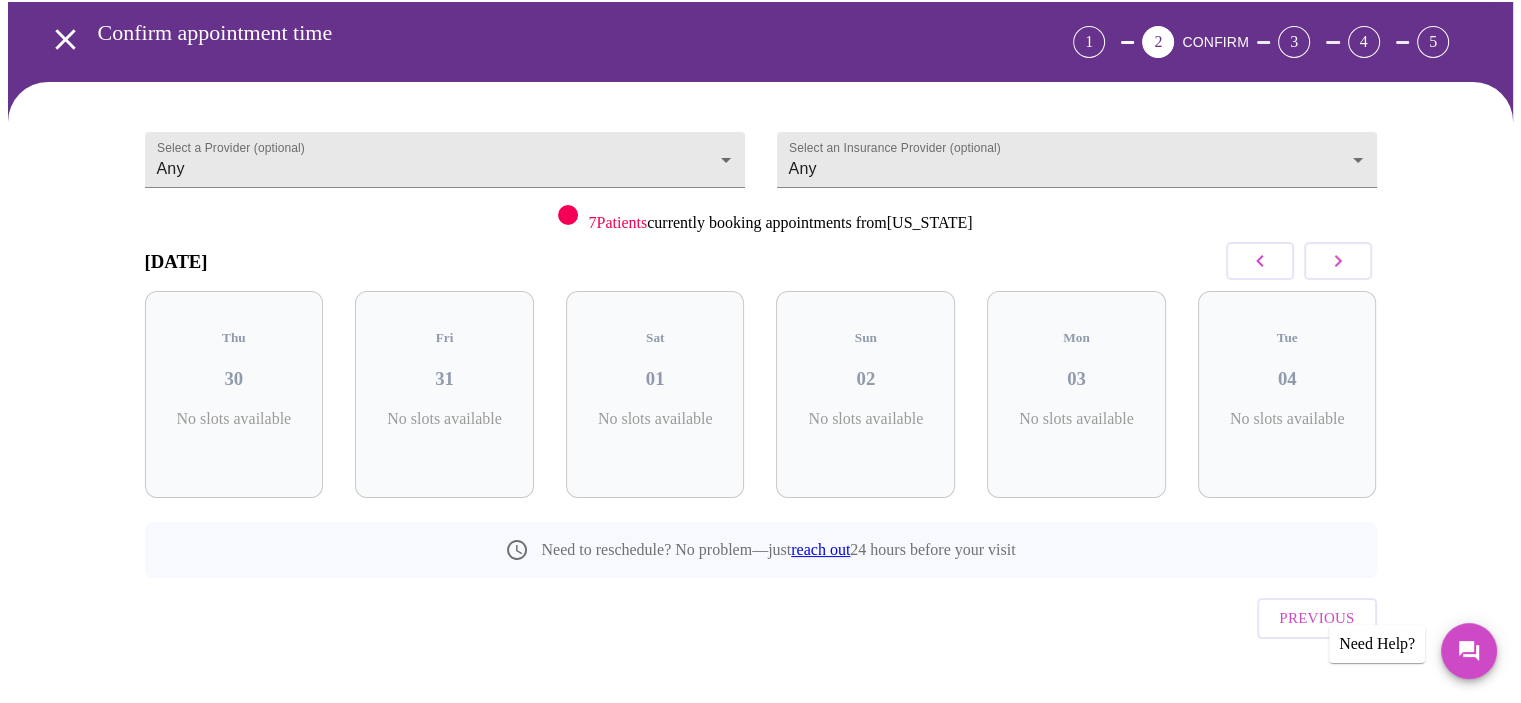 click 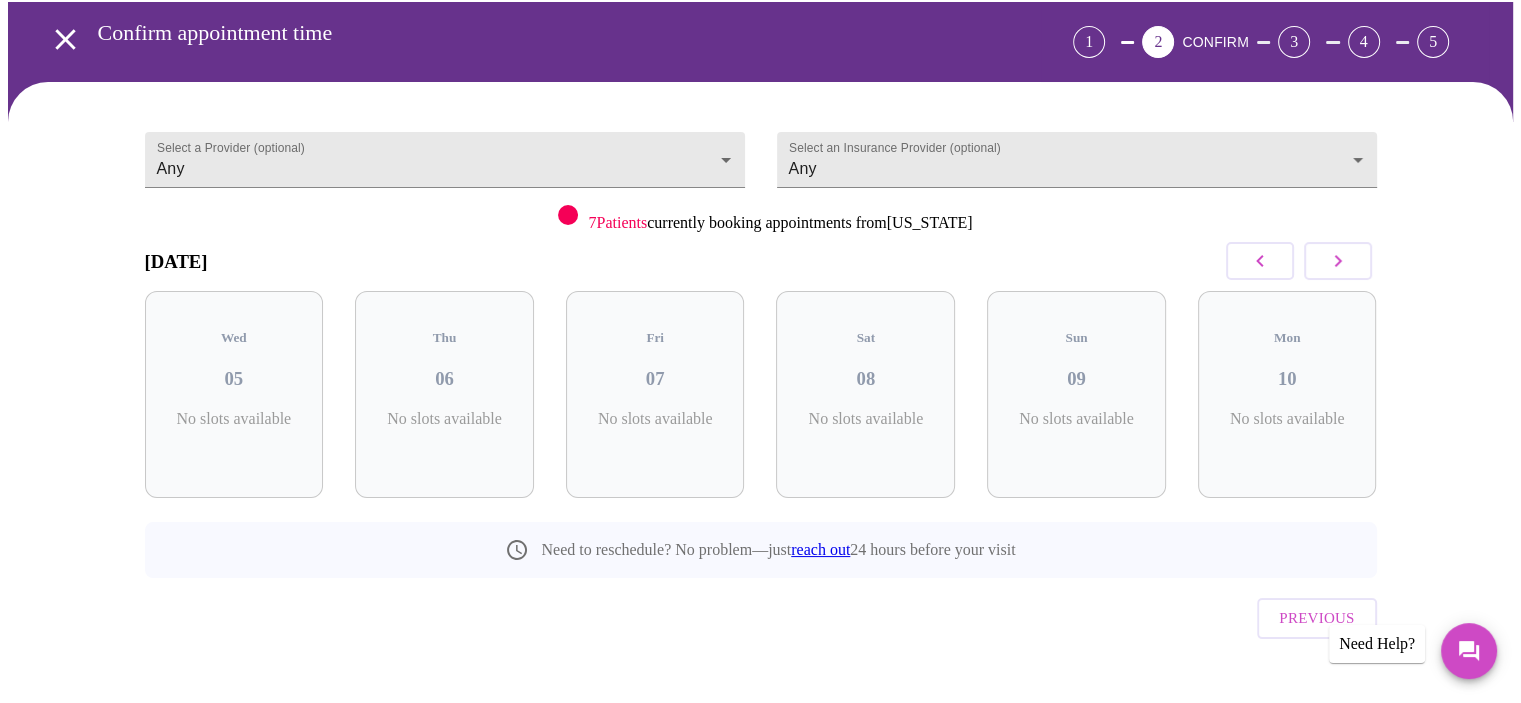 click 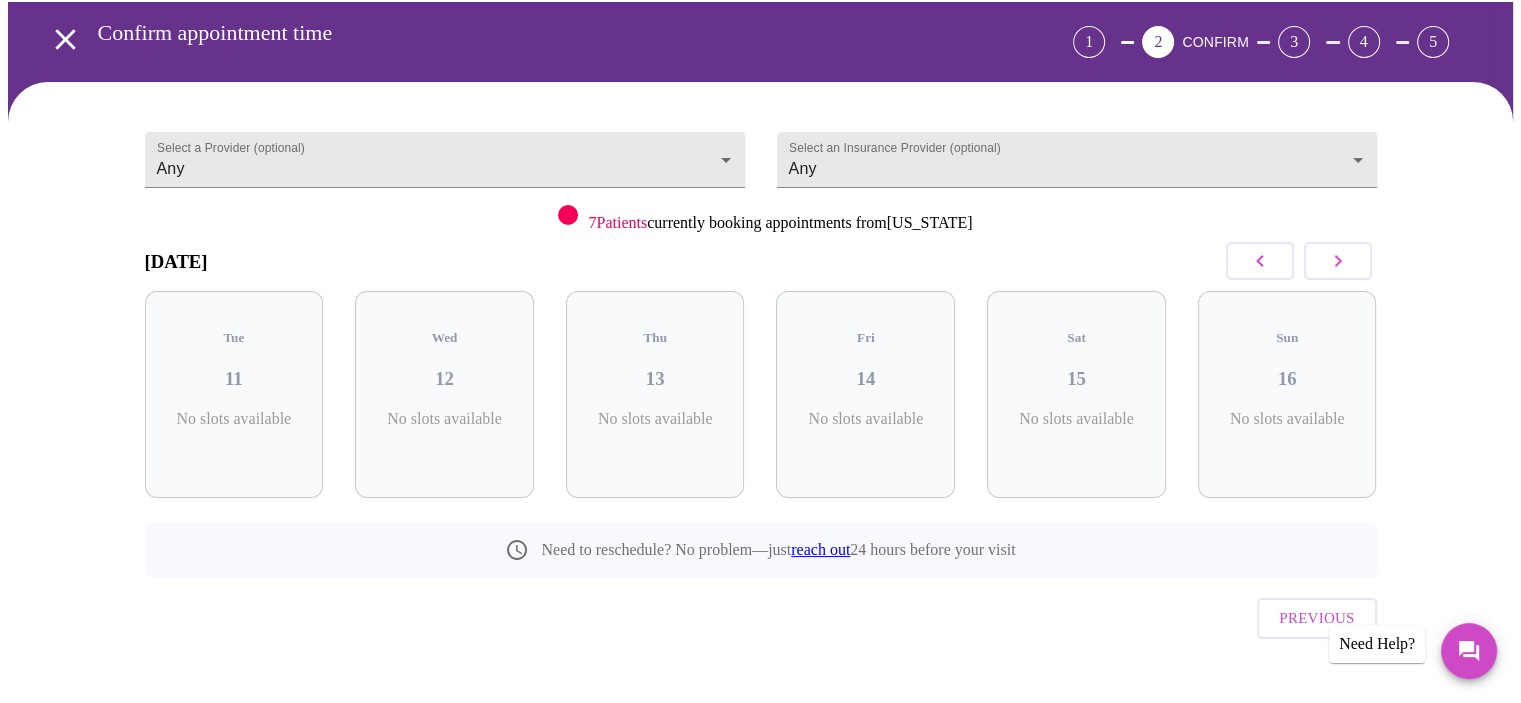 click 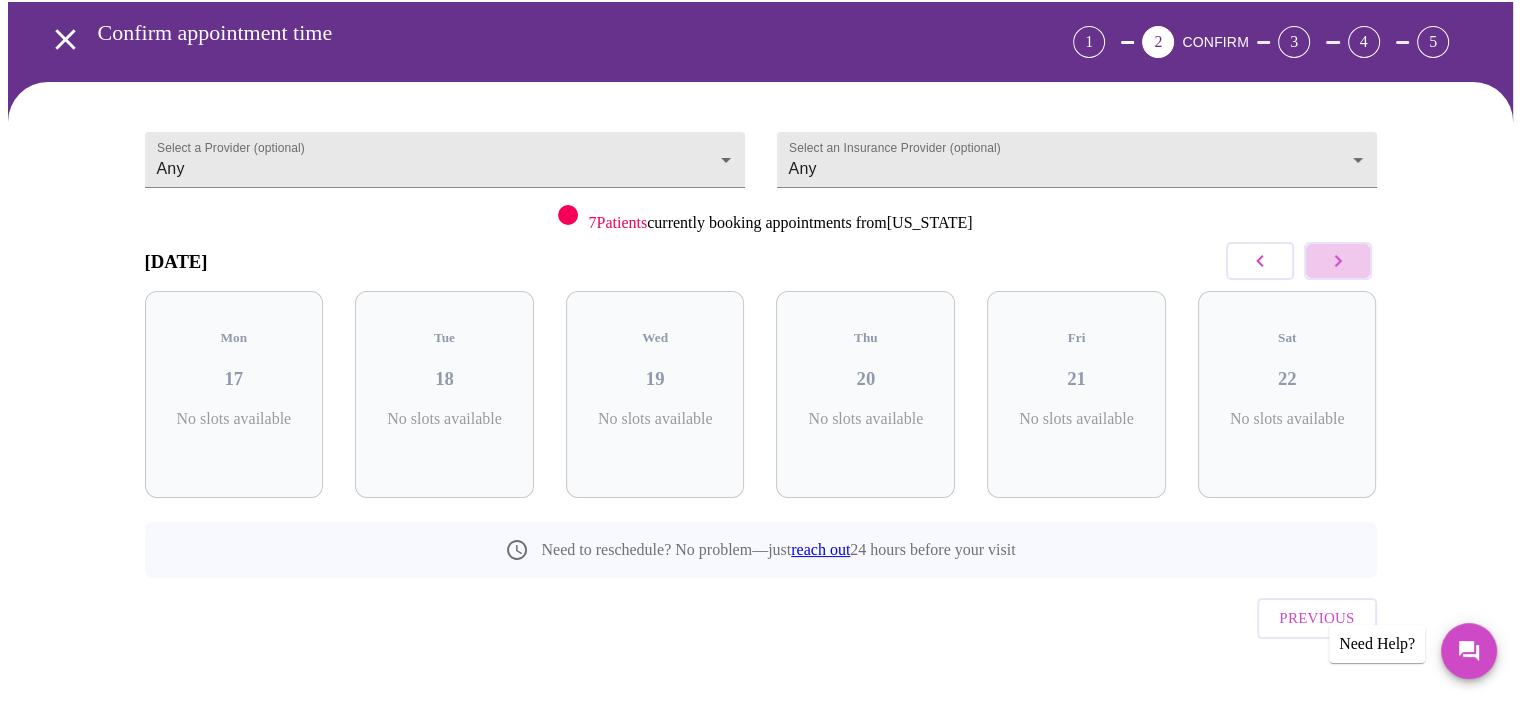 click 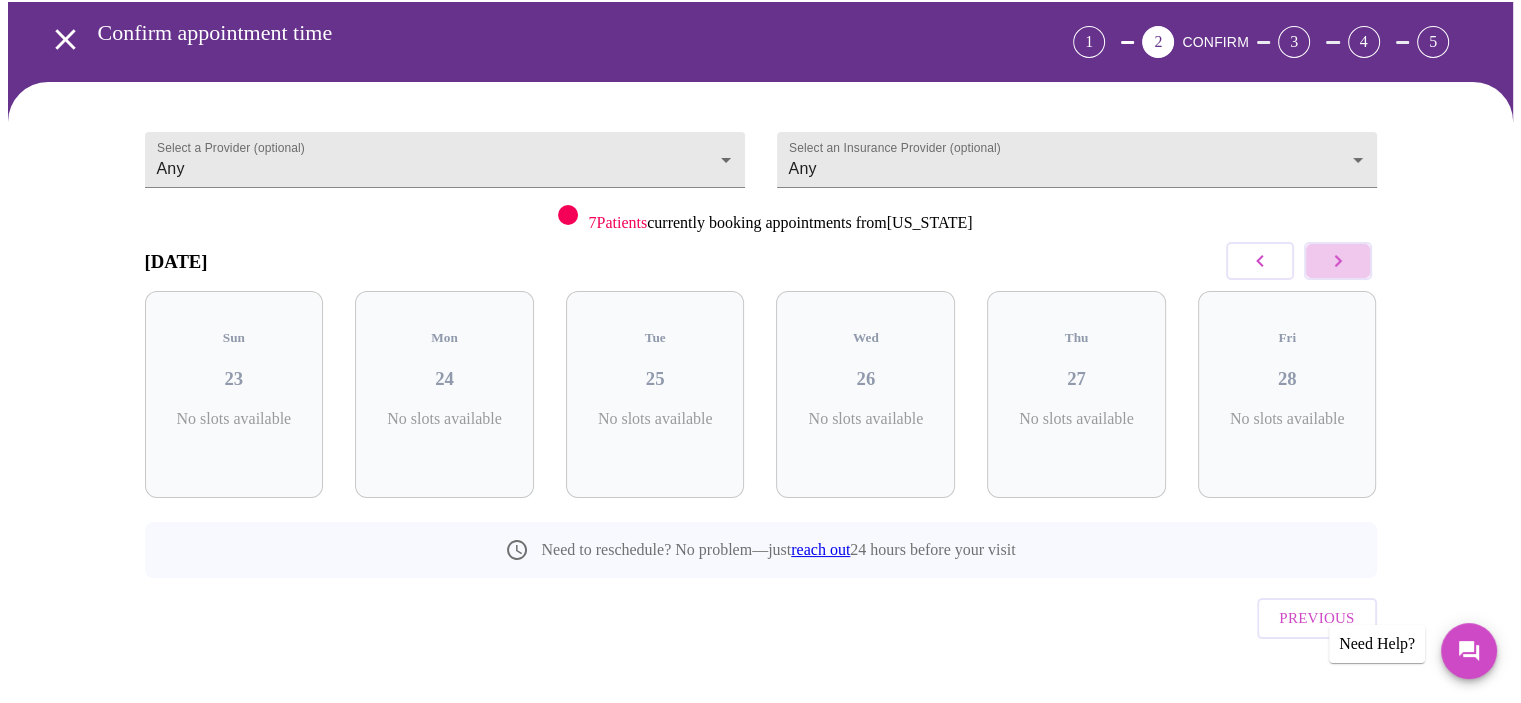 click 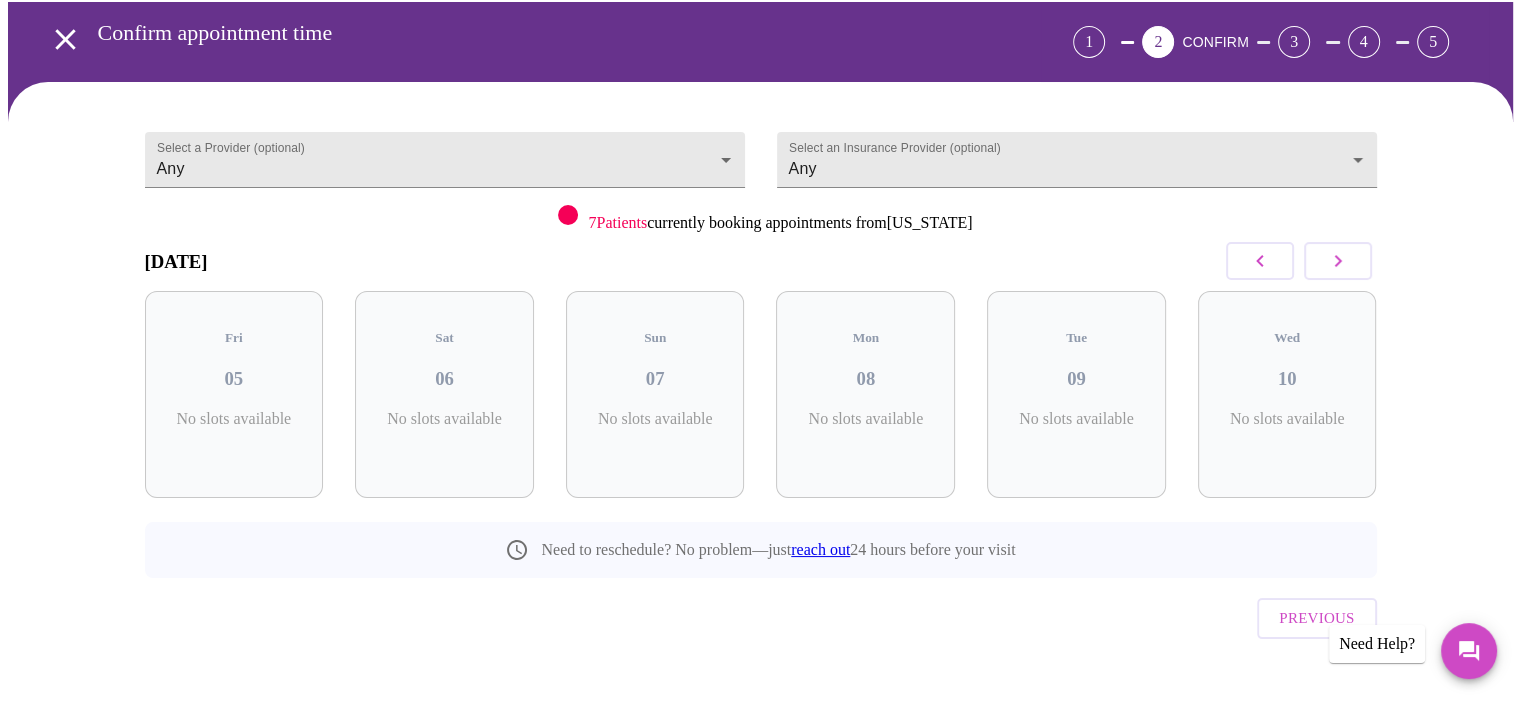 click 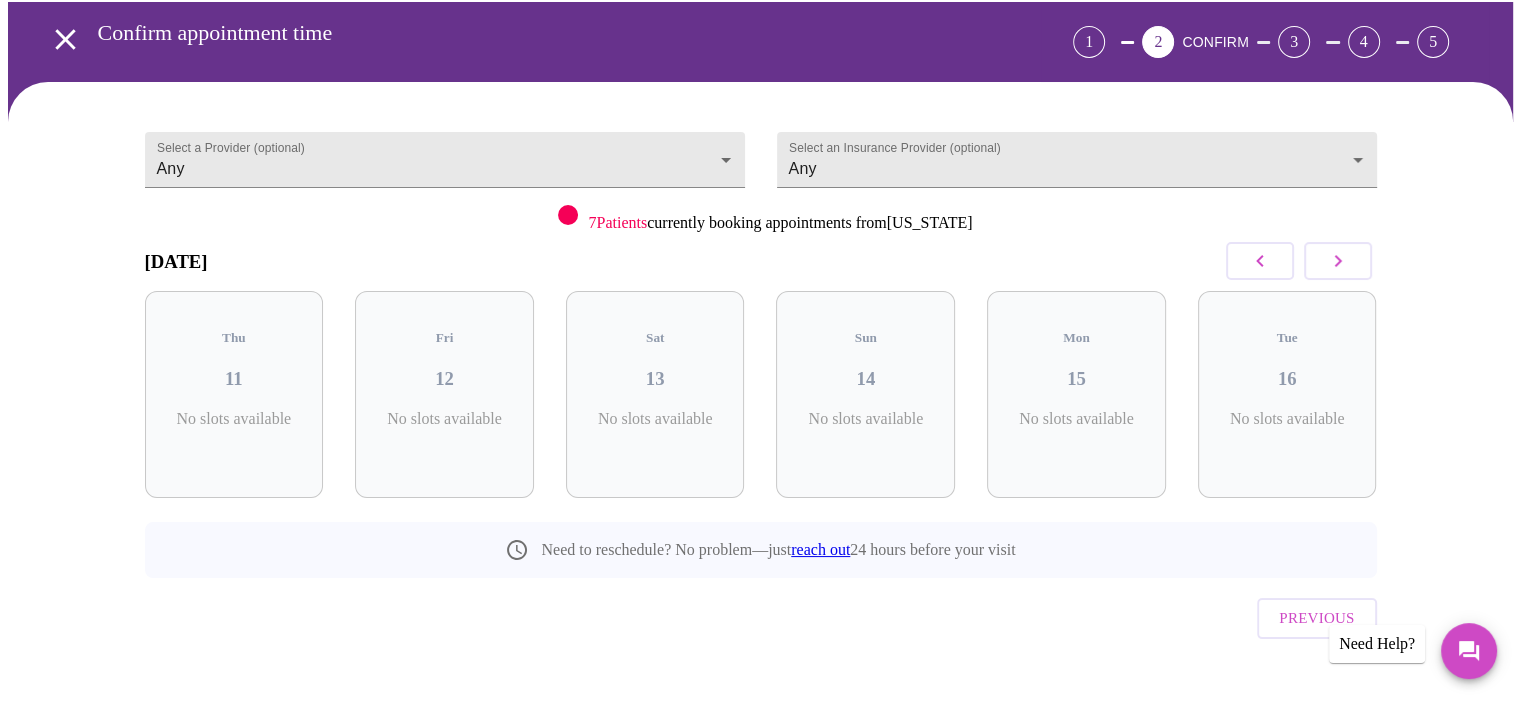 click 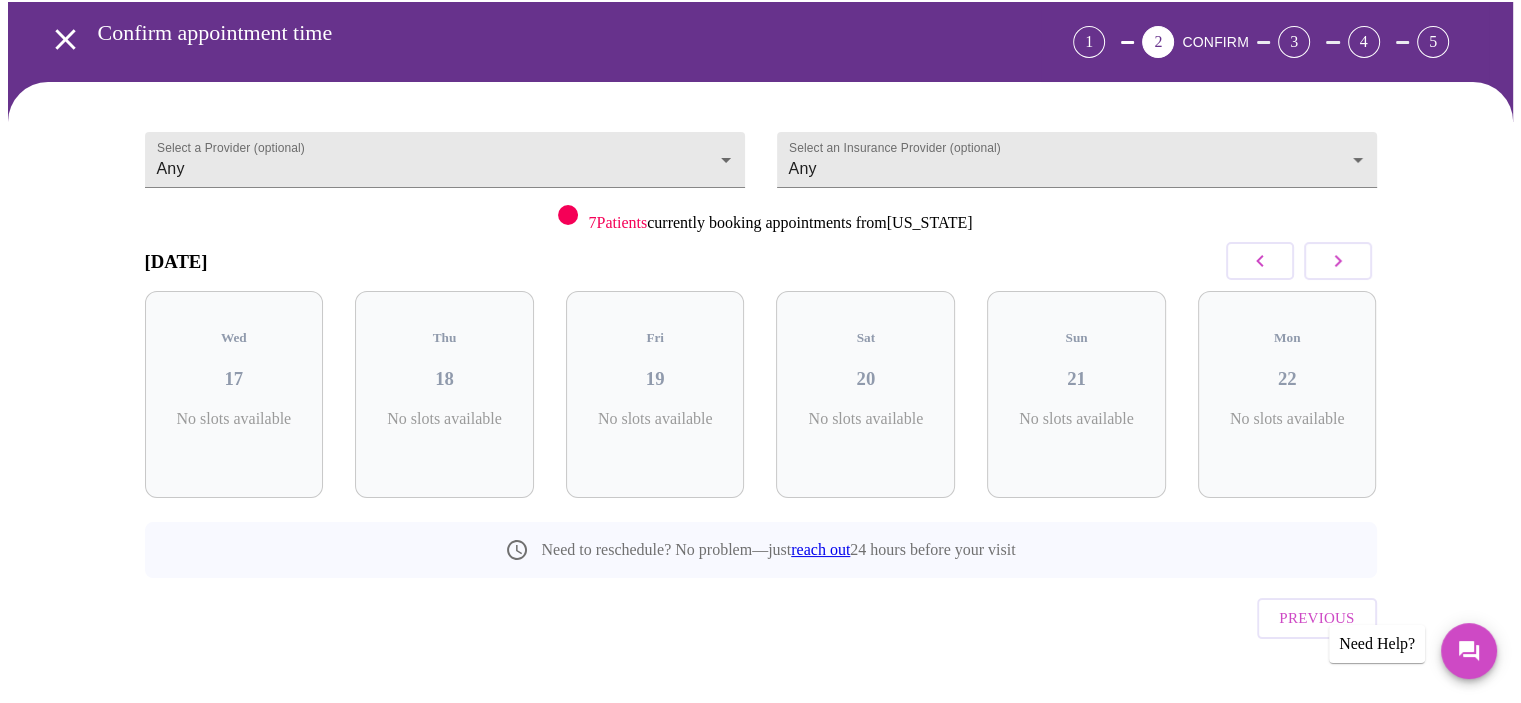 click 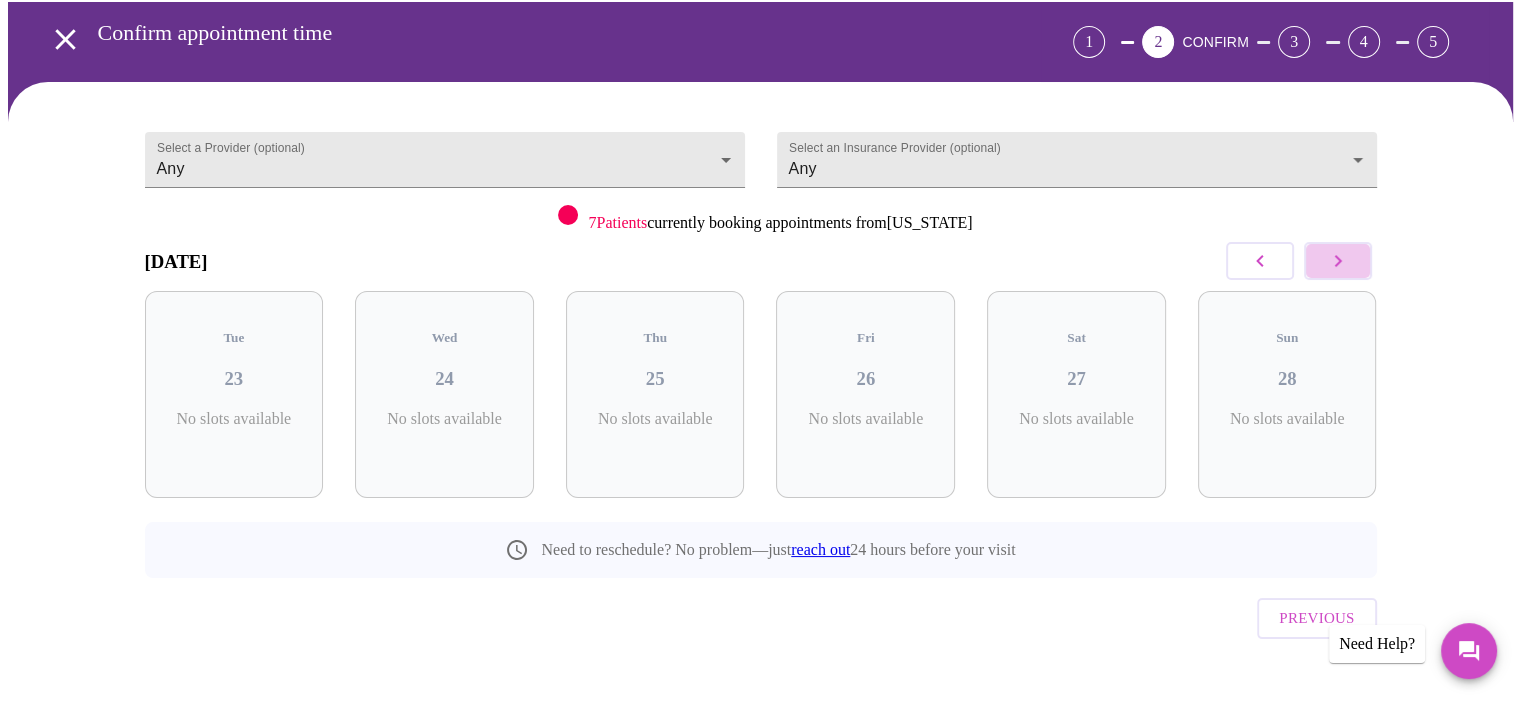 click 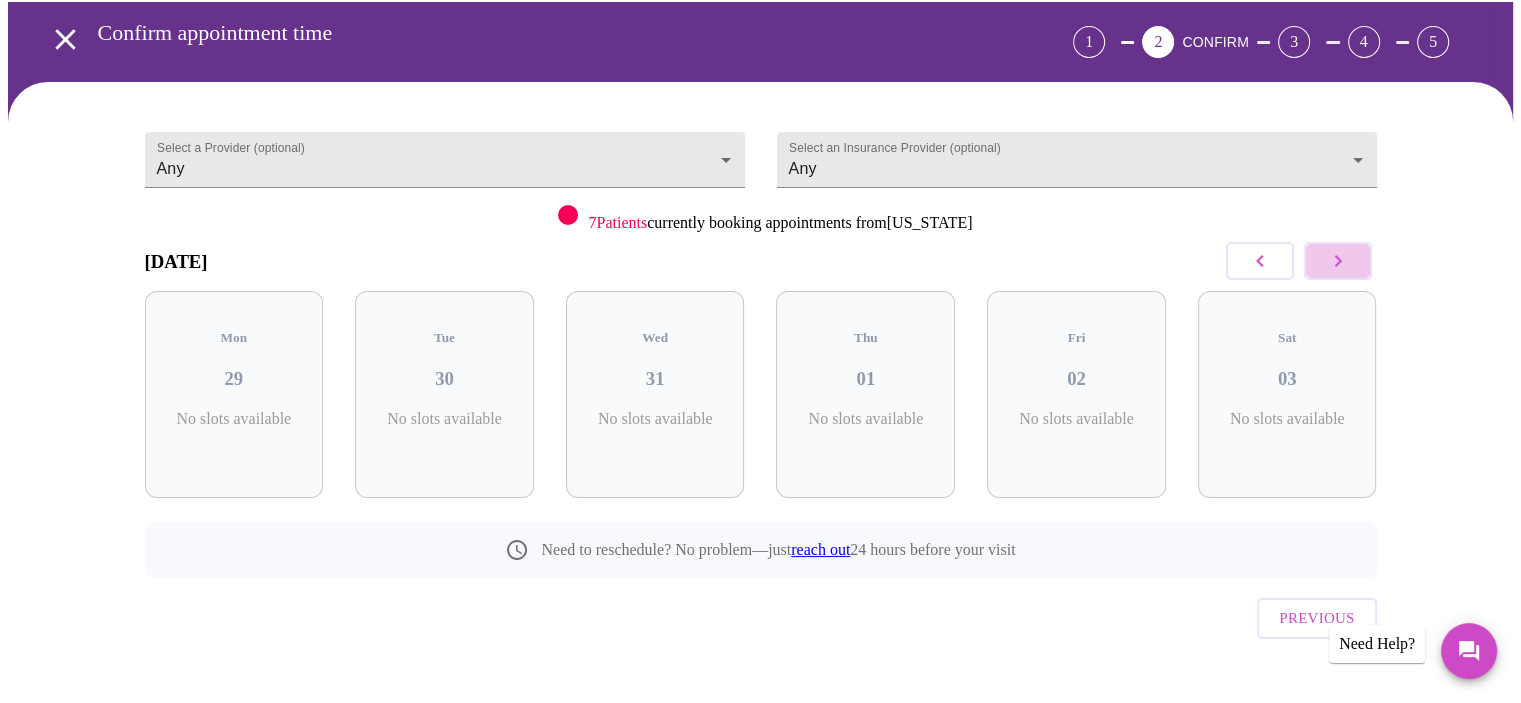 click 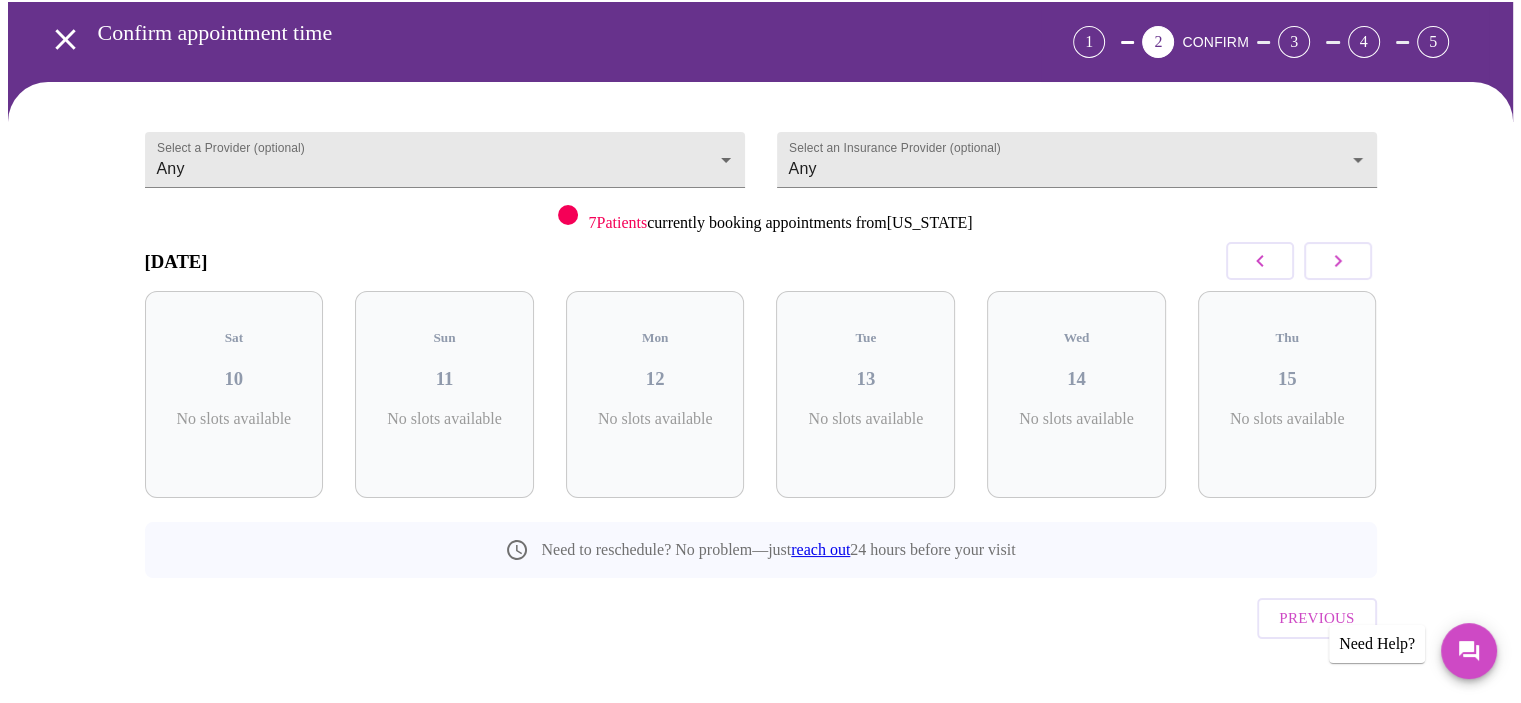 click 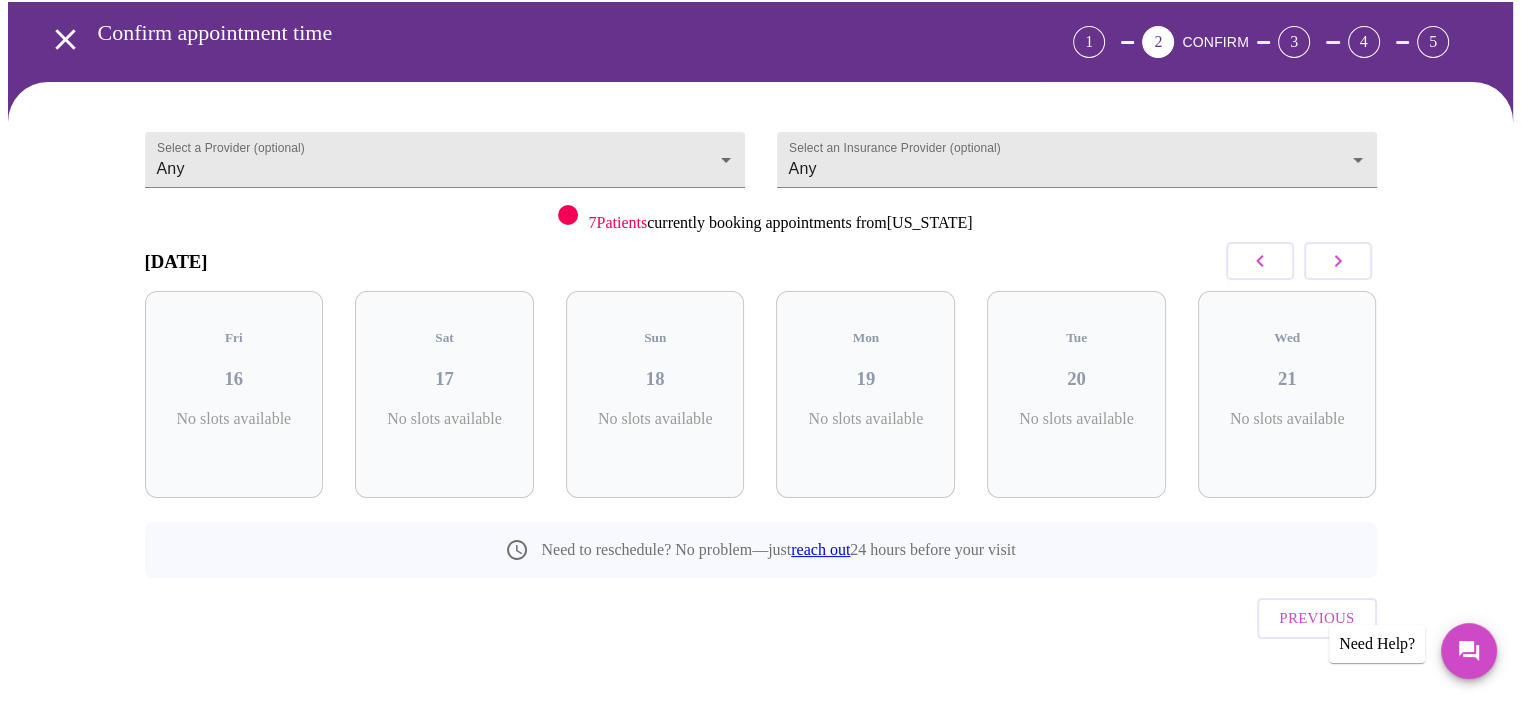 click 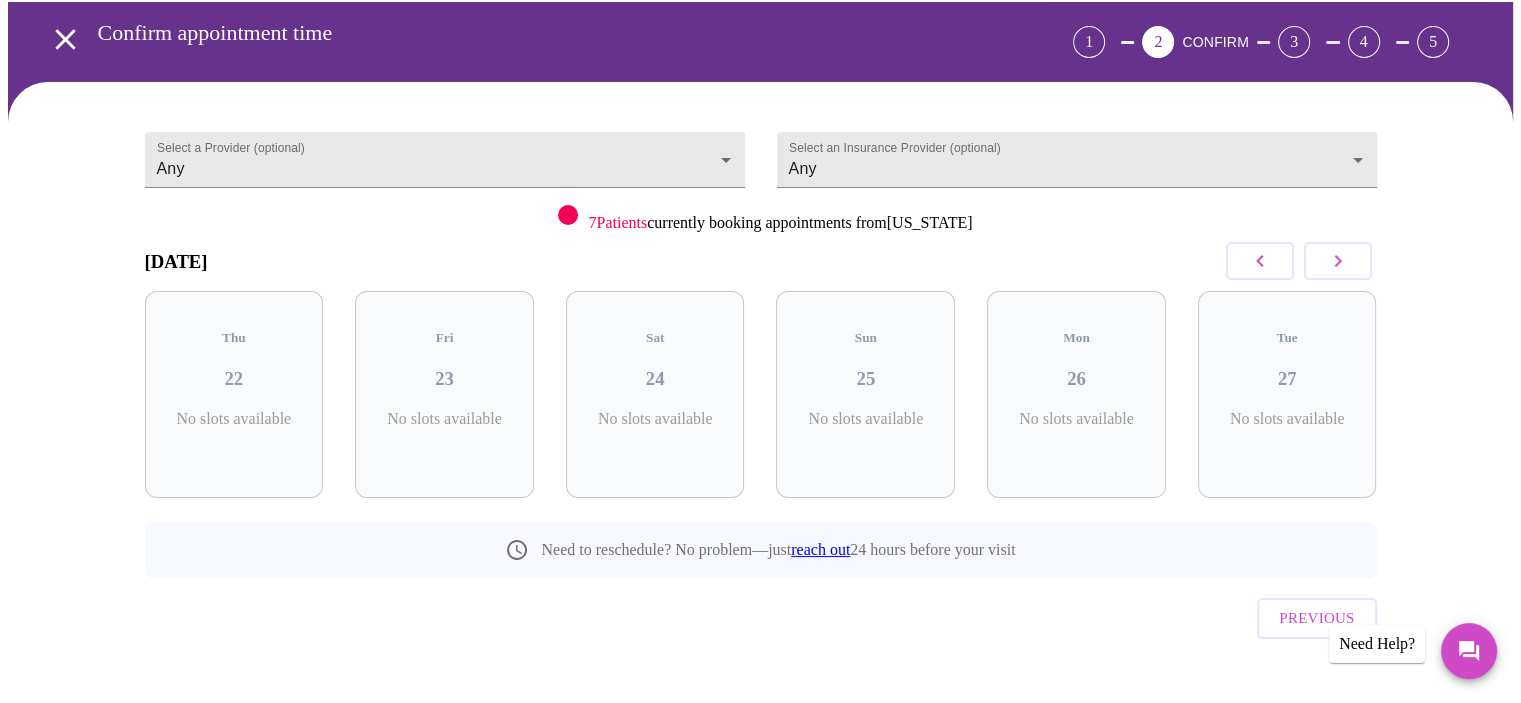 click 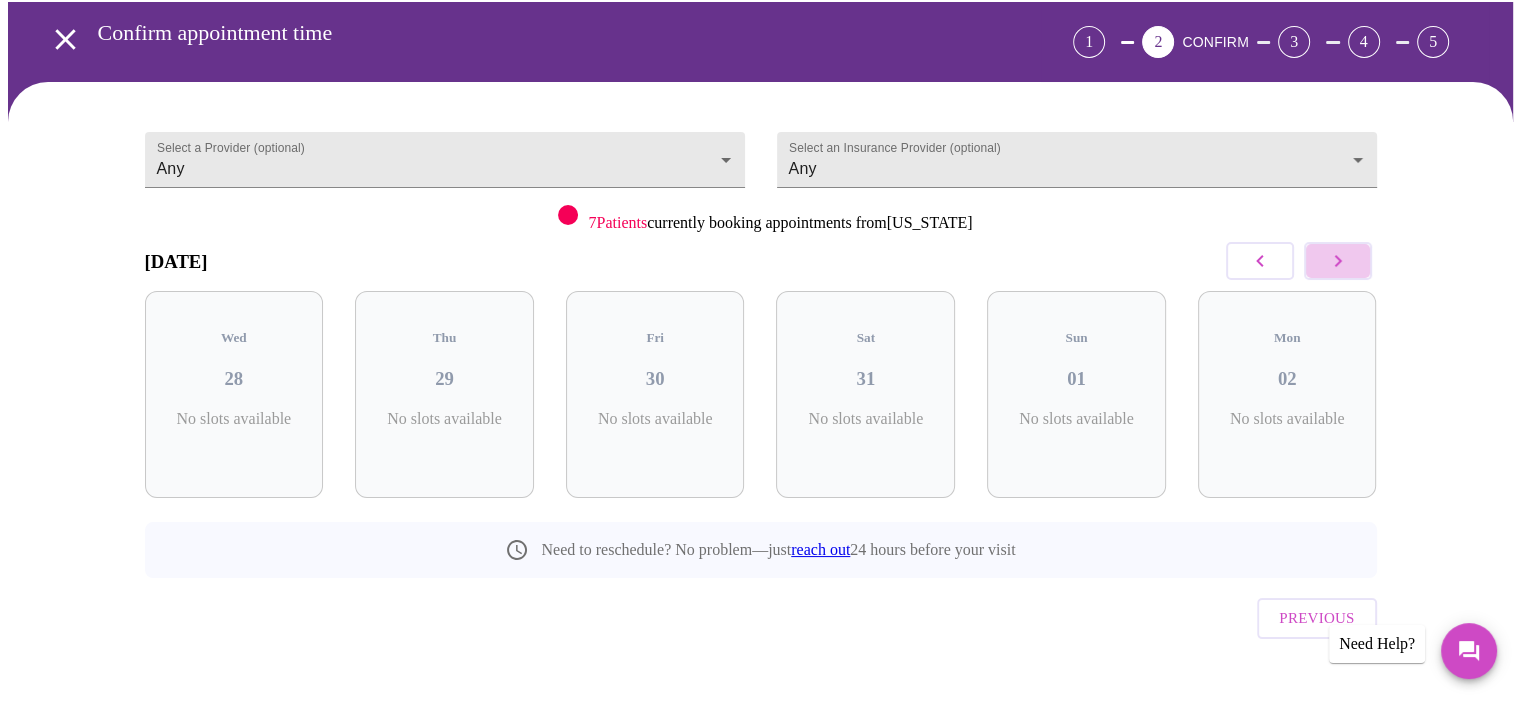 click 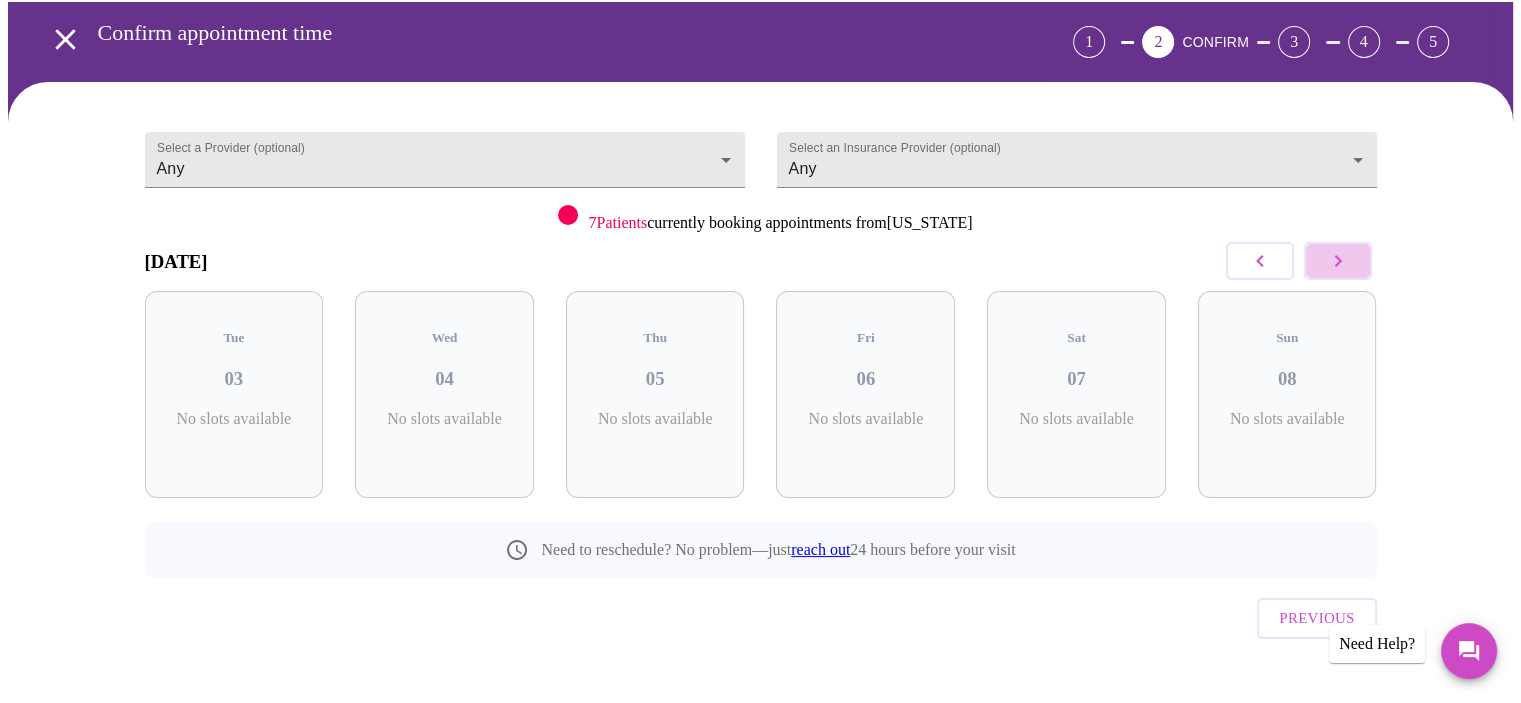 click 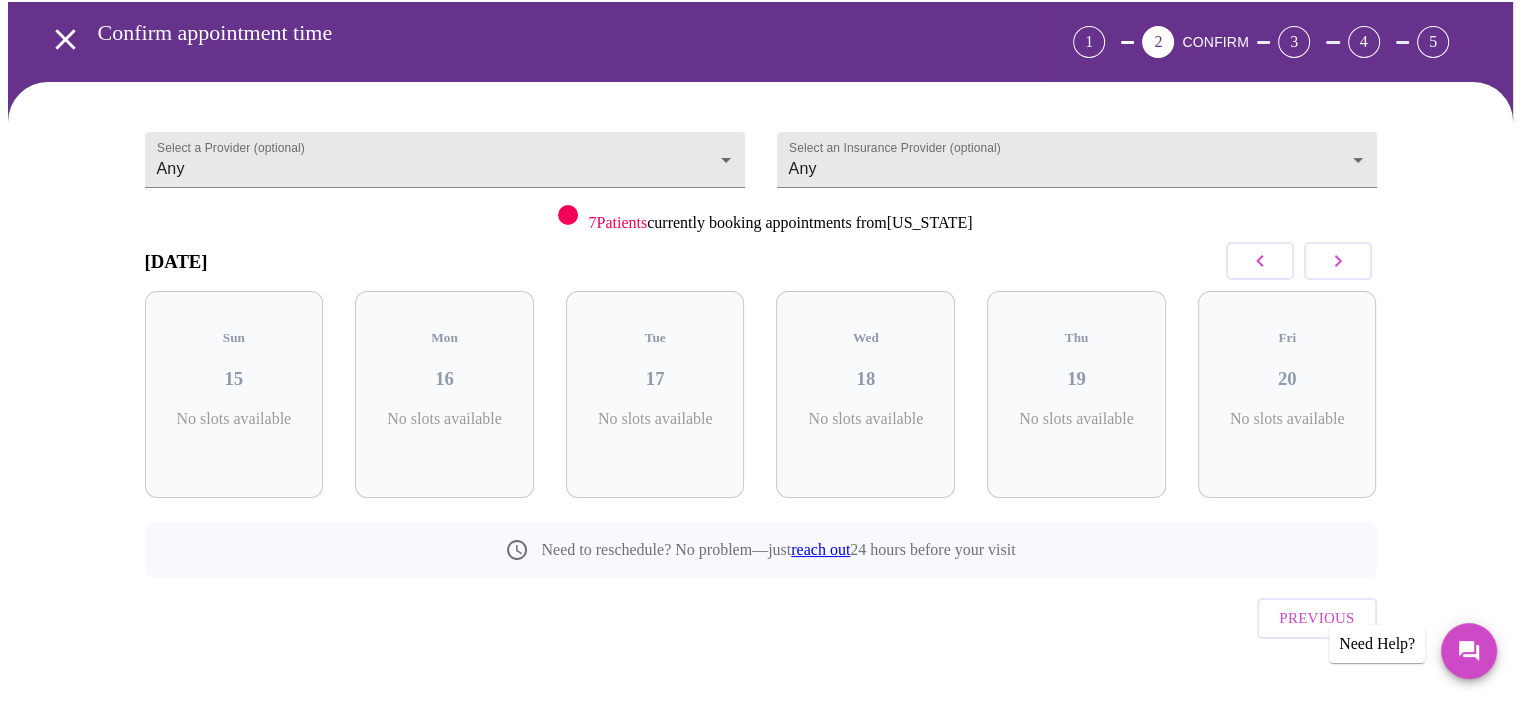 click 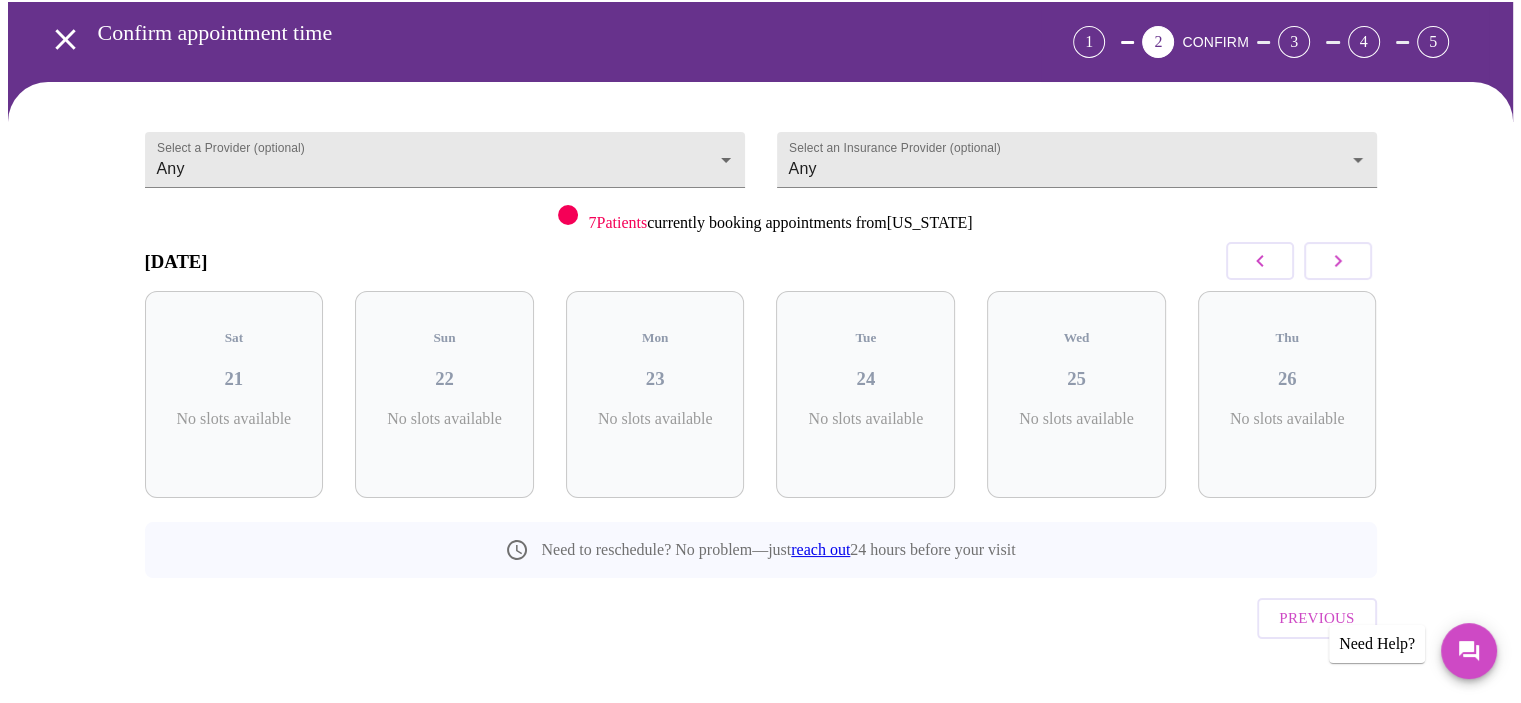 click 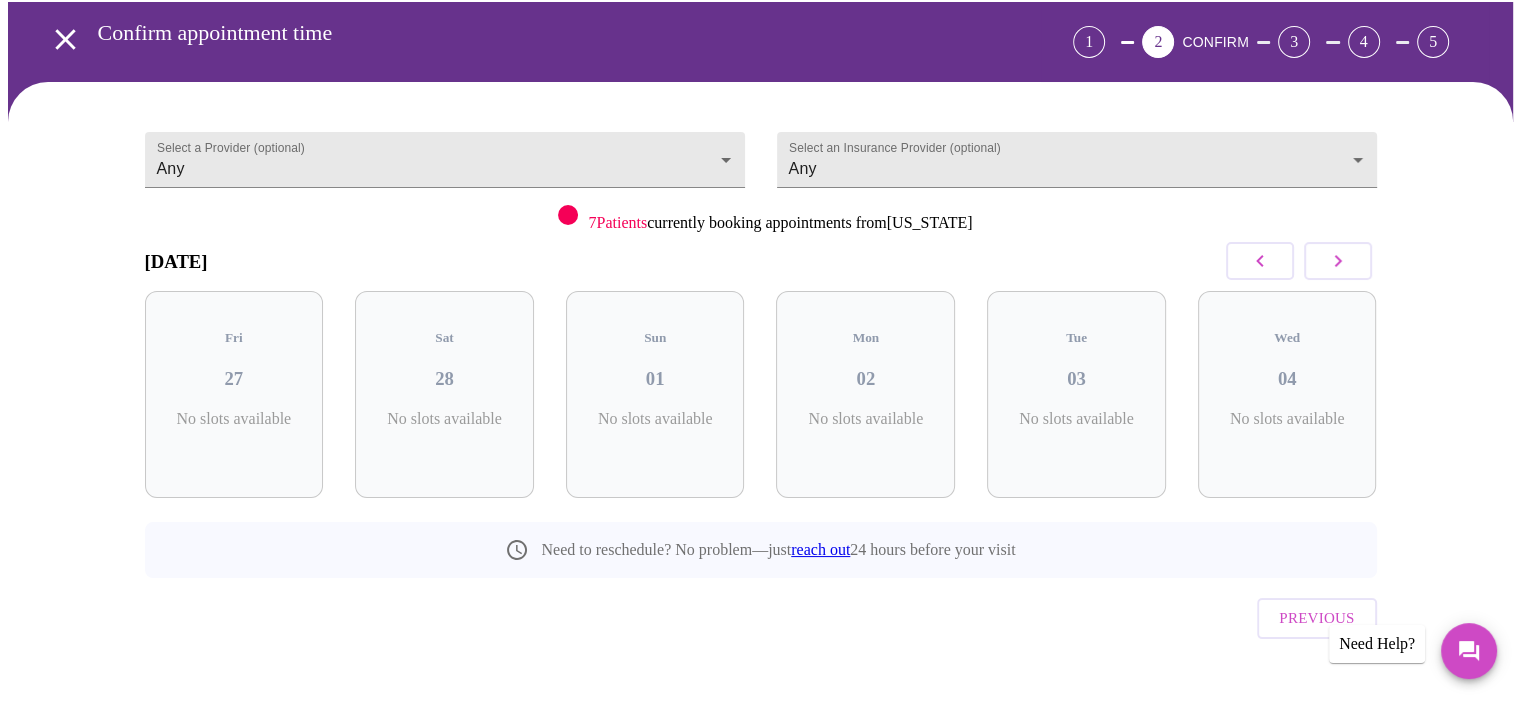 click 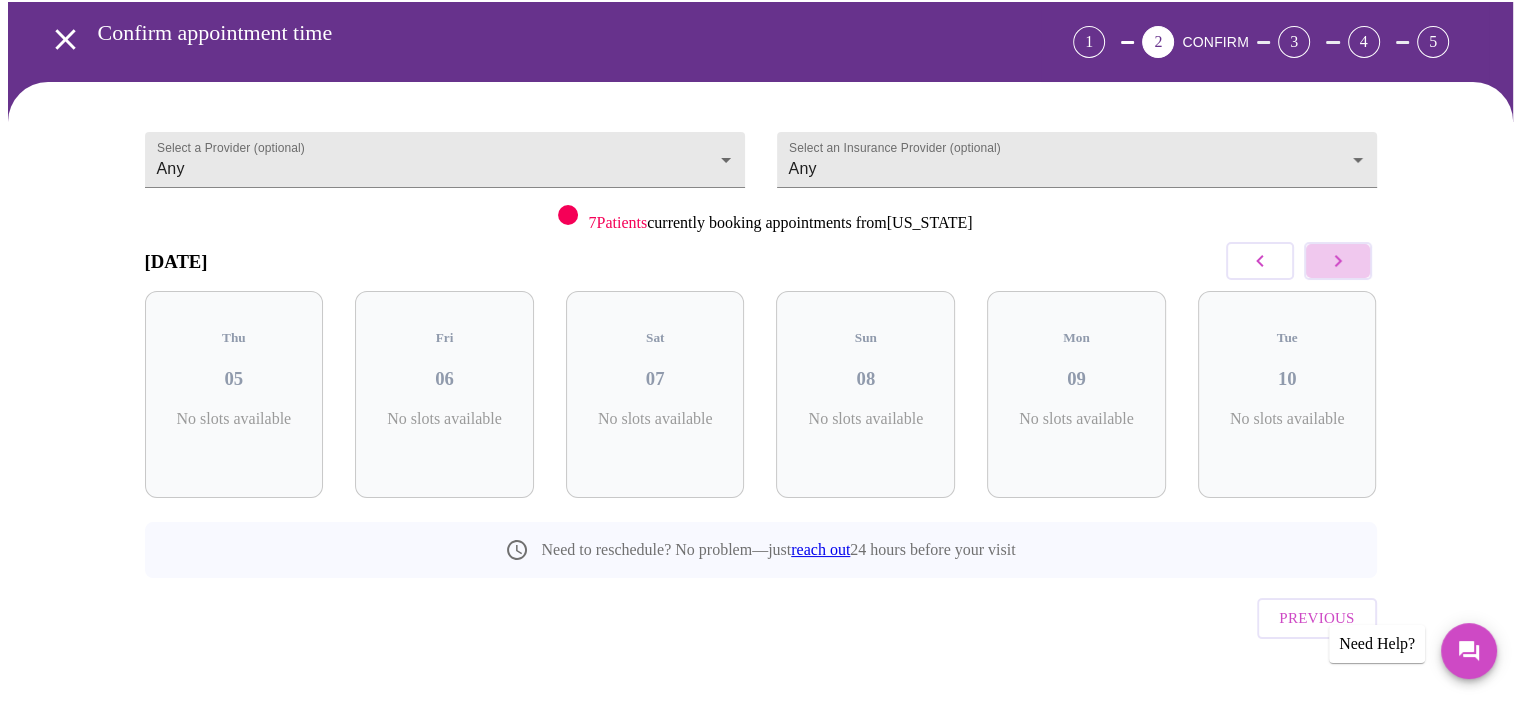 click 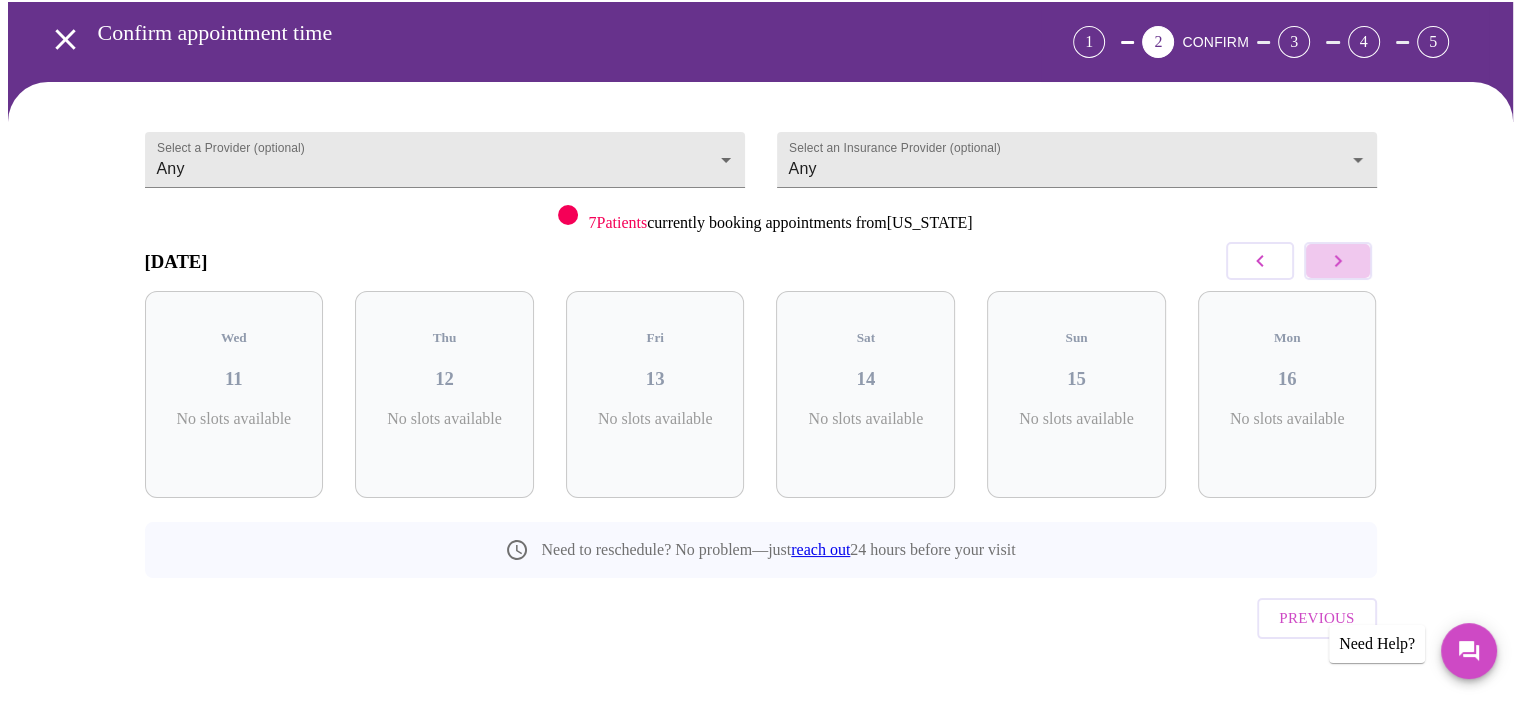 click 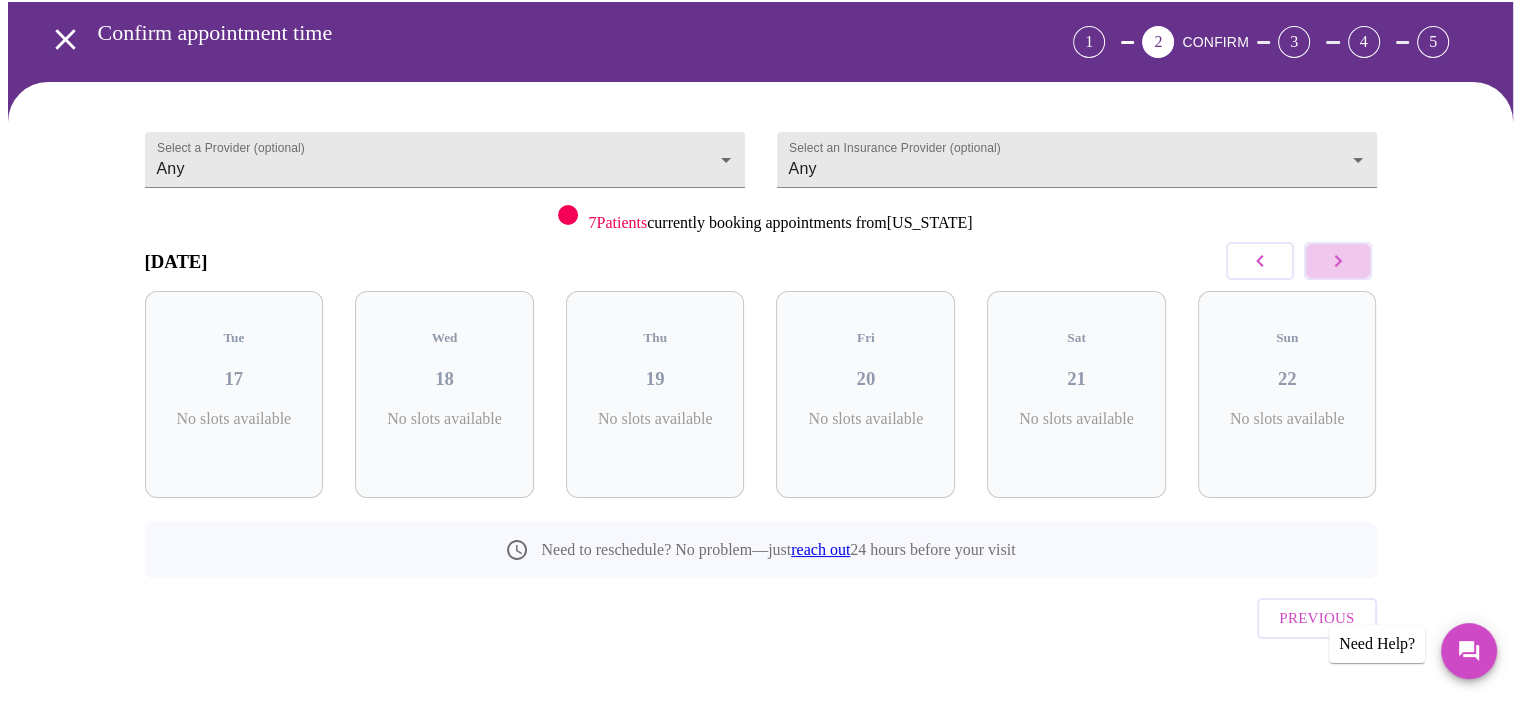 click 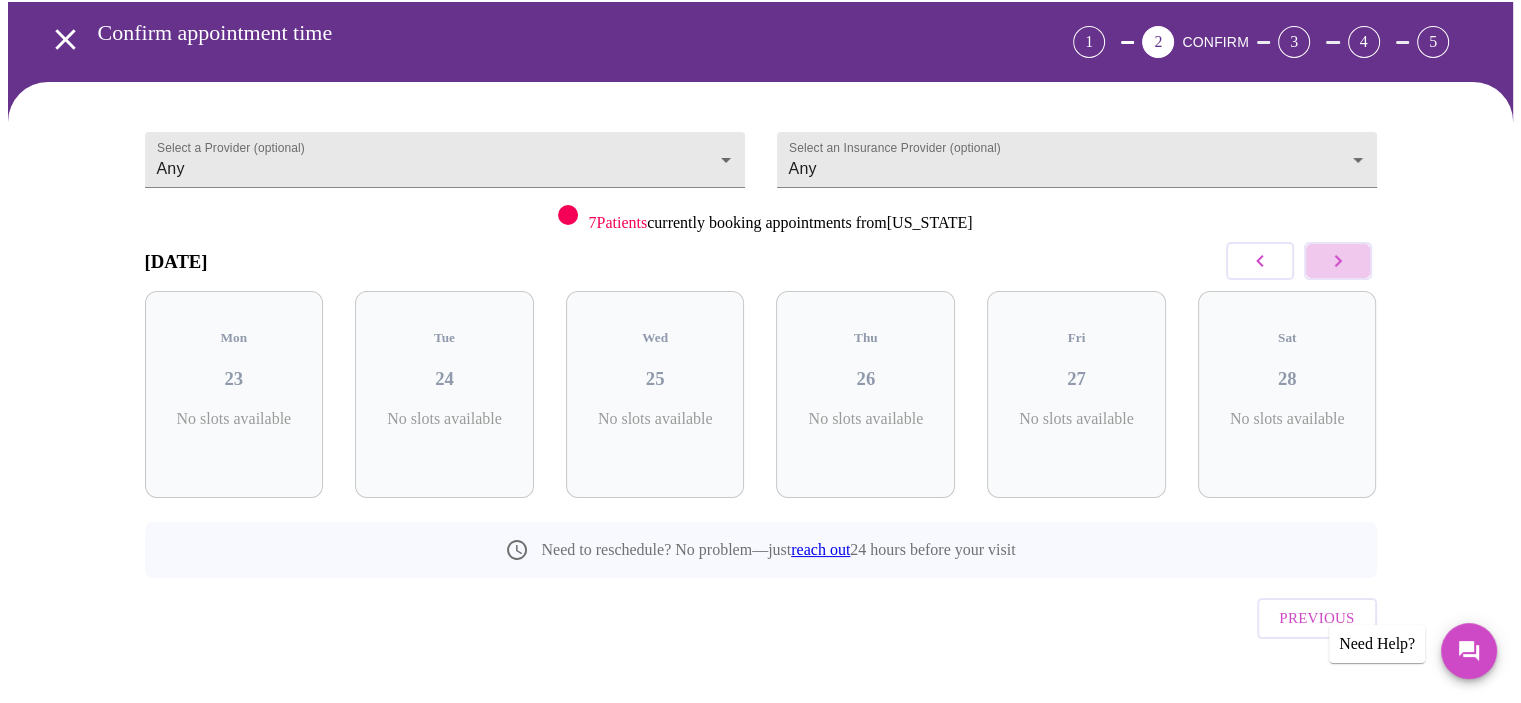 click 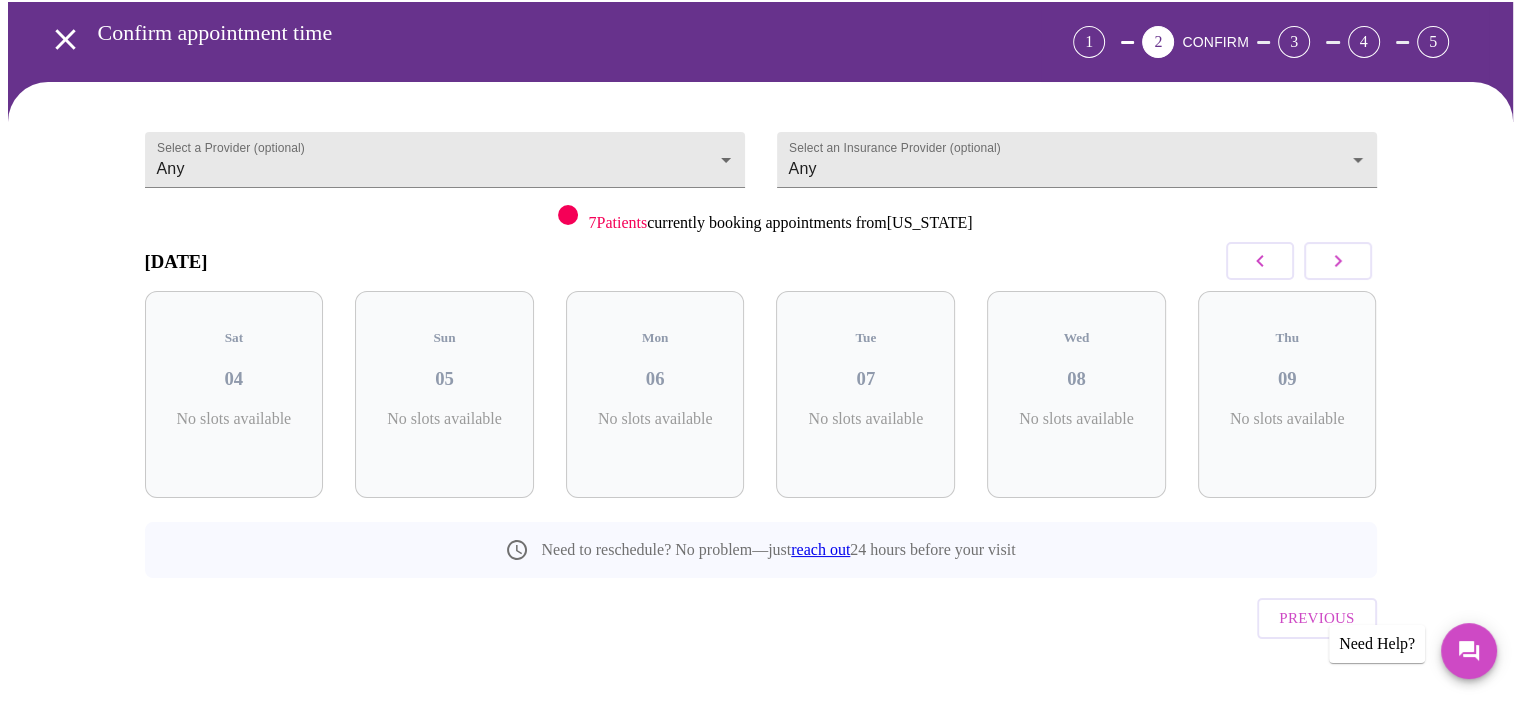 click 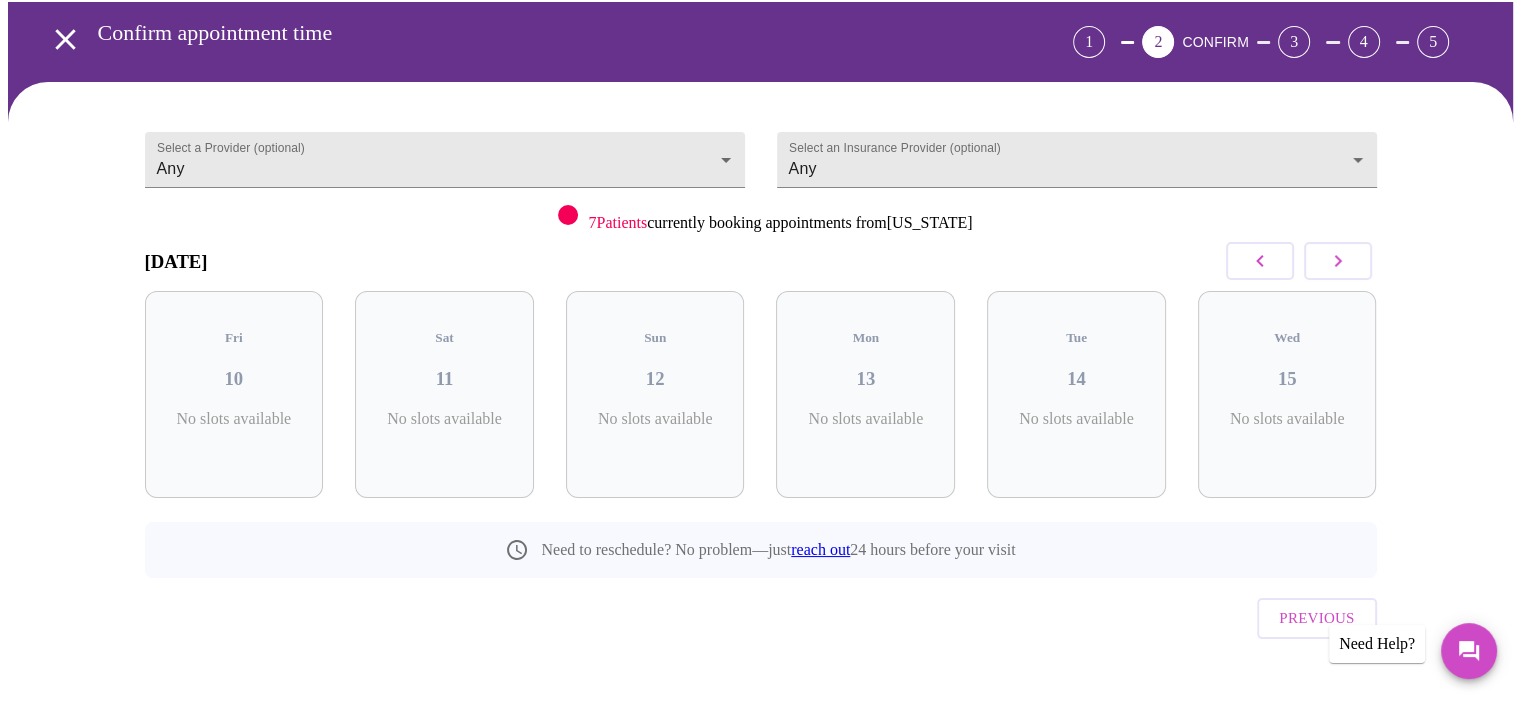 click 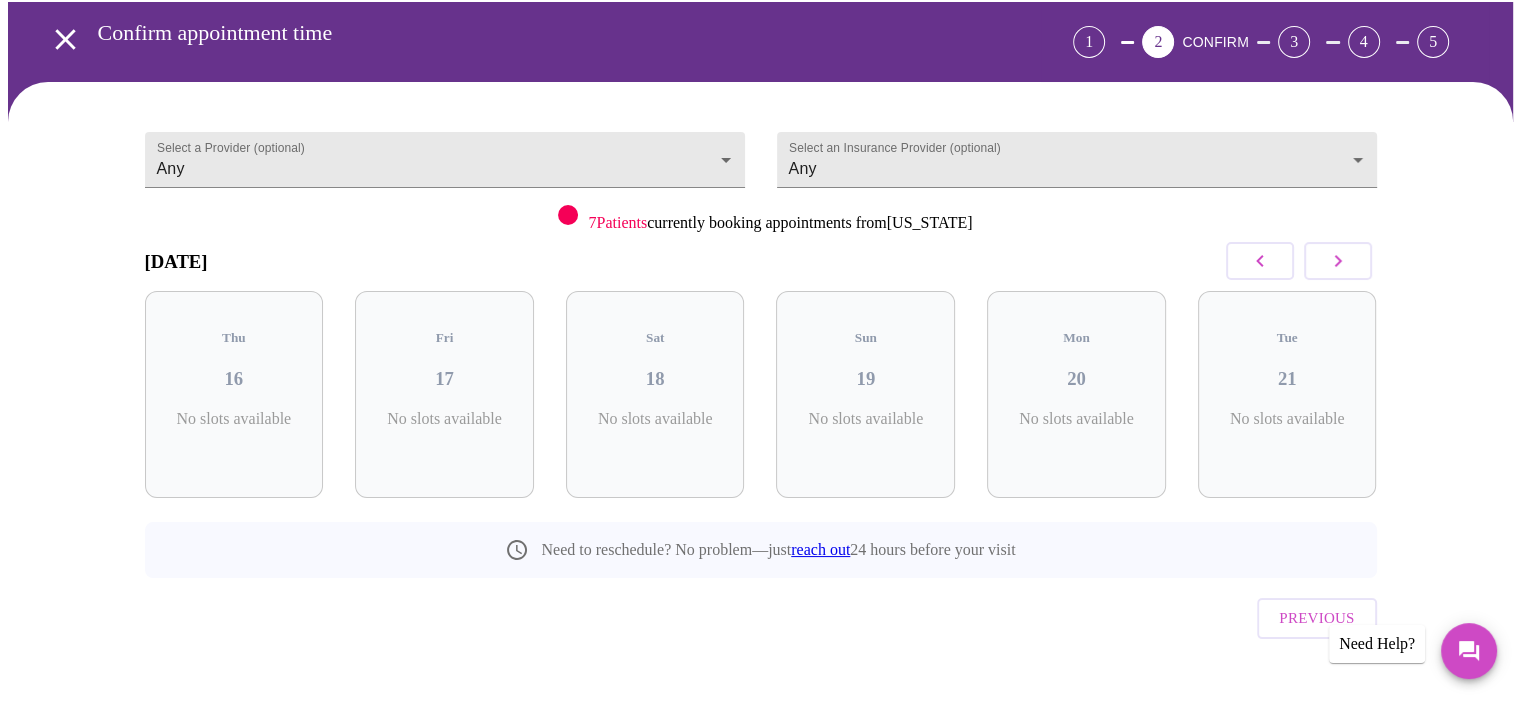 click 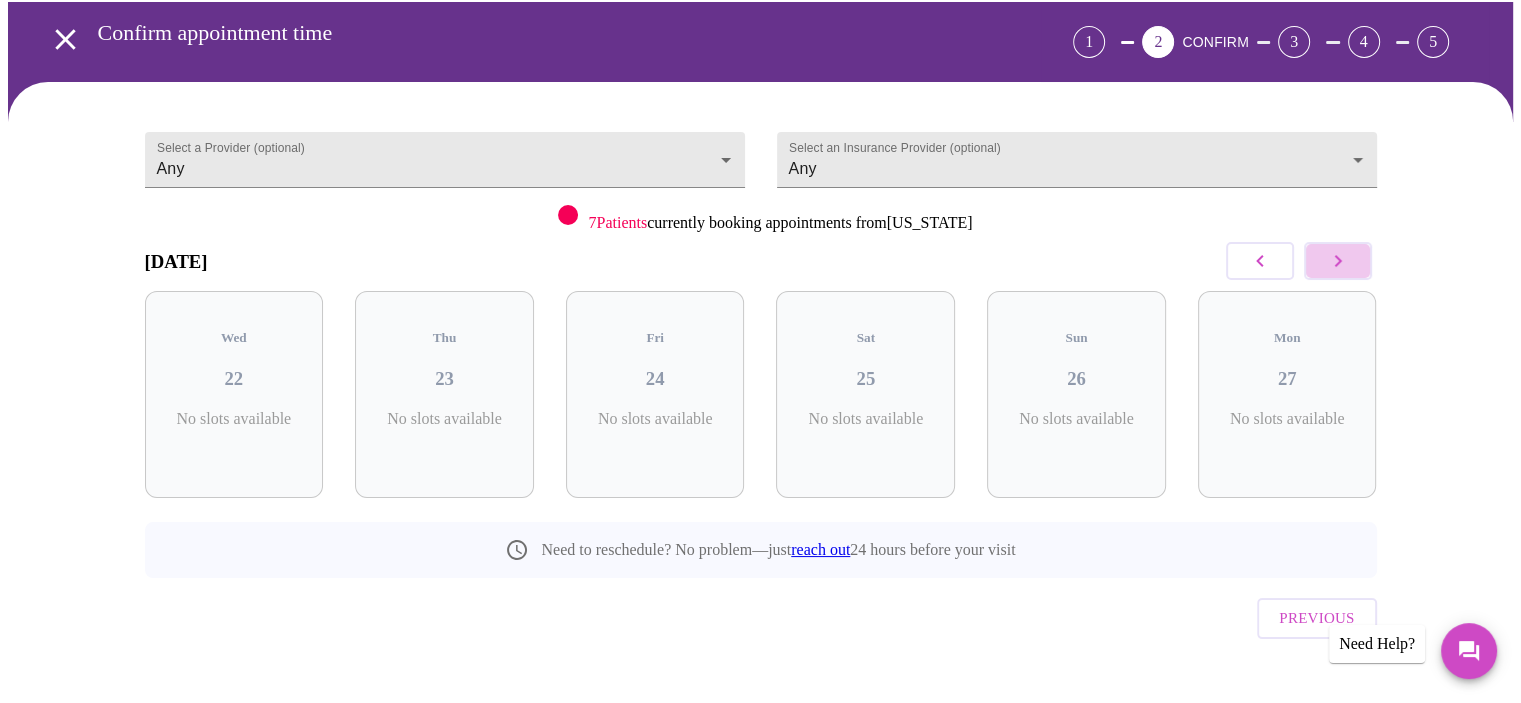 click 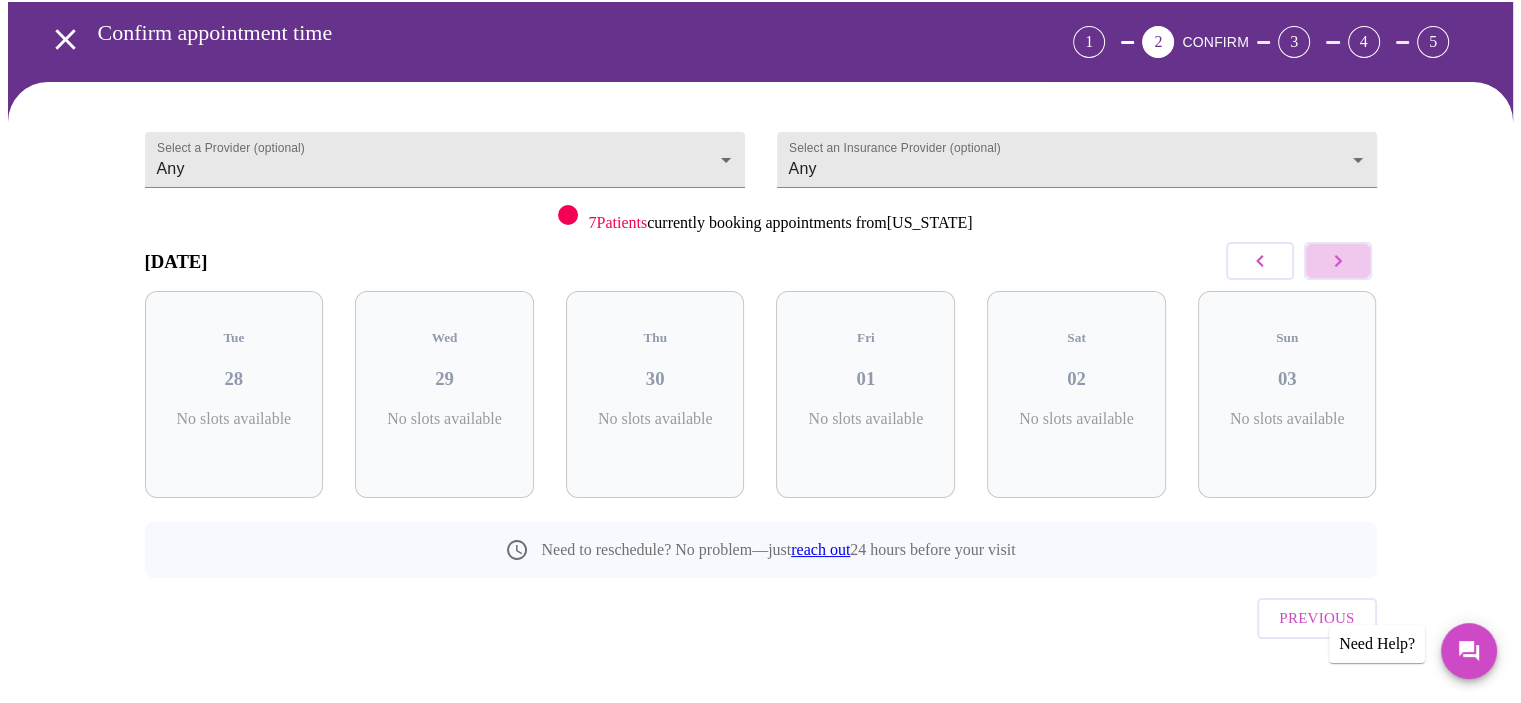 click 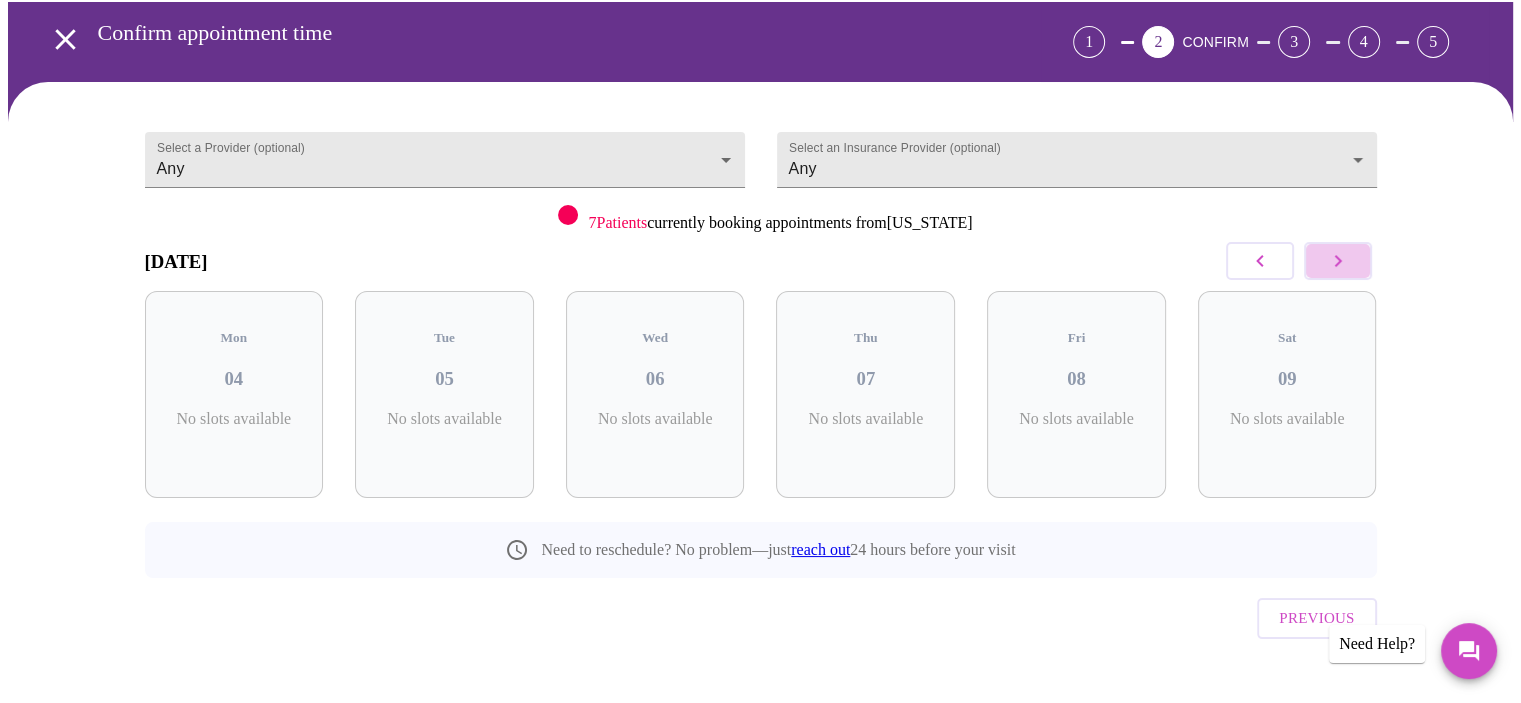 click 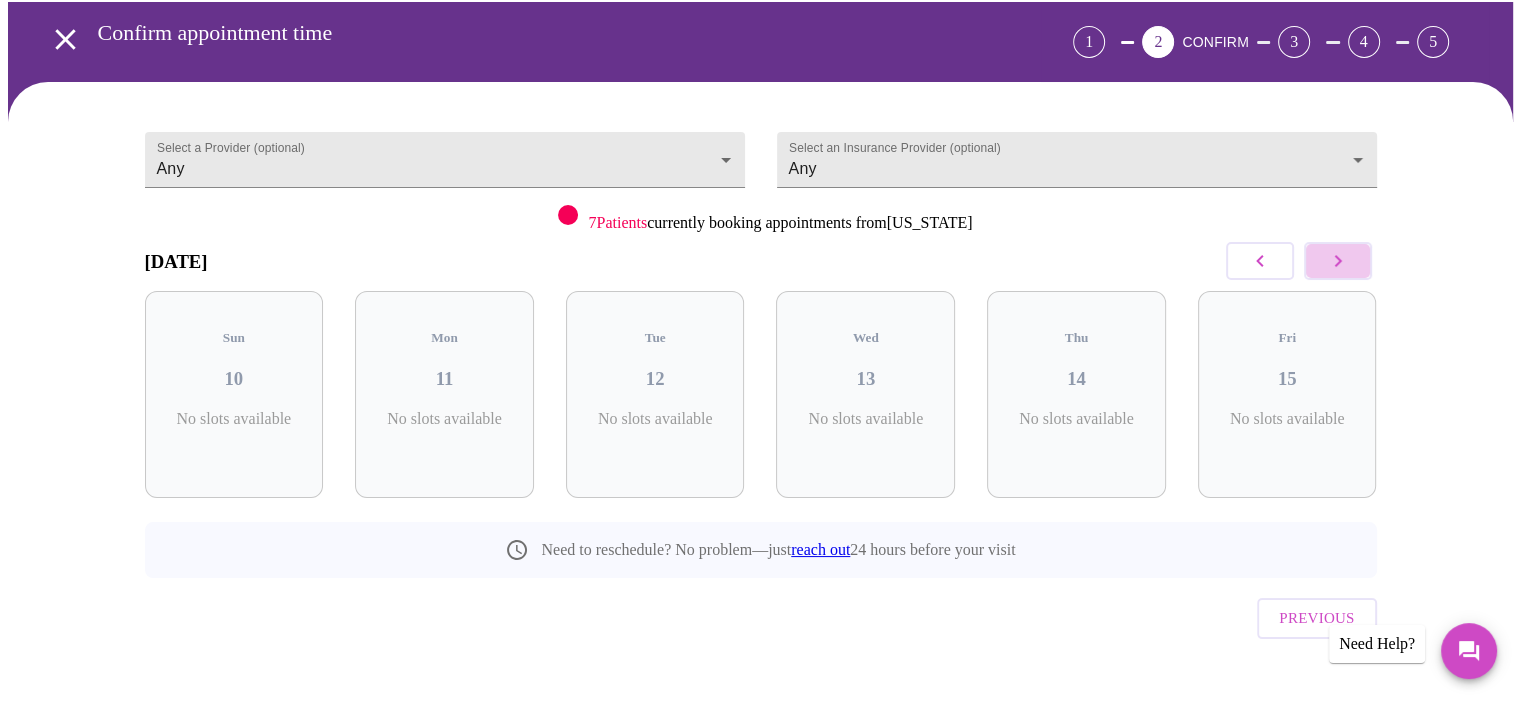 click 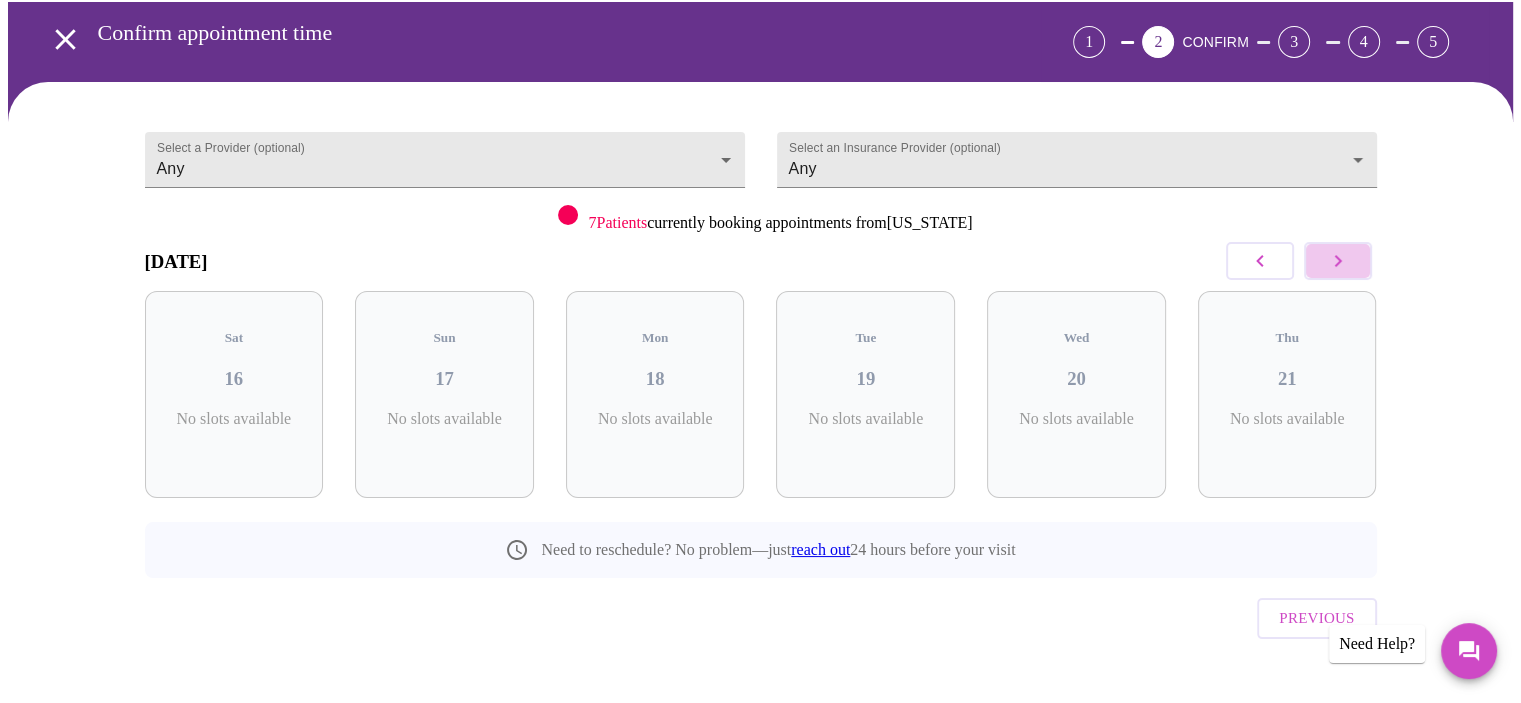 click 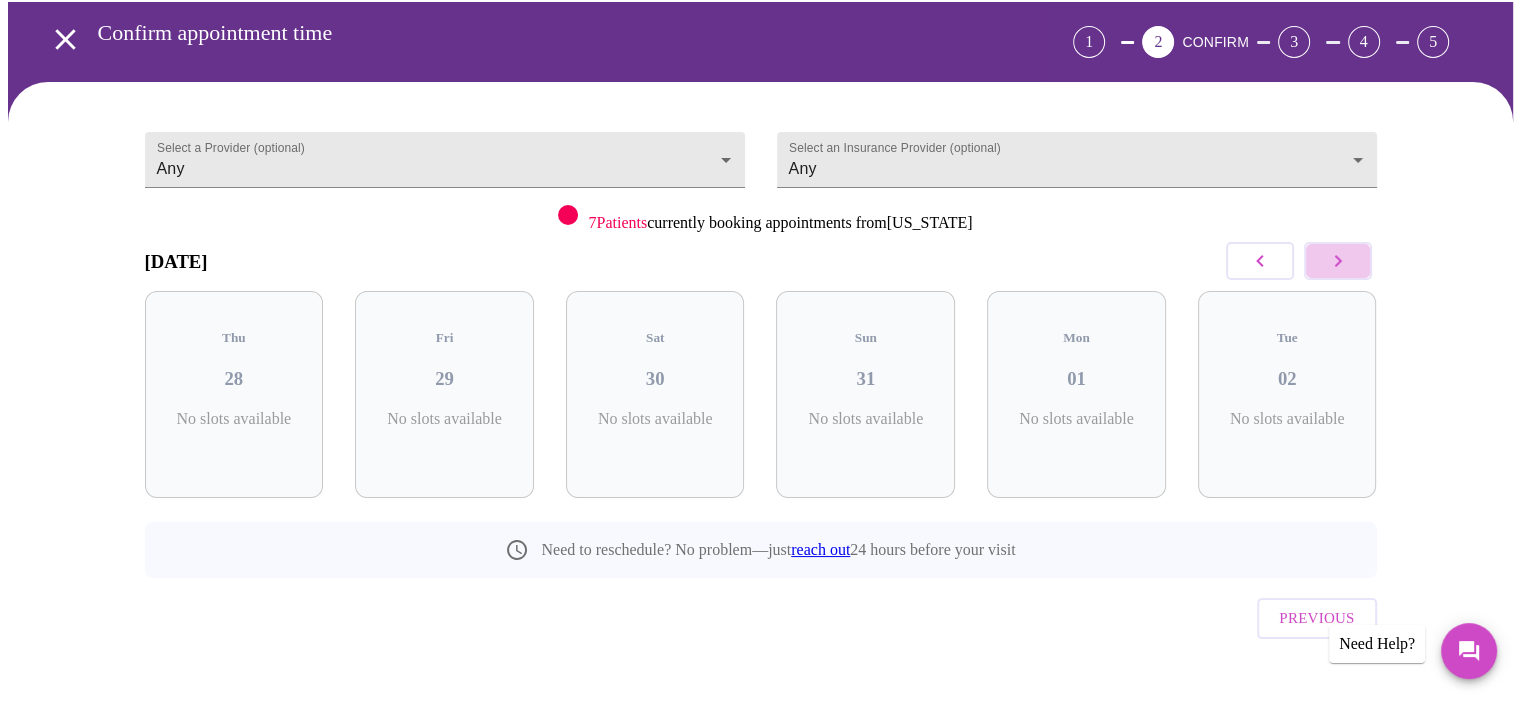 click 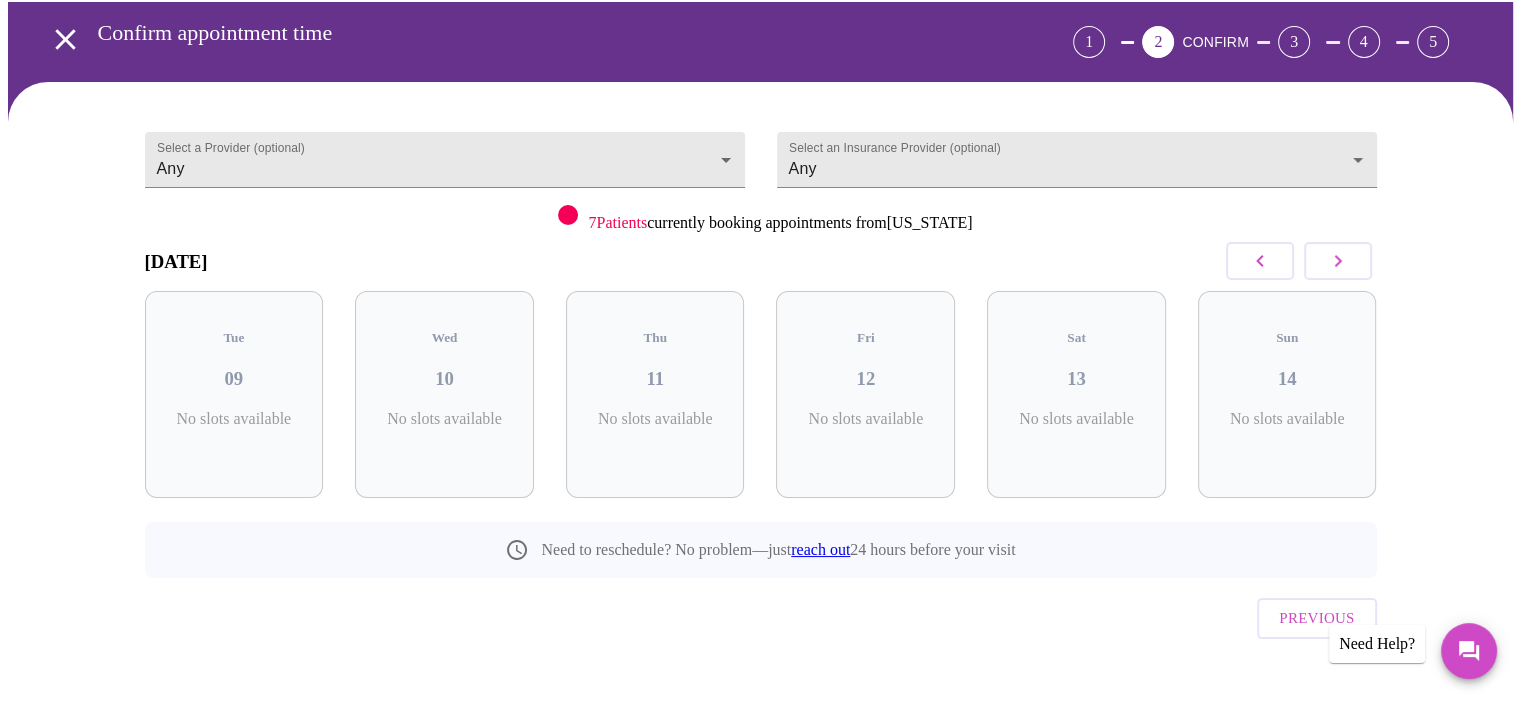 click 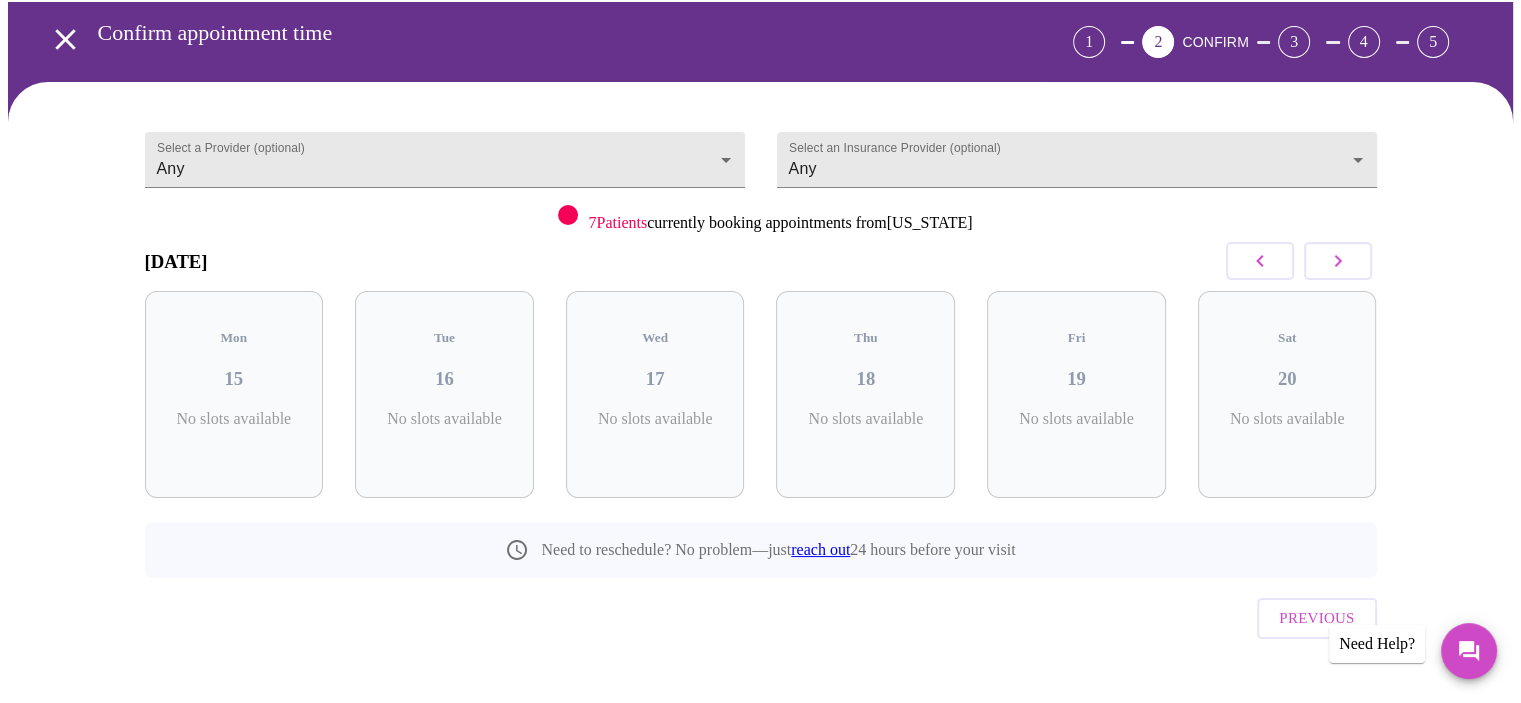 click 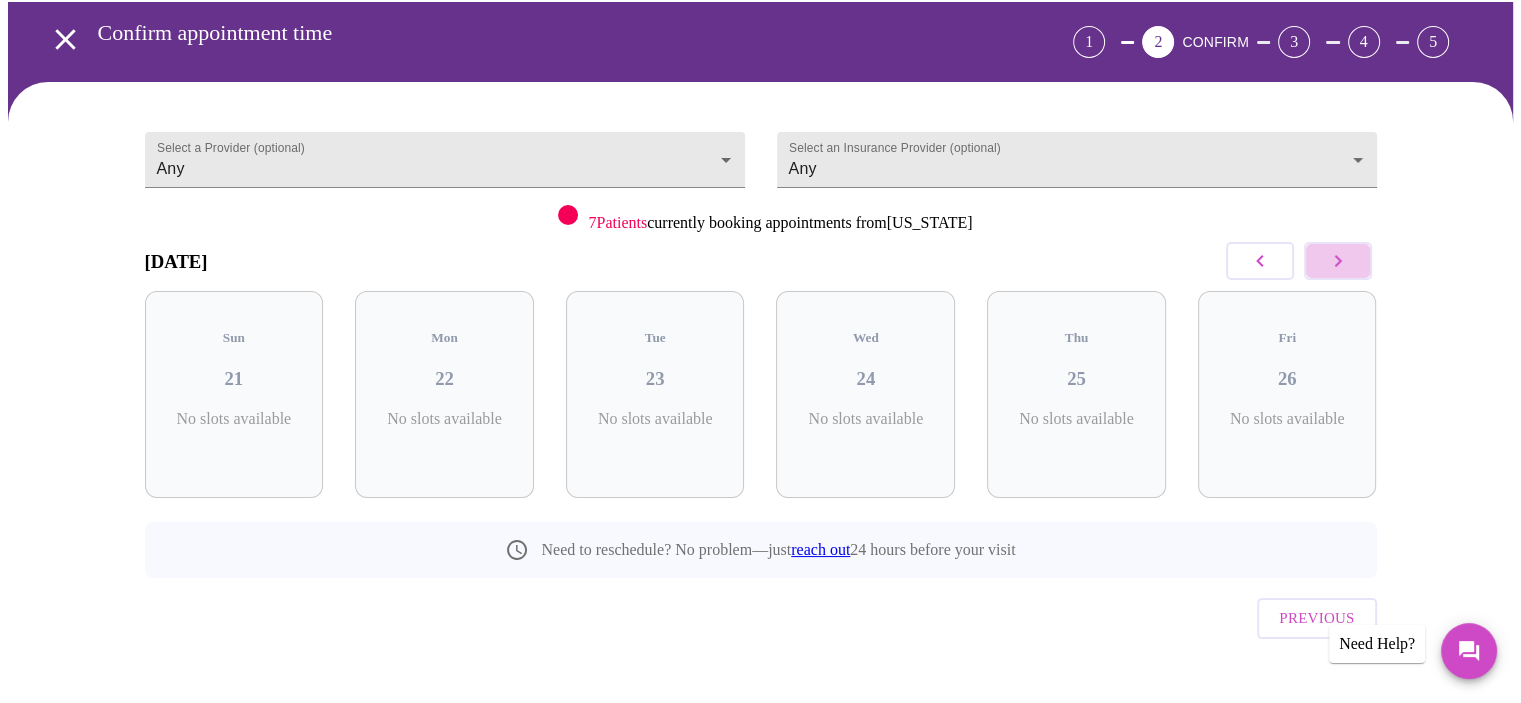 click 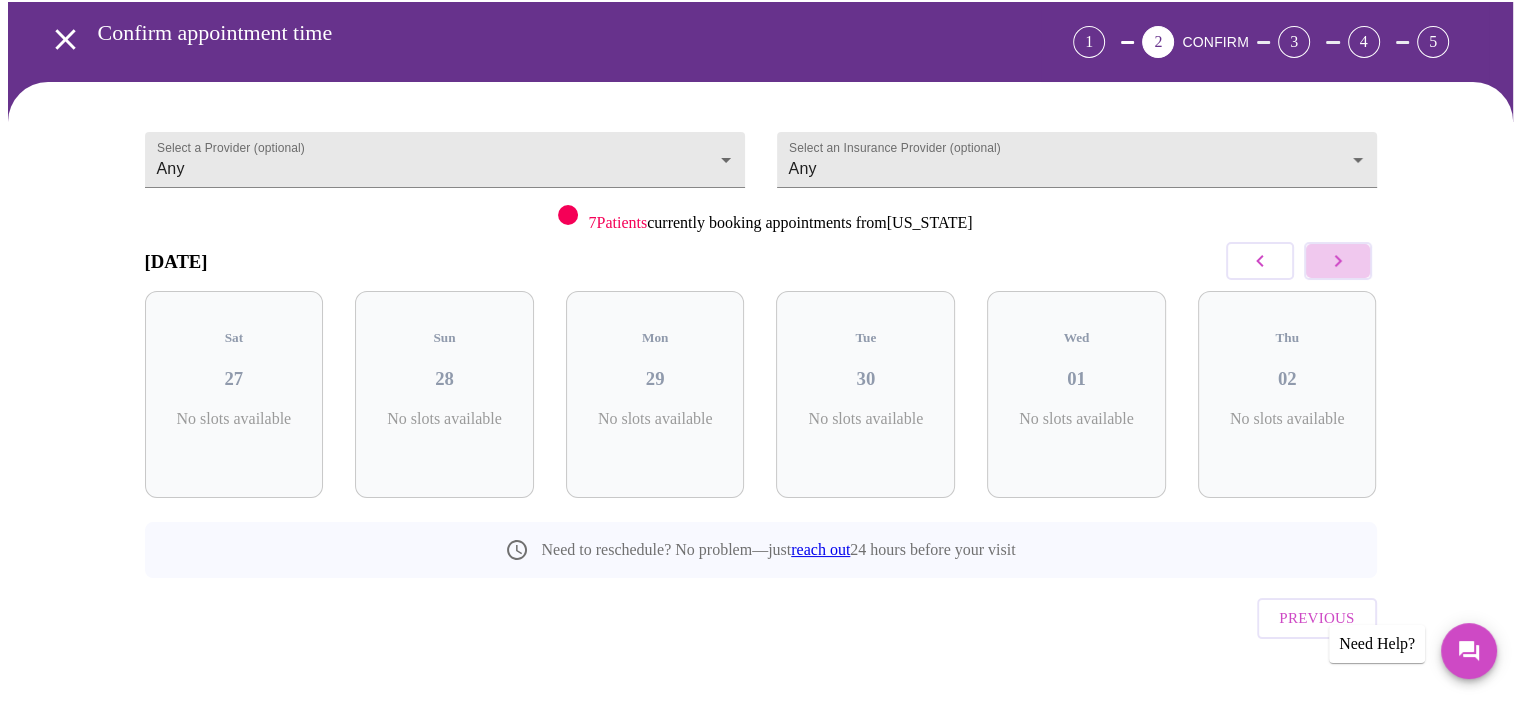 click 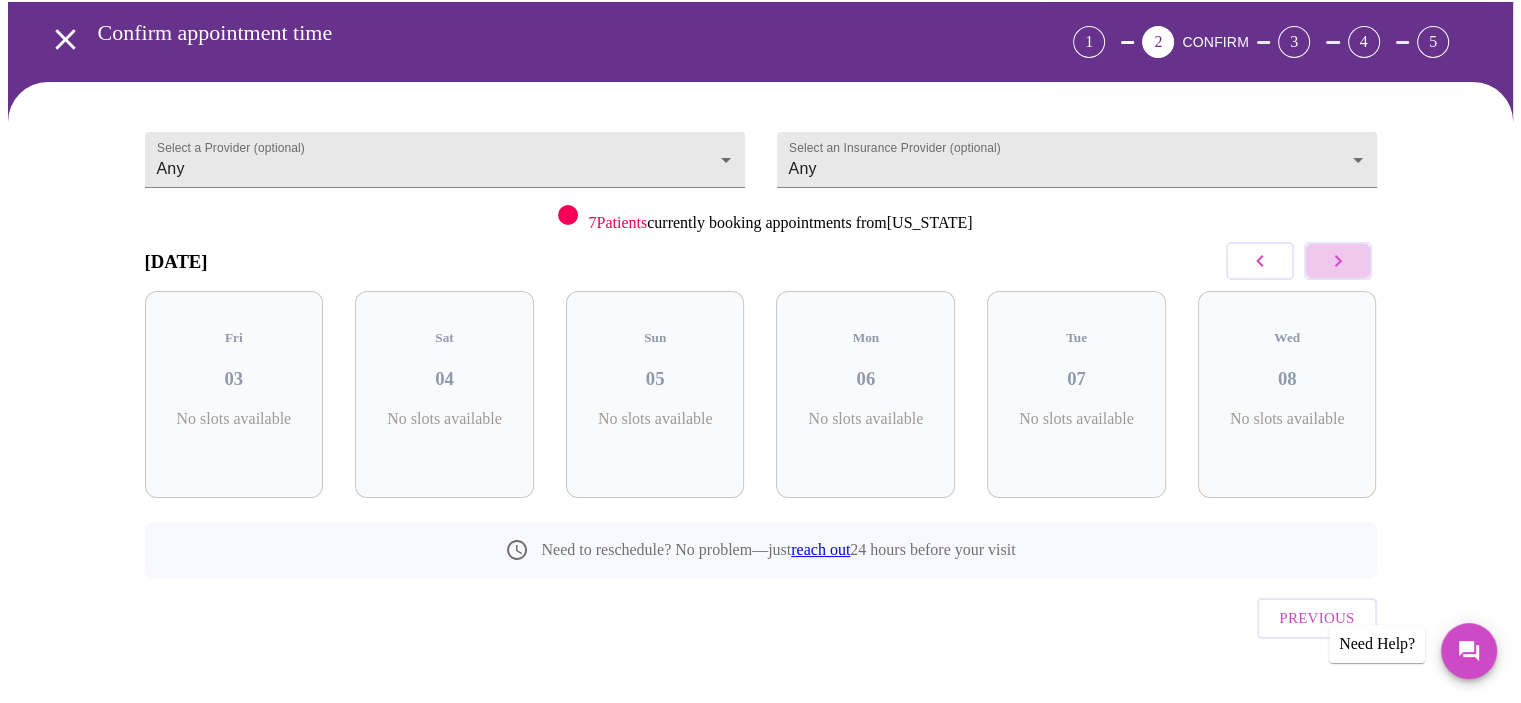 click 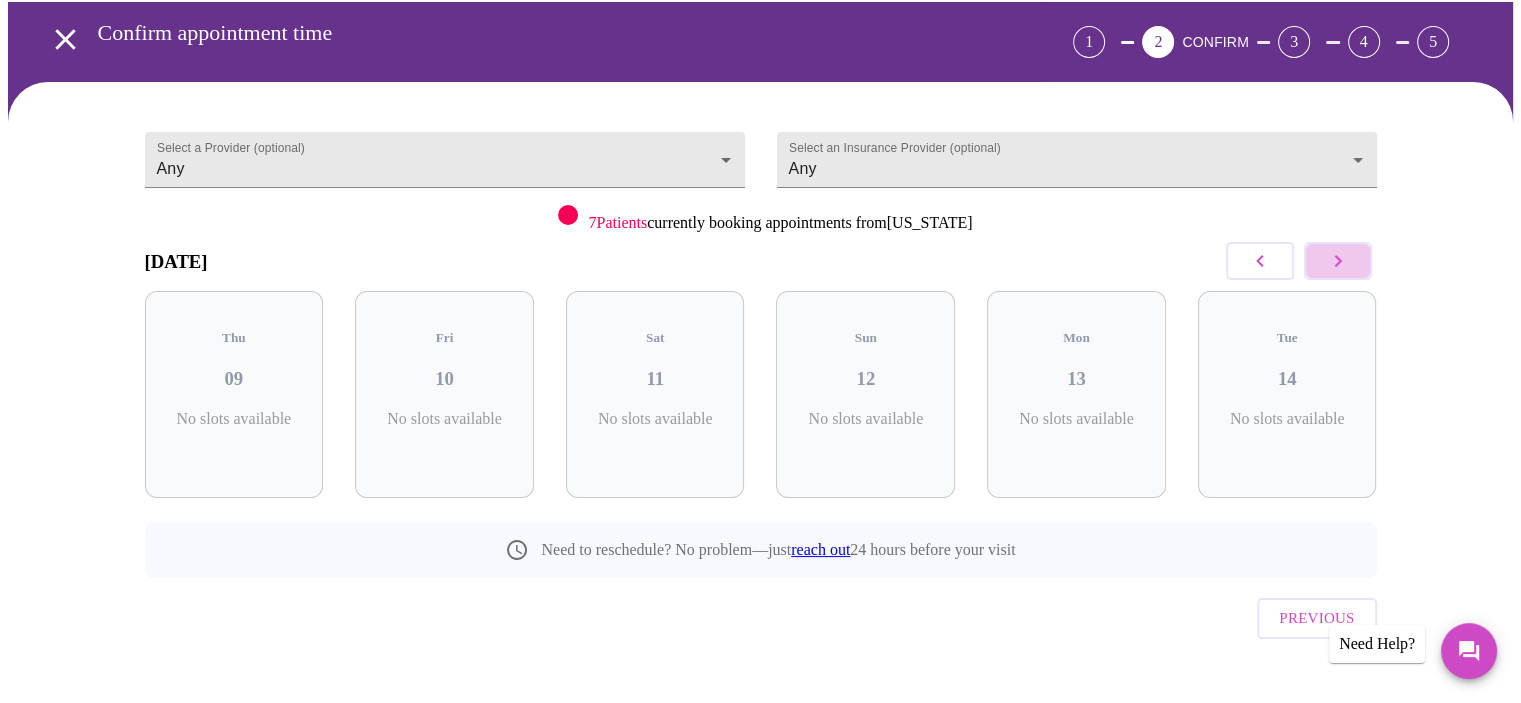 click 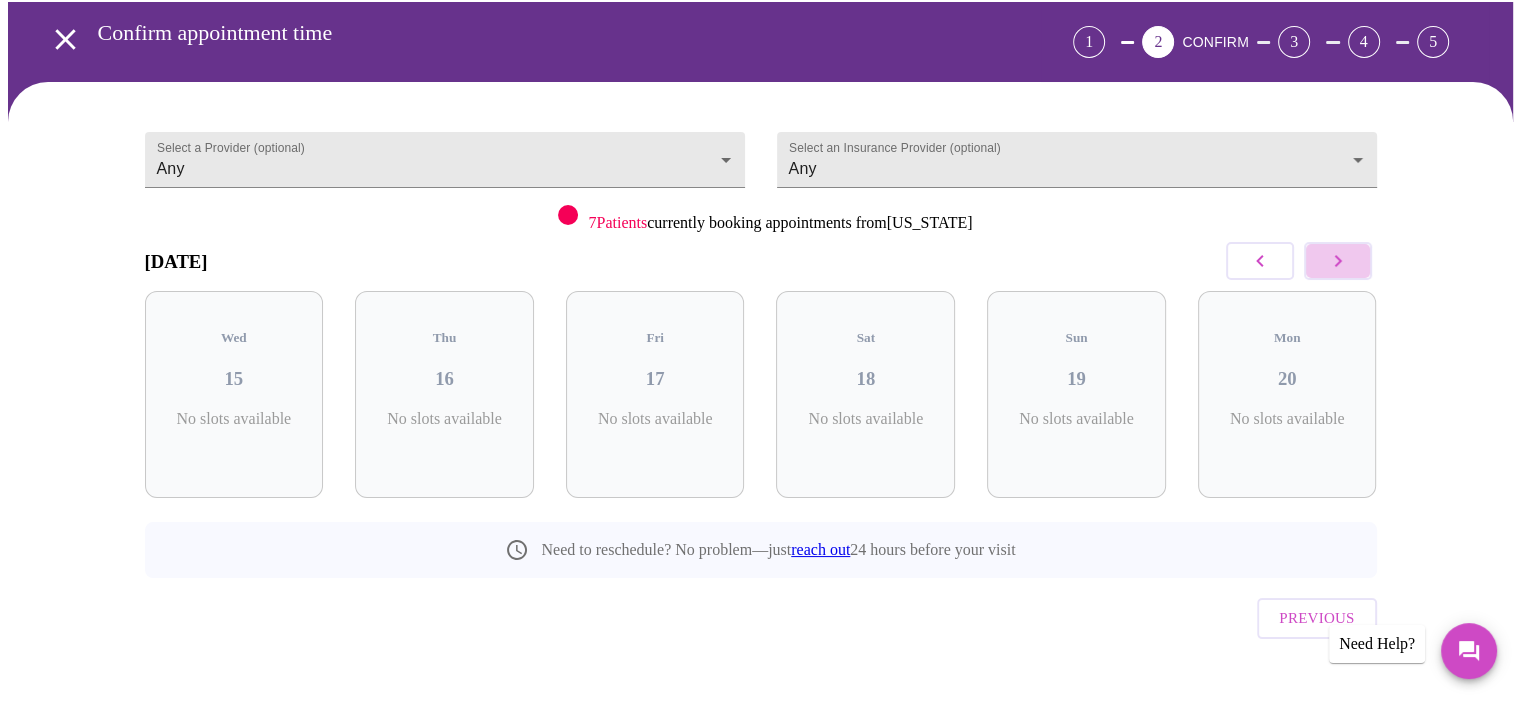 click 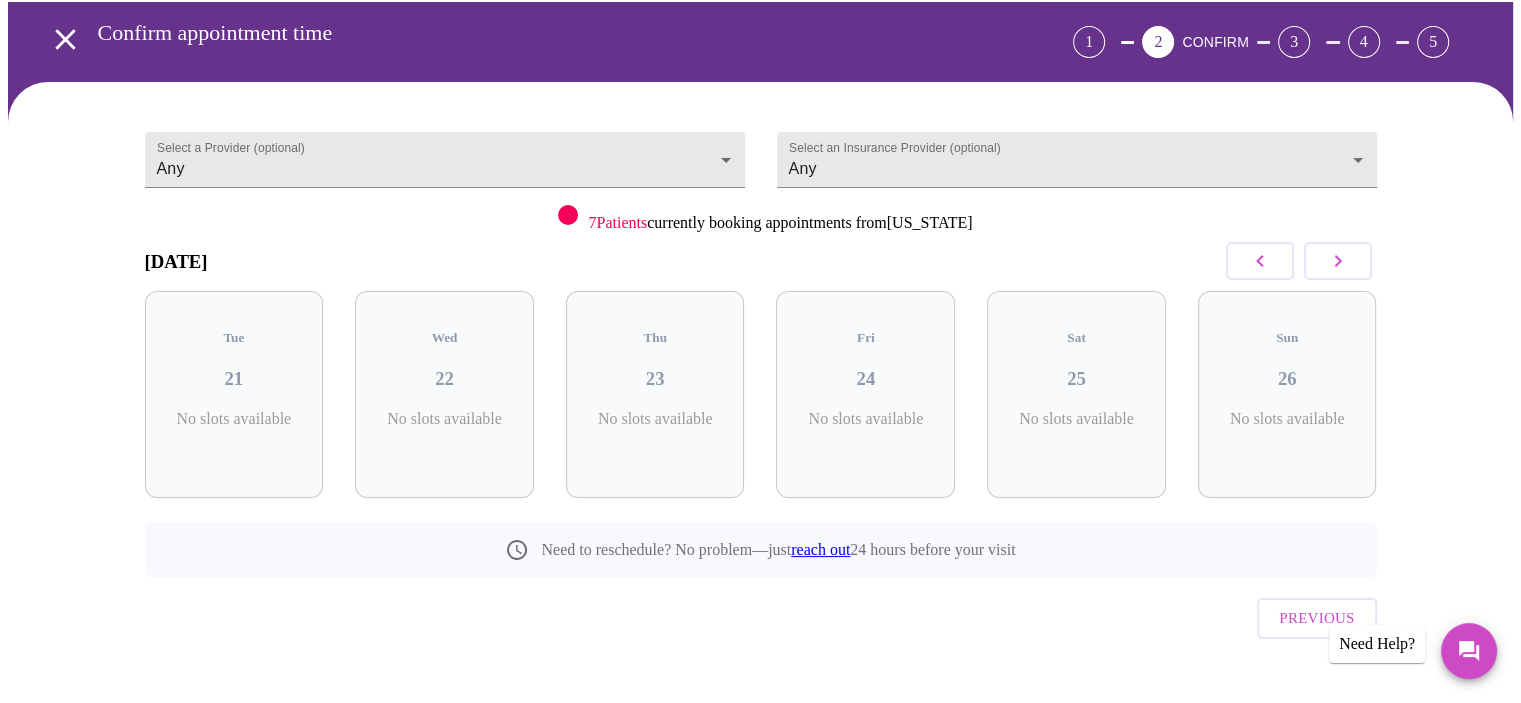 click 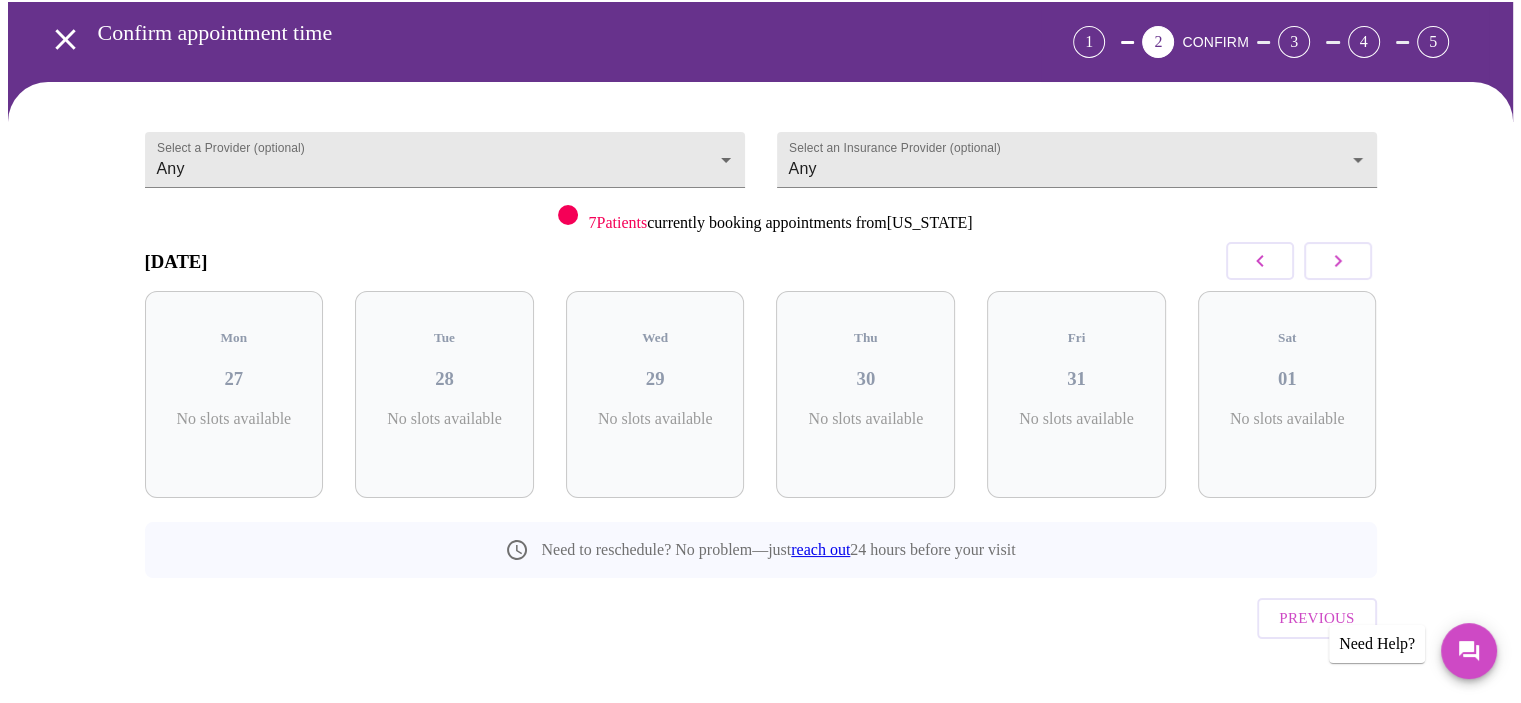 click 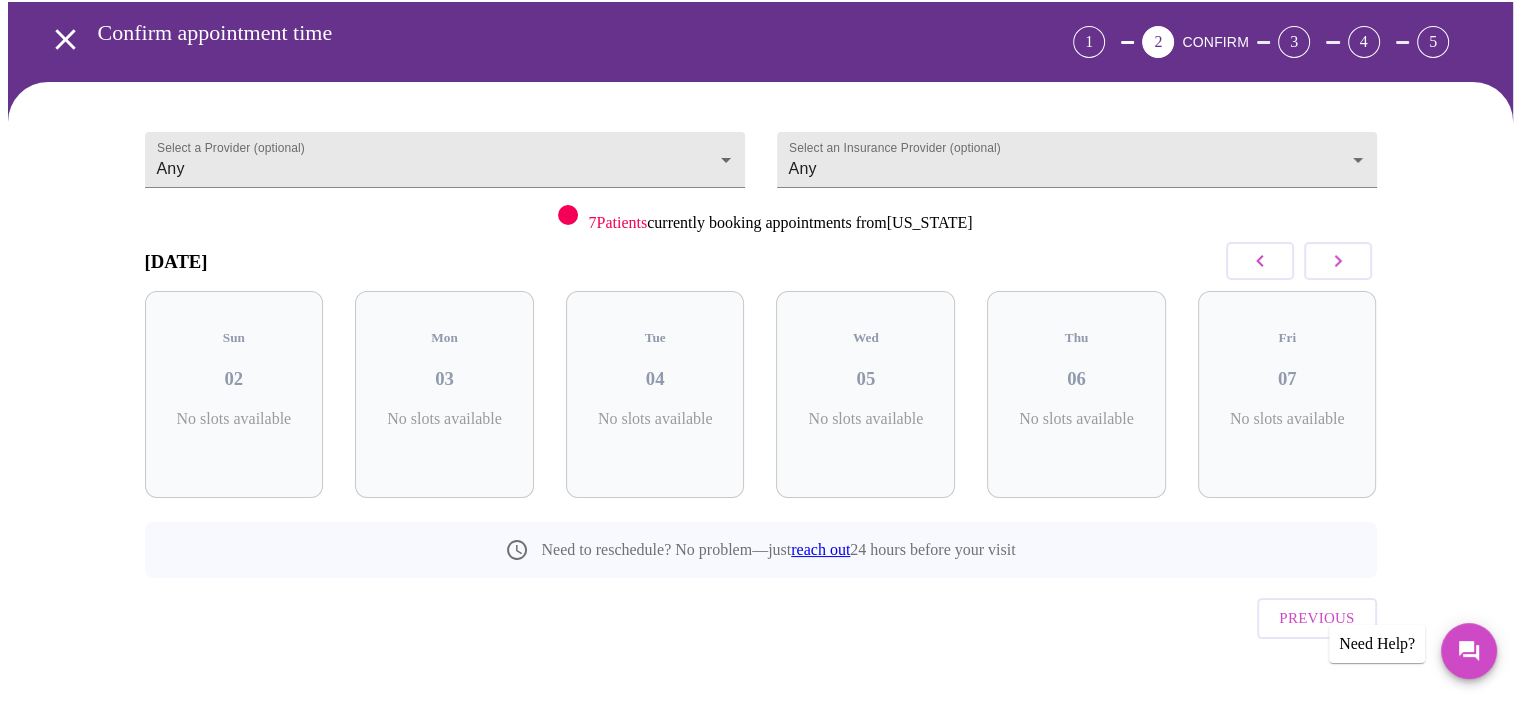 click 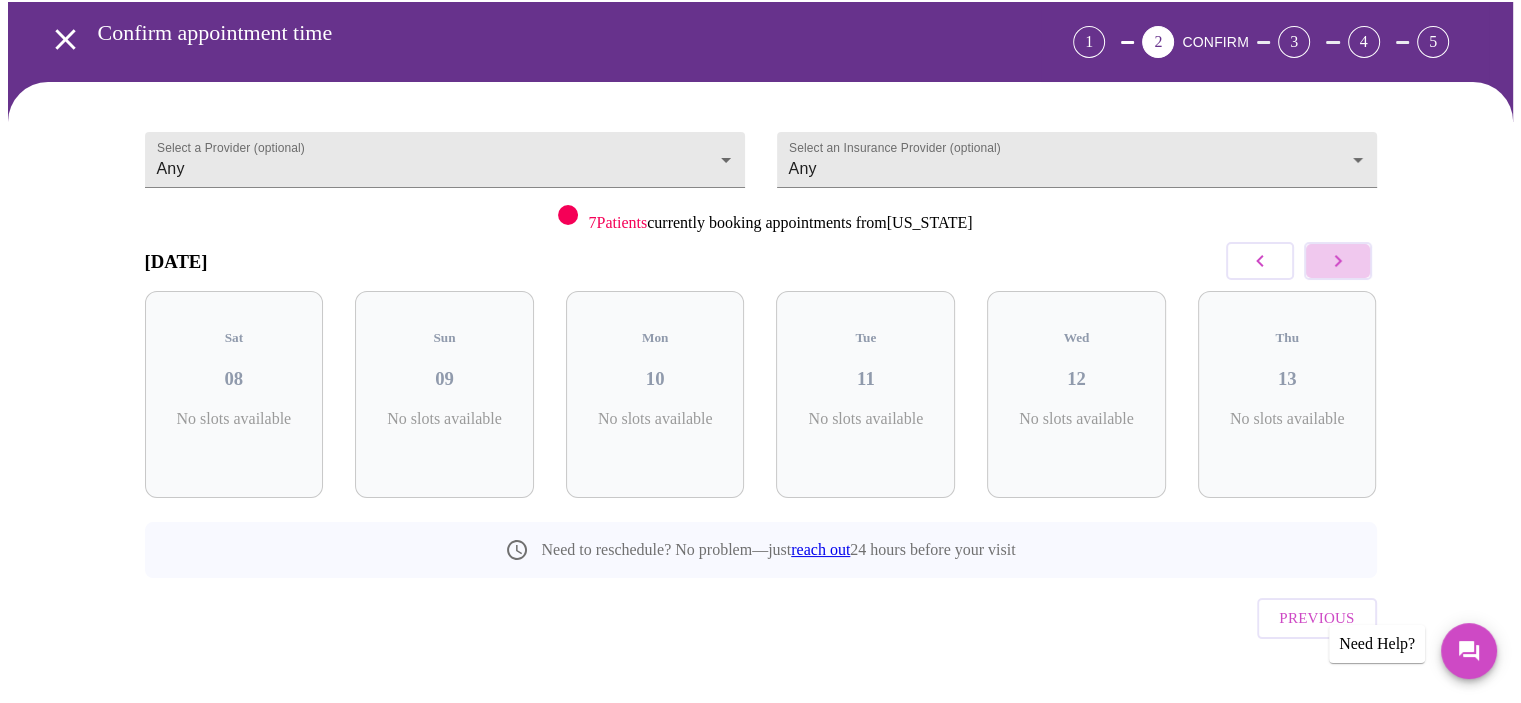 click 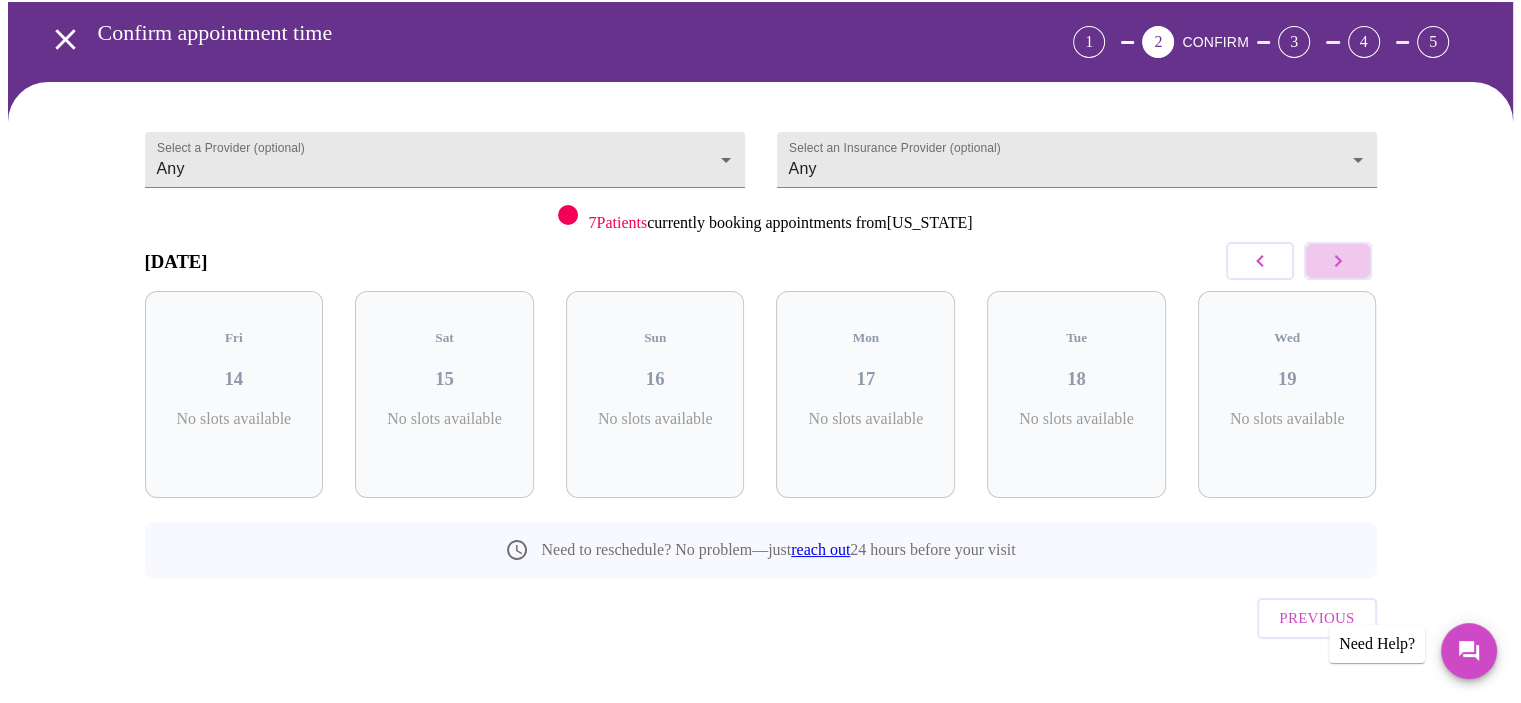 click 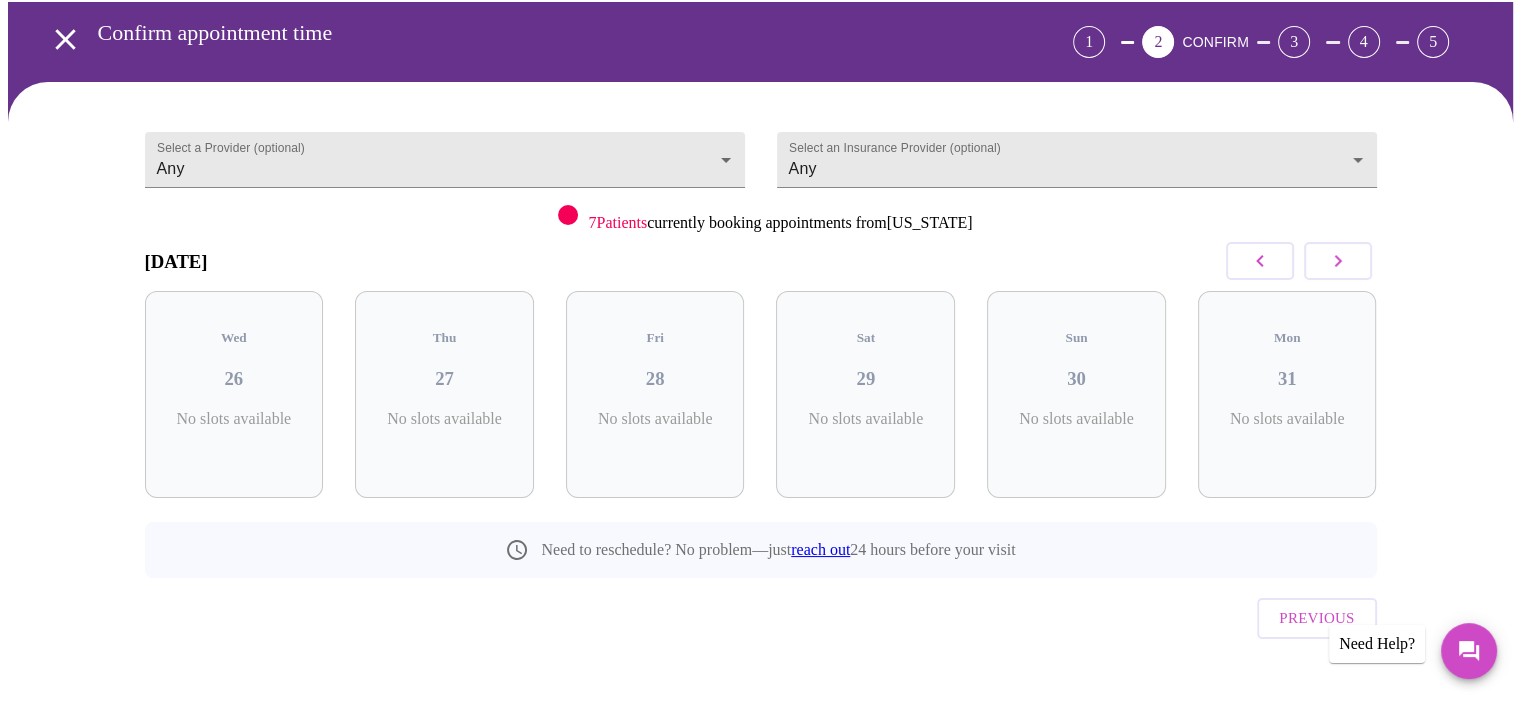 click 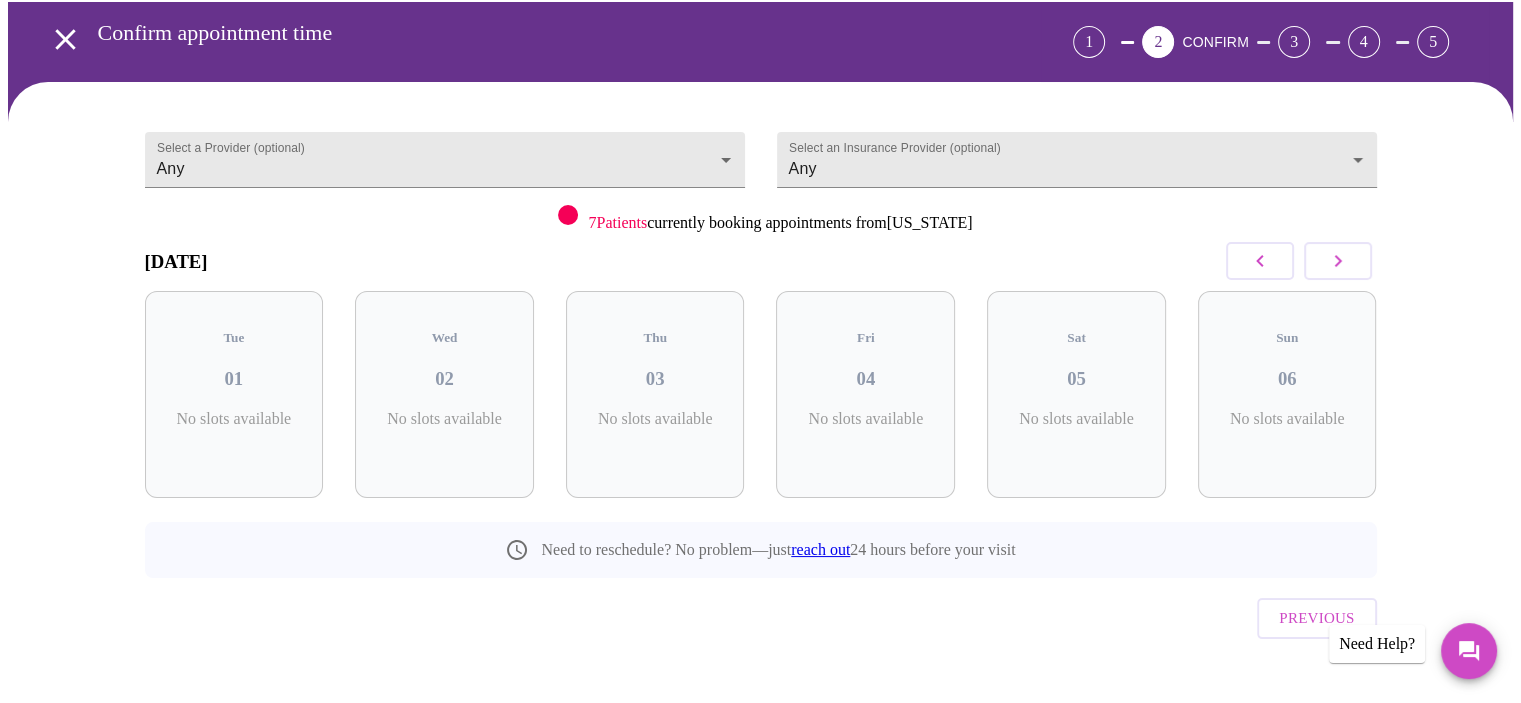 click 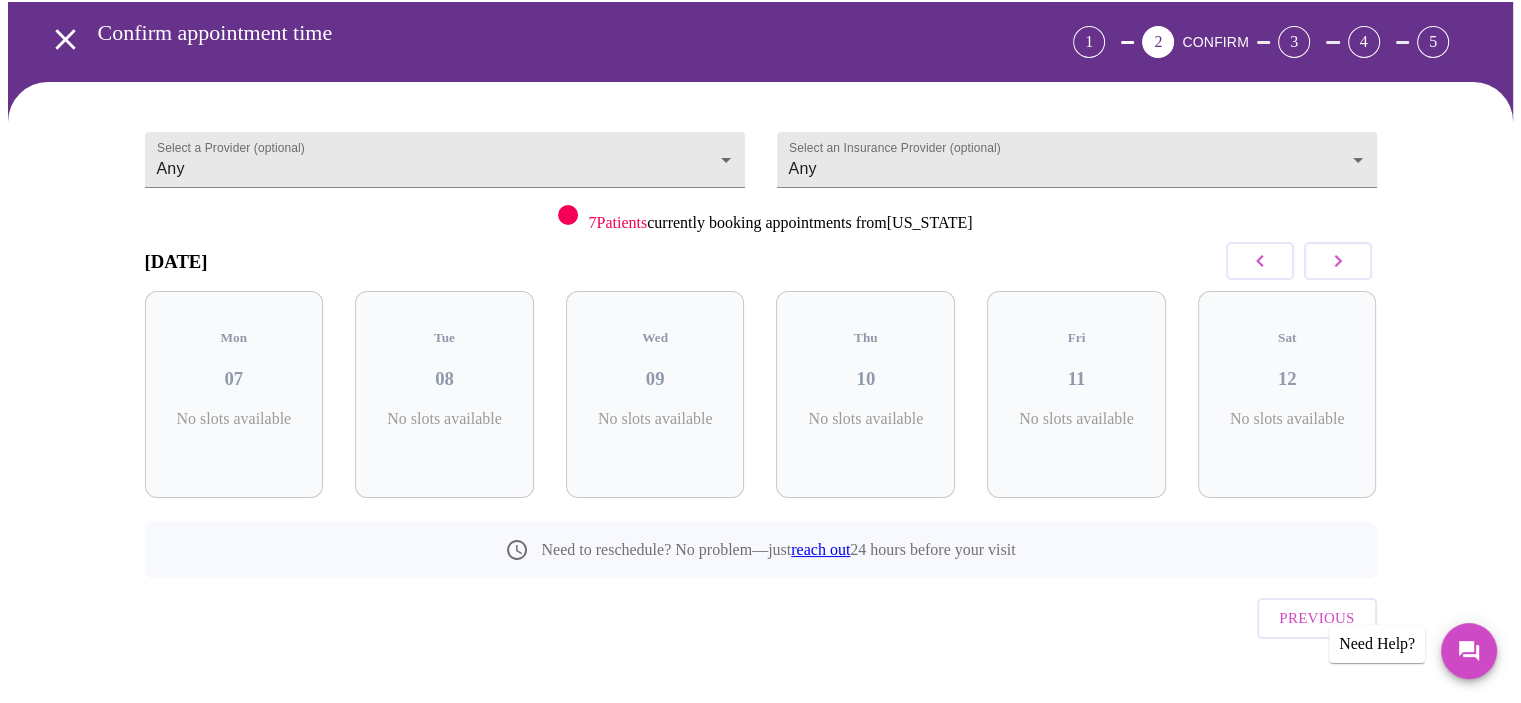 click 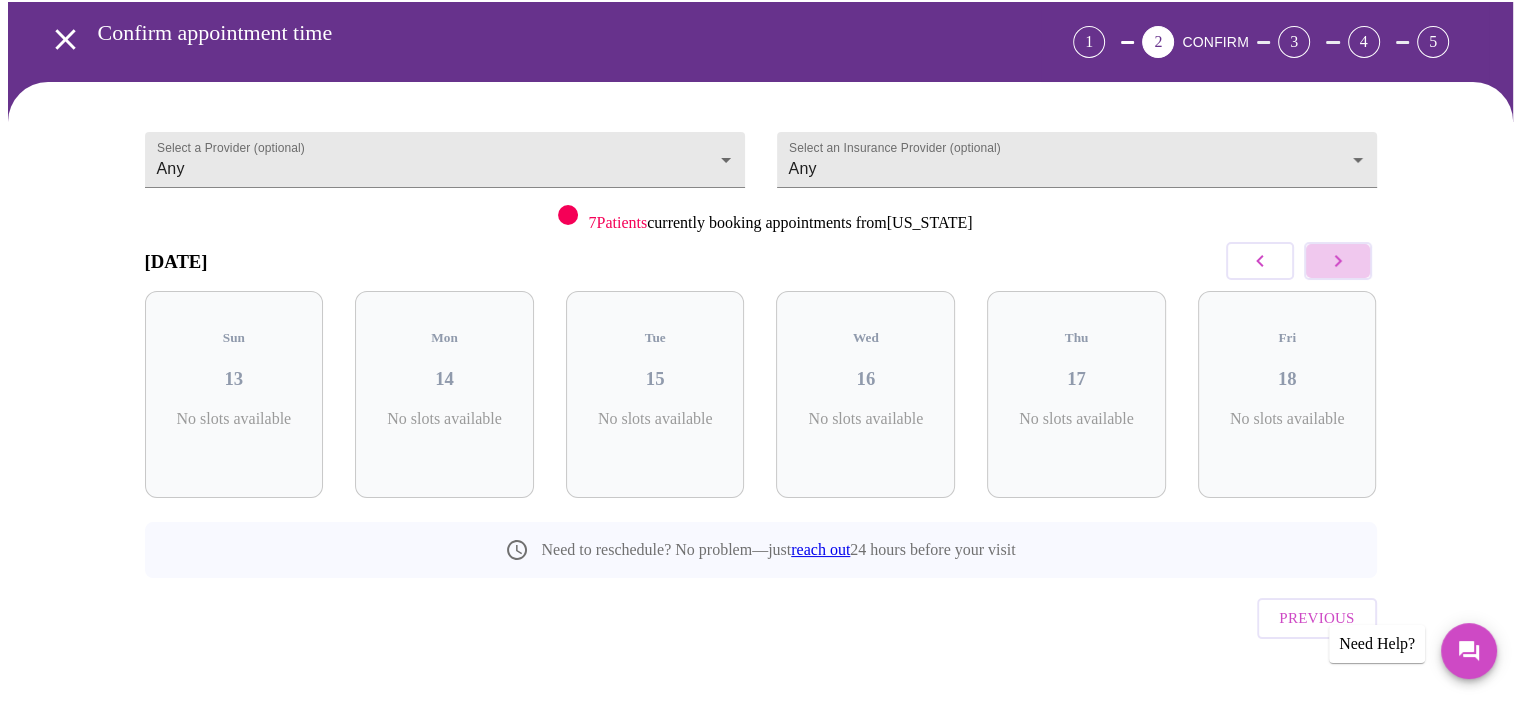 click 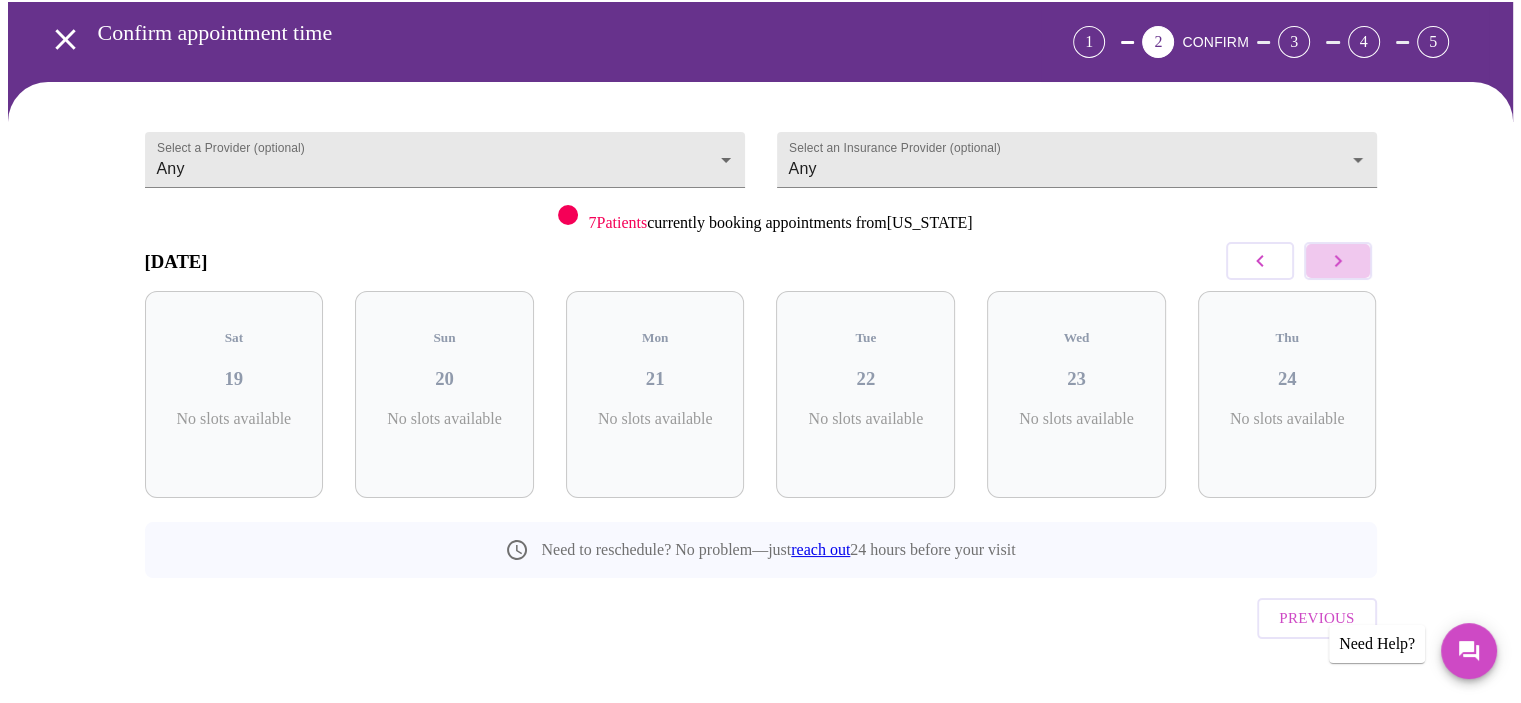 click 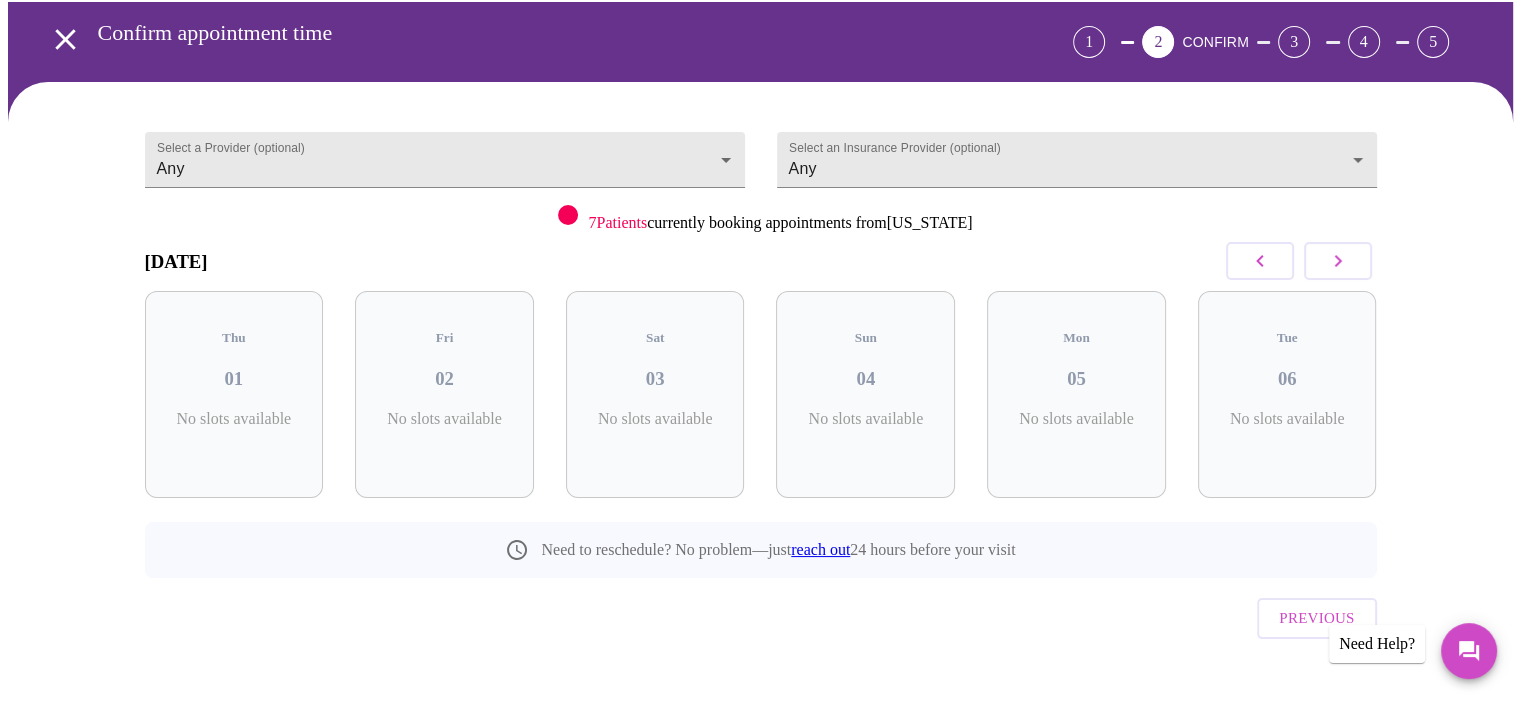 click 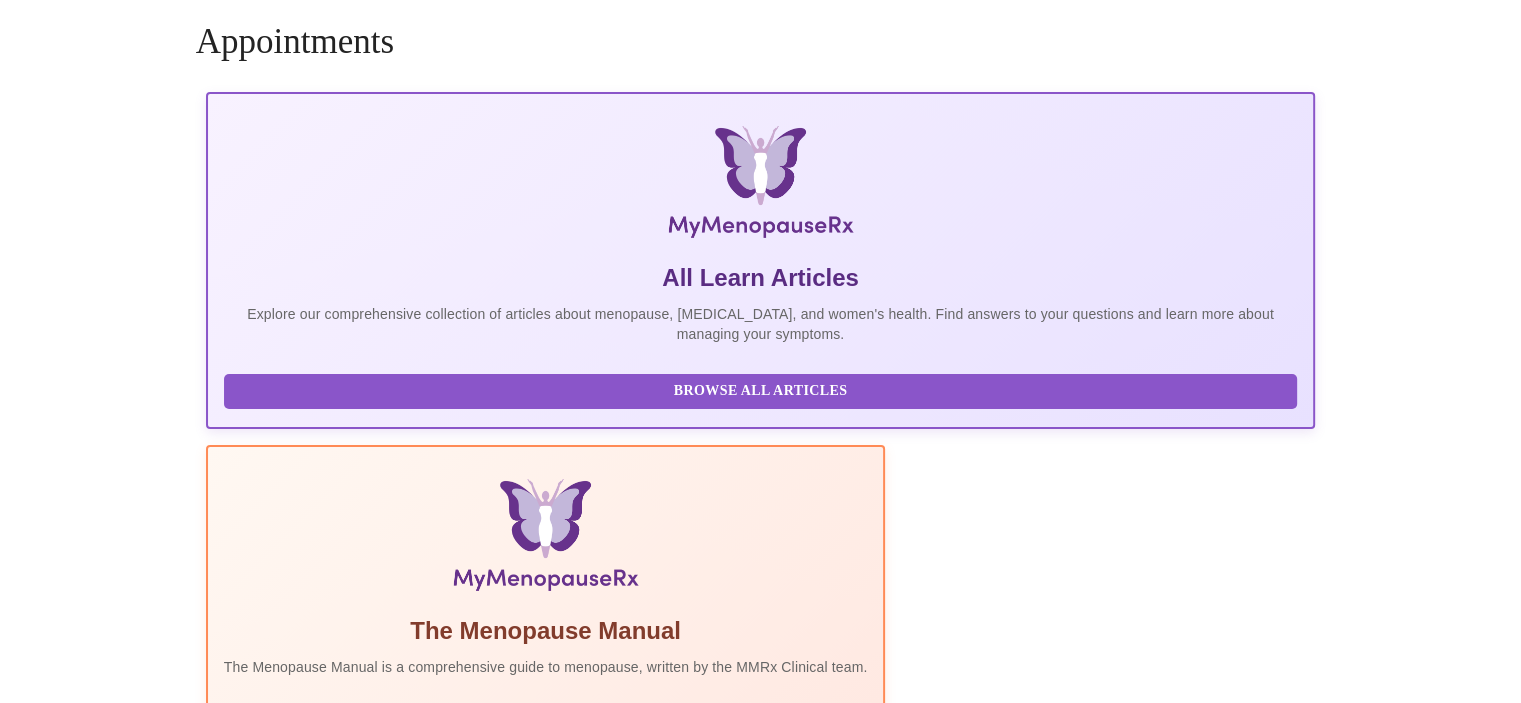 scroll, scrollTop: 0, scrollLeft: 0, axis: both 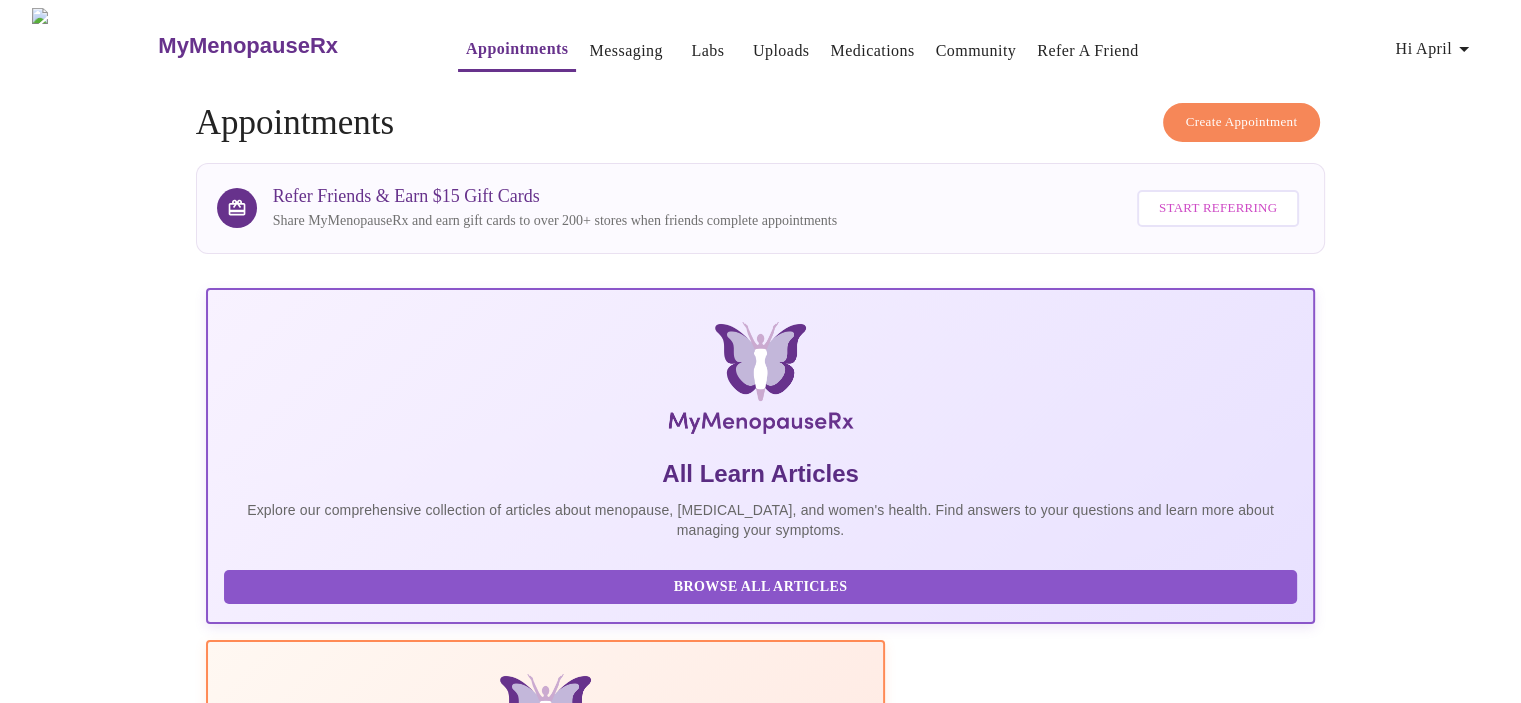 click on "Create Appointment" at bounding box center [1242, 122] 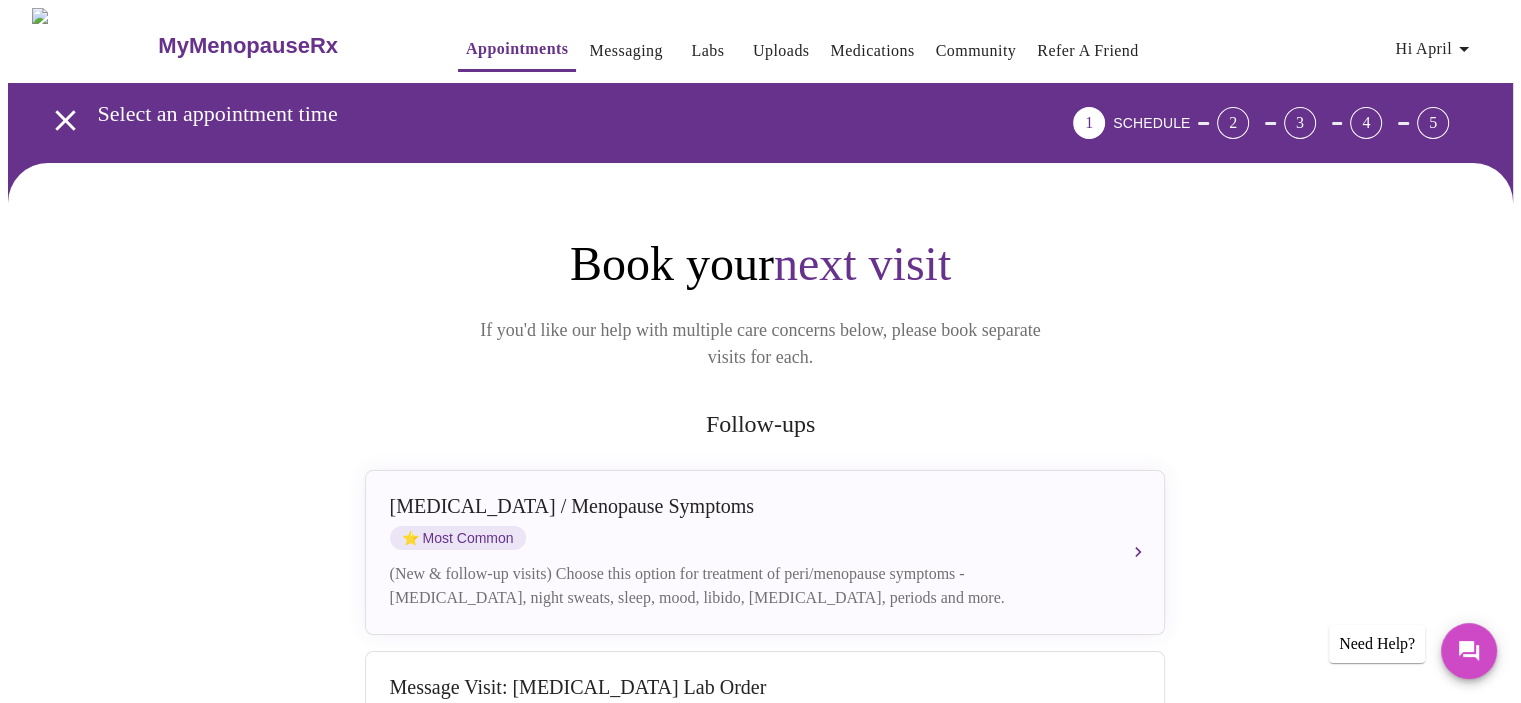 click on "Messaging" at bounding box center [625, 51] 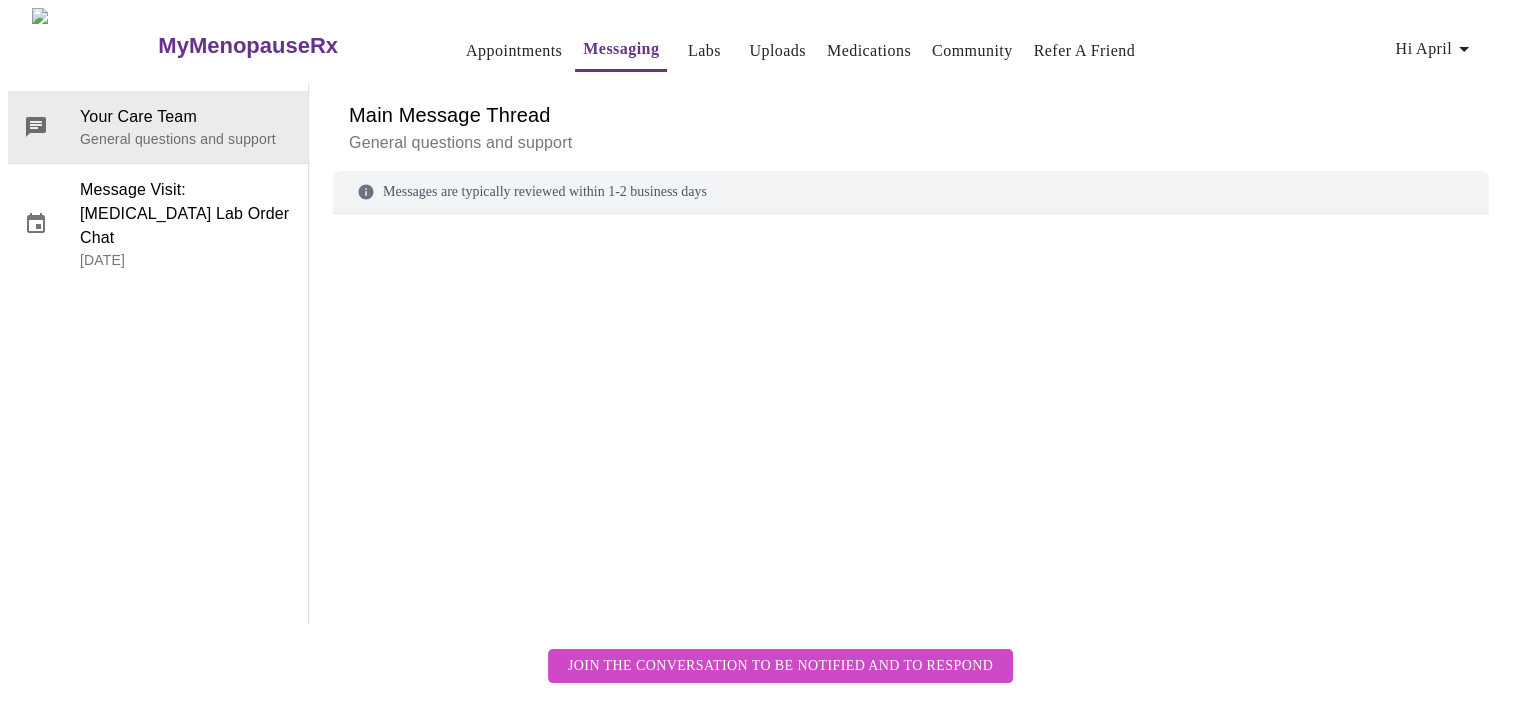 scroll, scrollTop: 75, scrollLeft: 0, axis: vertical 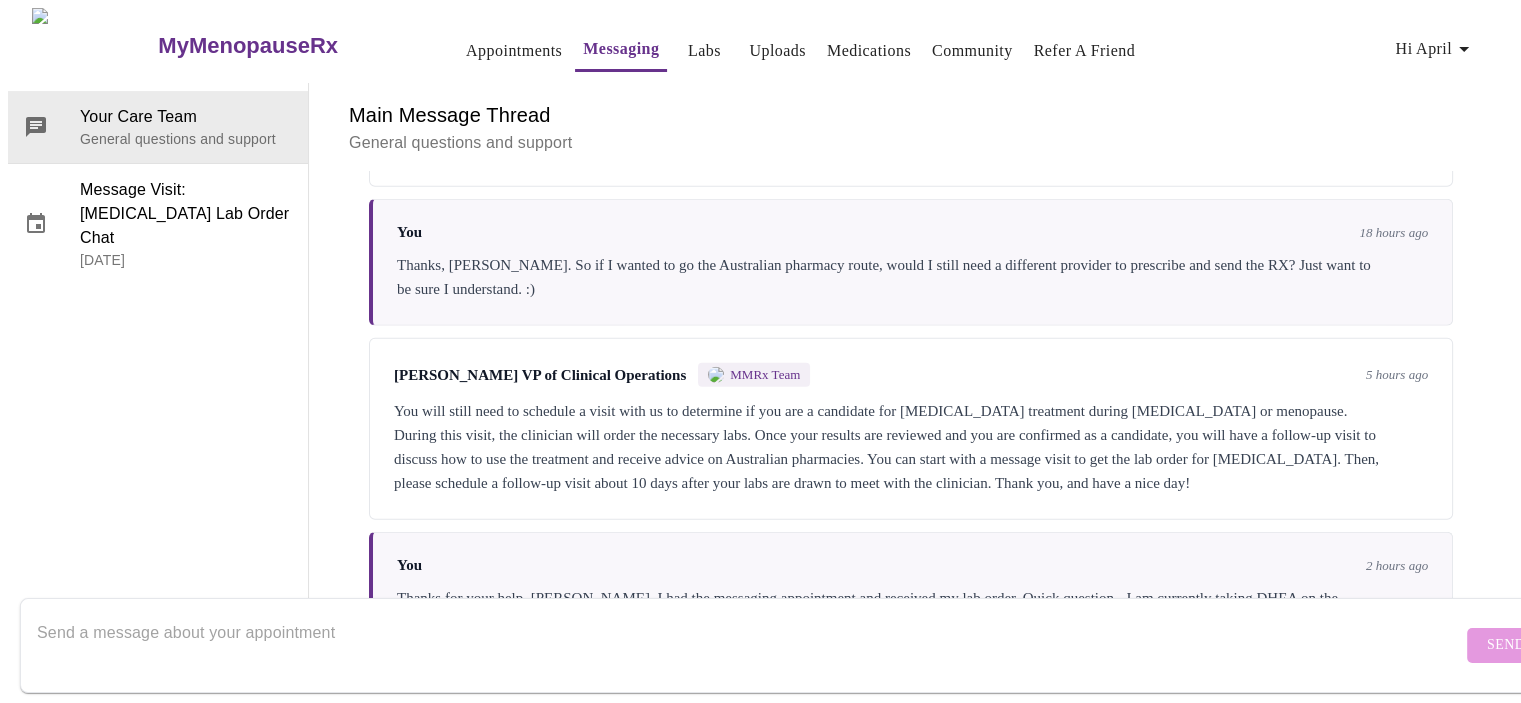 click on "Appointments" at bounding box center (514, 51) 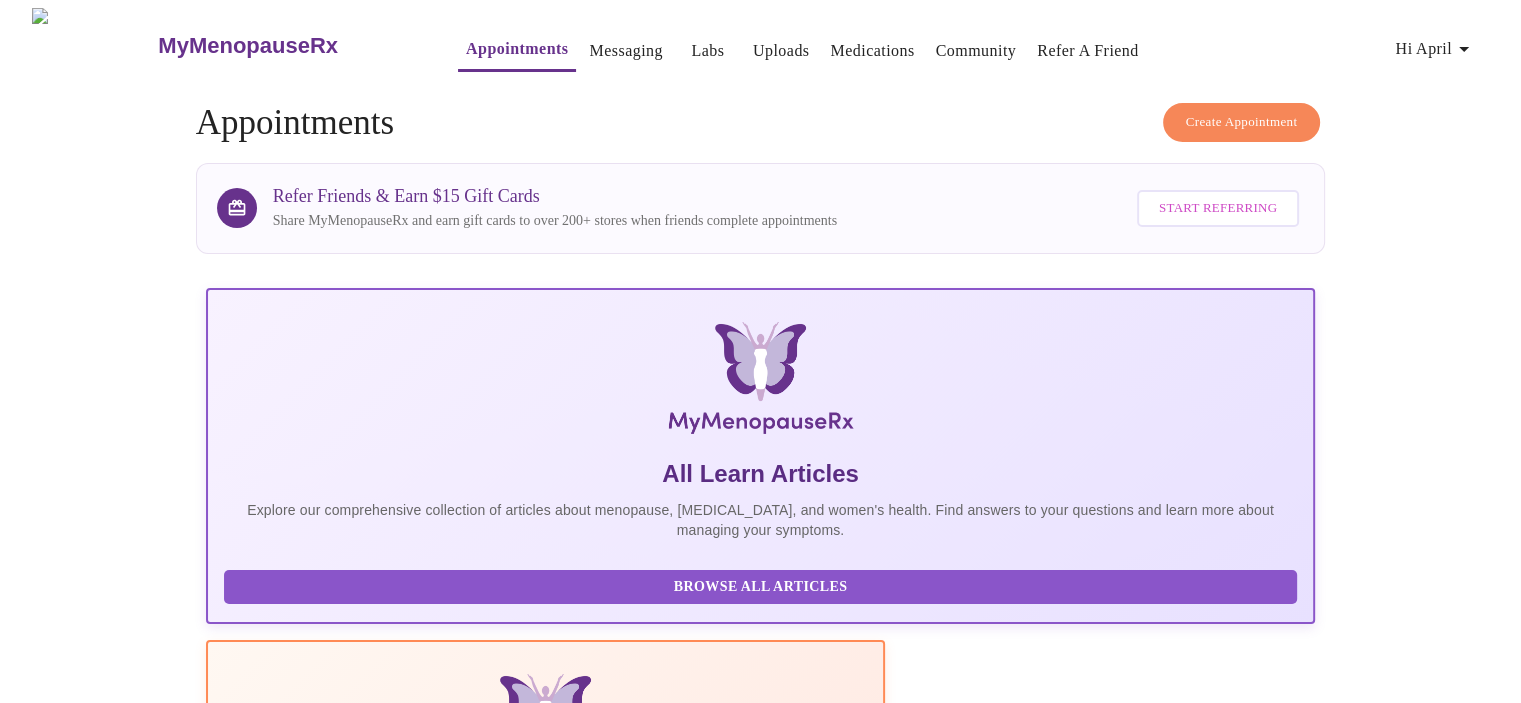 click on "Create Appointment" at bounding box center [1242, 122] 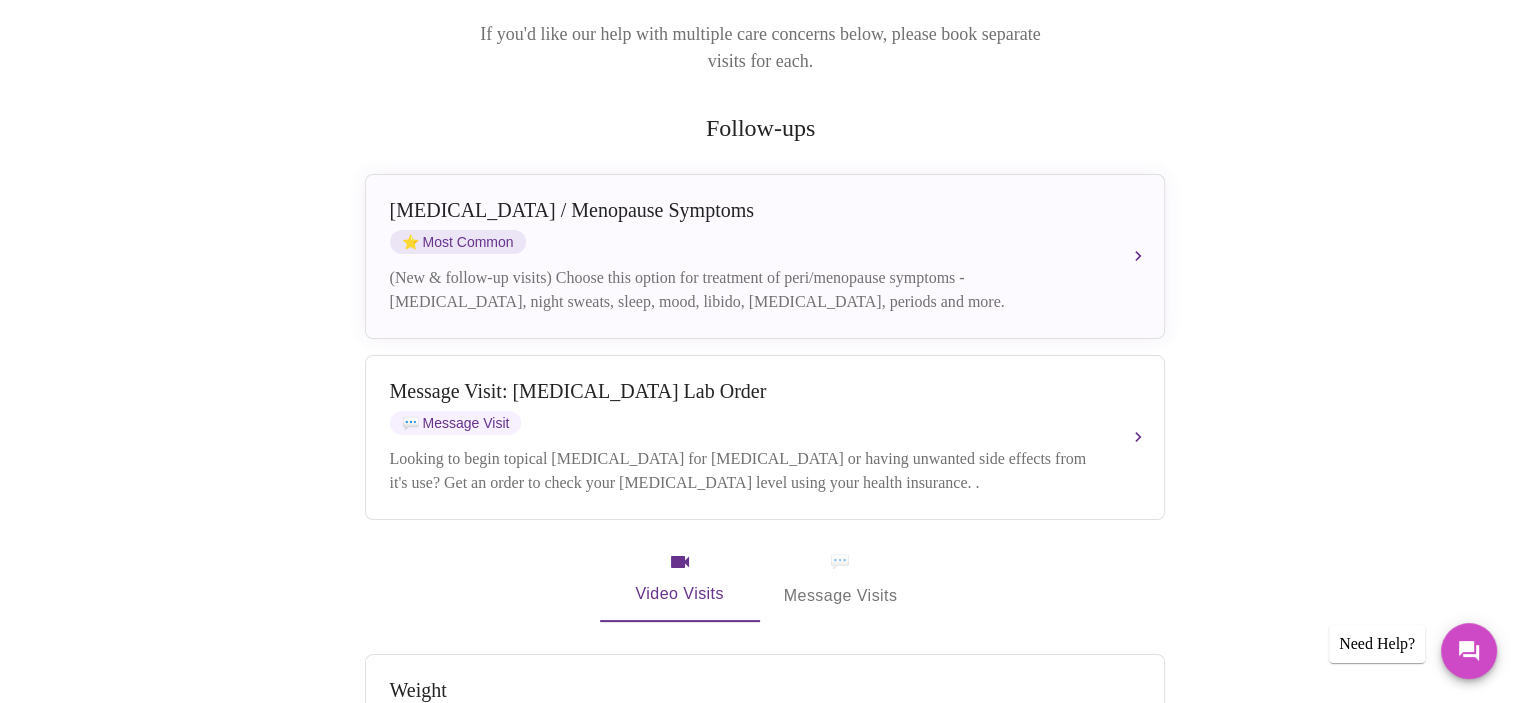 scroll, scrollTop: 249, scrollLeft: 0, axis: vertical 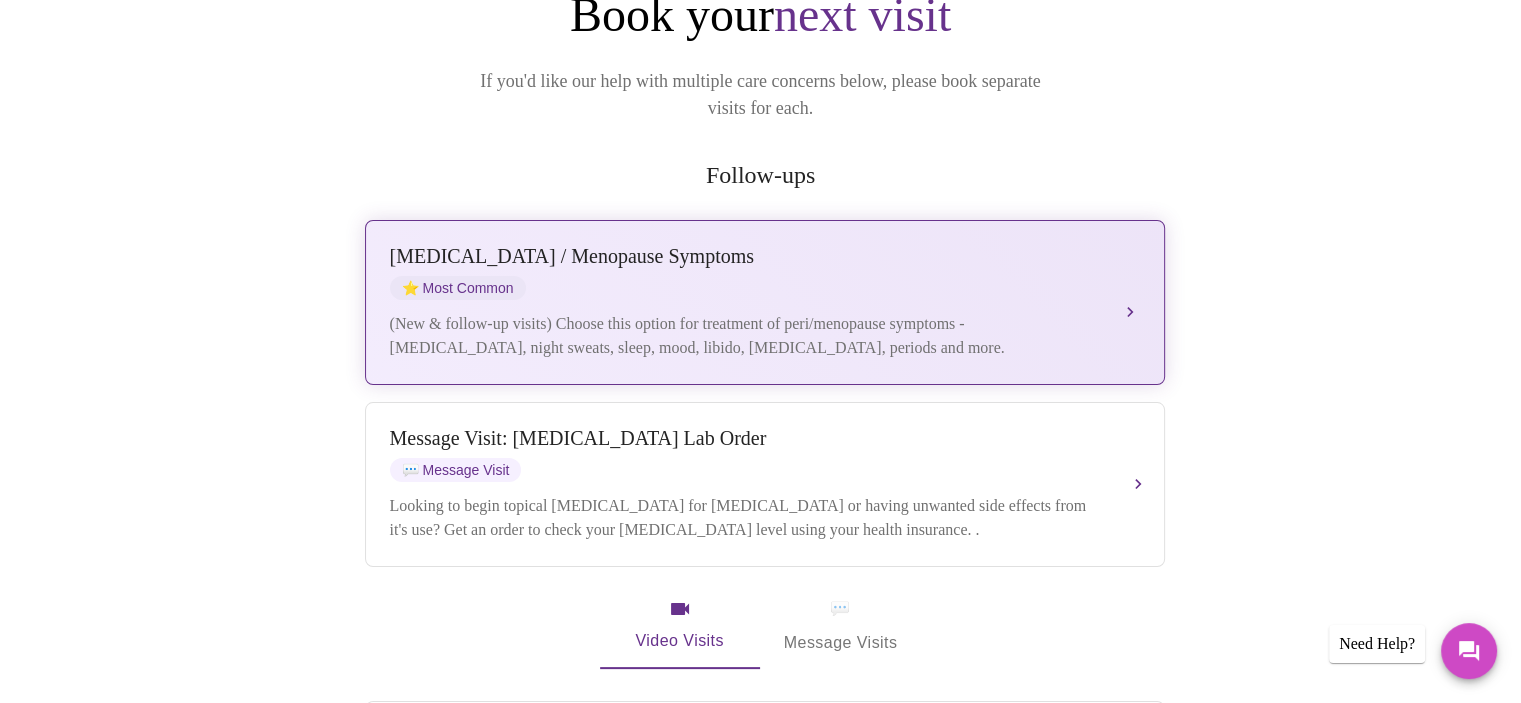 click on "Perimenopause / Menopause Symptoms  ⭐  Most Common (New & follow-up visits) Choose this option for treatment of peri/menopause symptoms - hot flashes, night sweats, sleep, mood, libido, vaginal dryness, periods and more." at bounding box center [765, 302] 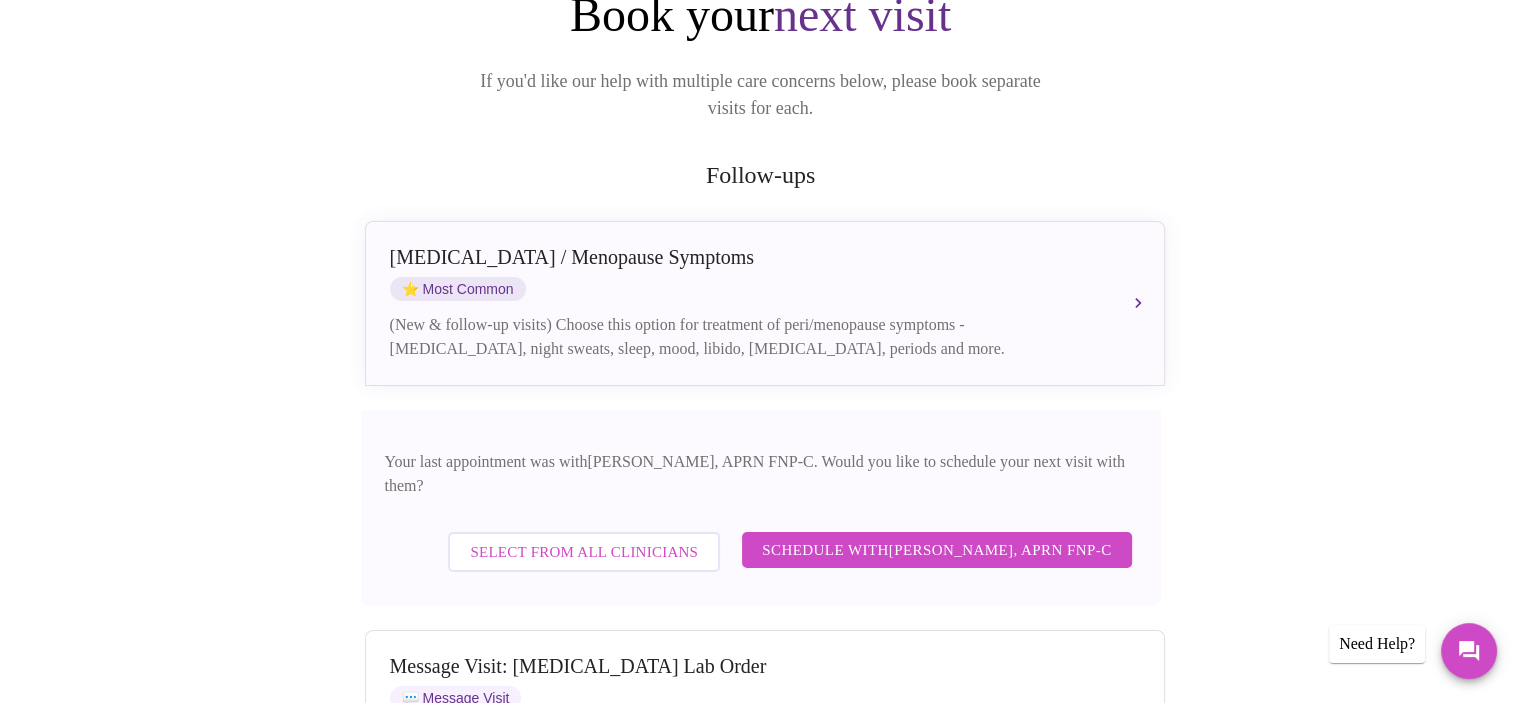 click on "Schedule with  Kelly Perisin, APRN FNP-C" at bounding box center [936, 550] 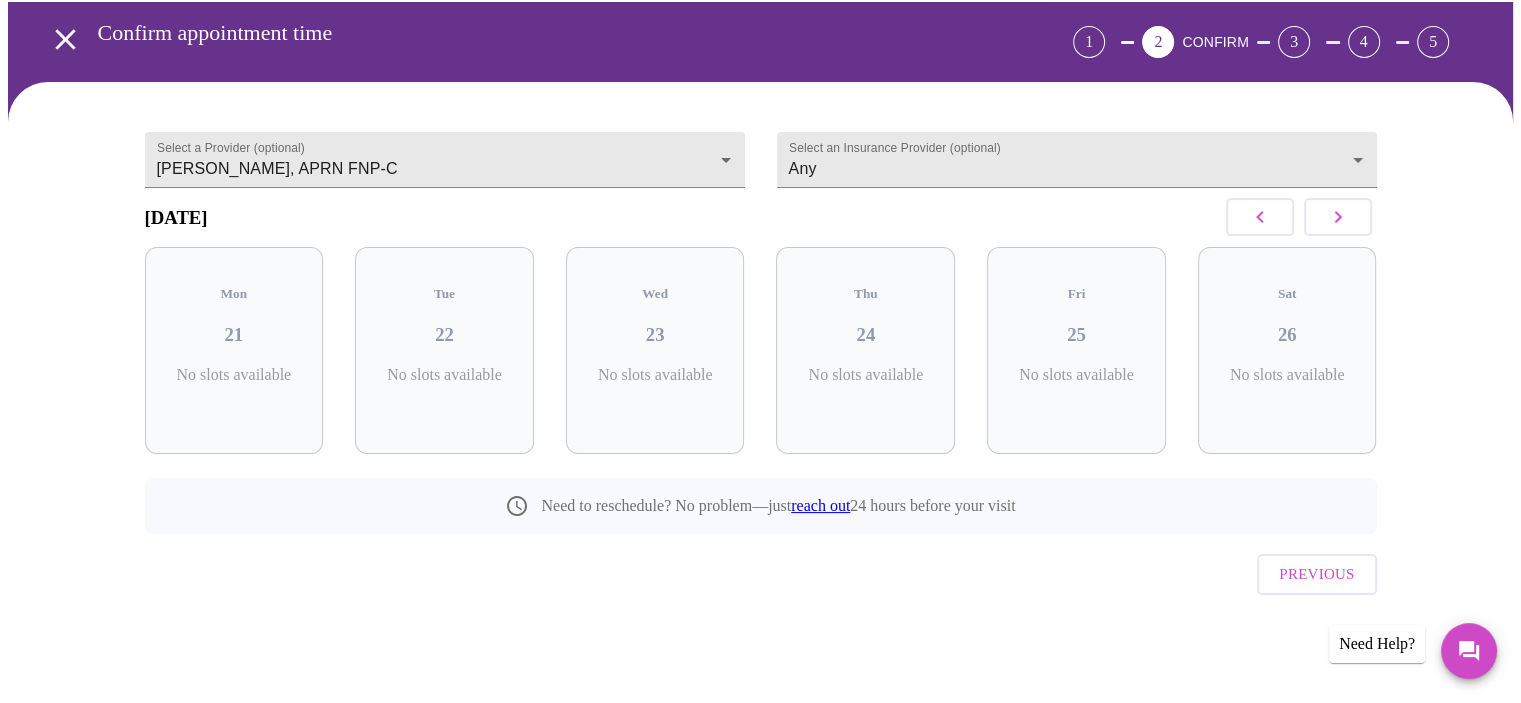 scroll, scrollTop: 47, scrollLeft: 0, axis: vertical 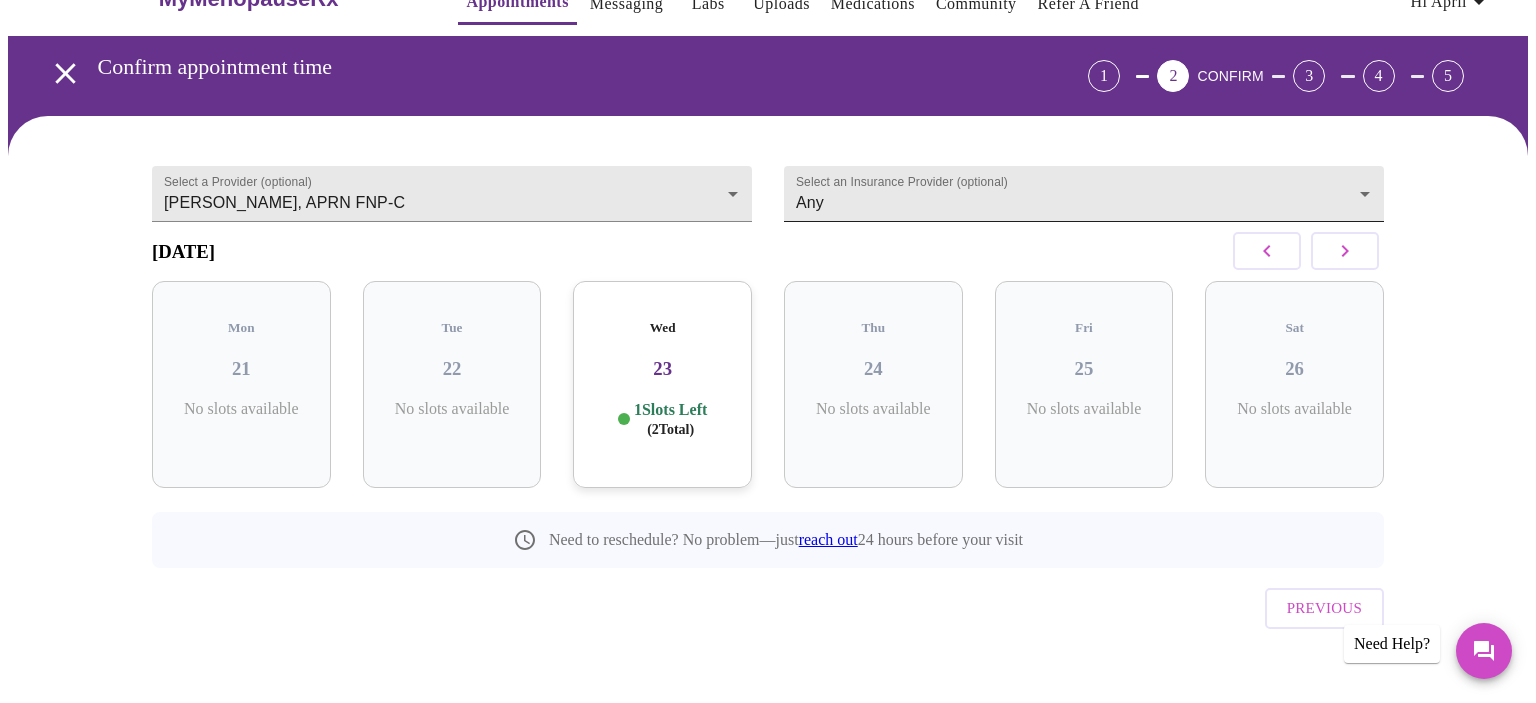 click on "MyMenopauseRx Appointments Messaging Labs Uploads Medications Community Refer a Friend Hi April   Confirm appointment time 1 2 CONFIRM 3 4 5 Select a Provider (optional) Kelly Perisin, APRN FNP-C Kelly Perisin, APRN FNP-C Select an Insurance Provider (optional) Any Any July 2025 Mon 21 No slots available Tue 22 No slots available Wed 23 1  Slots Left ( 2  Total) Thu 24 No slots available Fri 25 No slots available Sat 26 No slots available Need to reschedule? No problem—just  reach out  24 hours before your visit Previous Need Help? Settings Billing Invoices Log out" at bounding box center (768, 345) 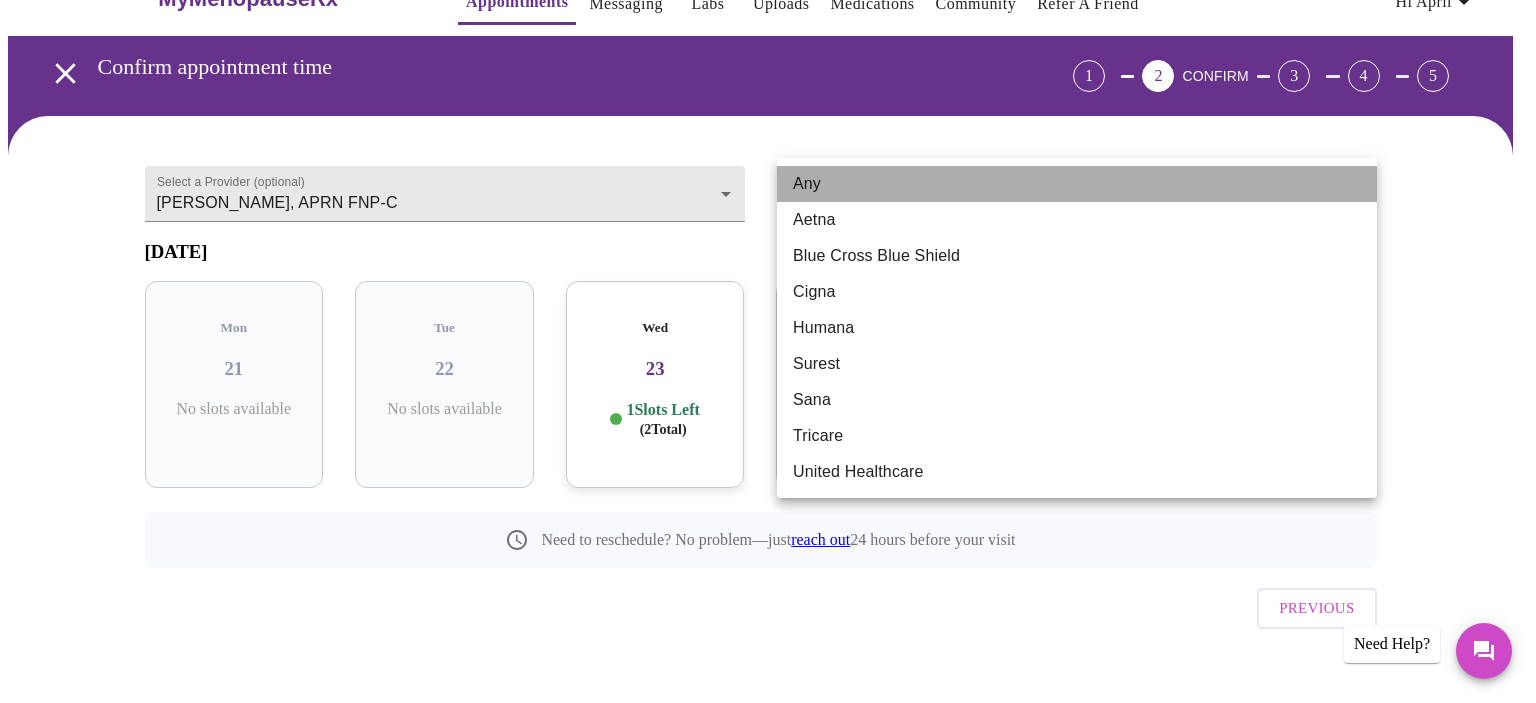 click on "Any" at bounding box center [1077, 184] 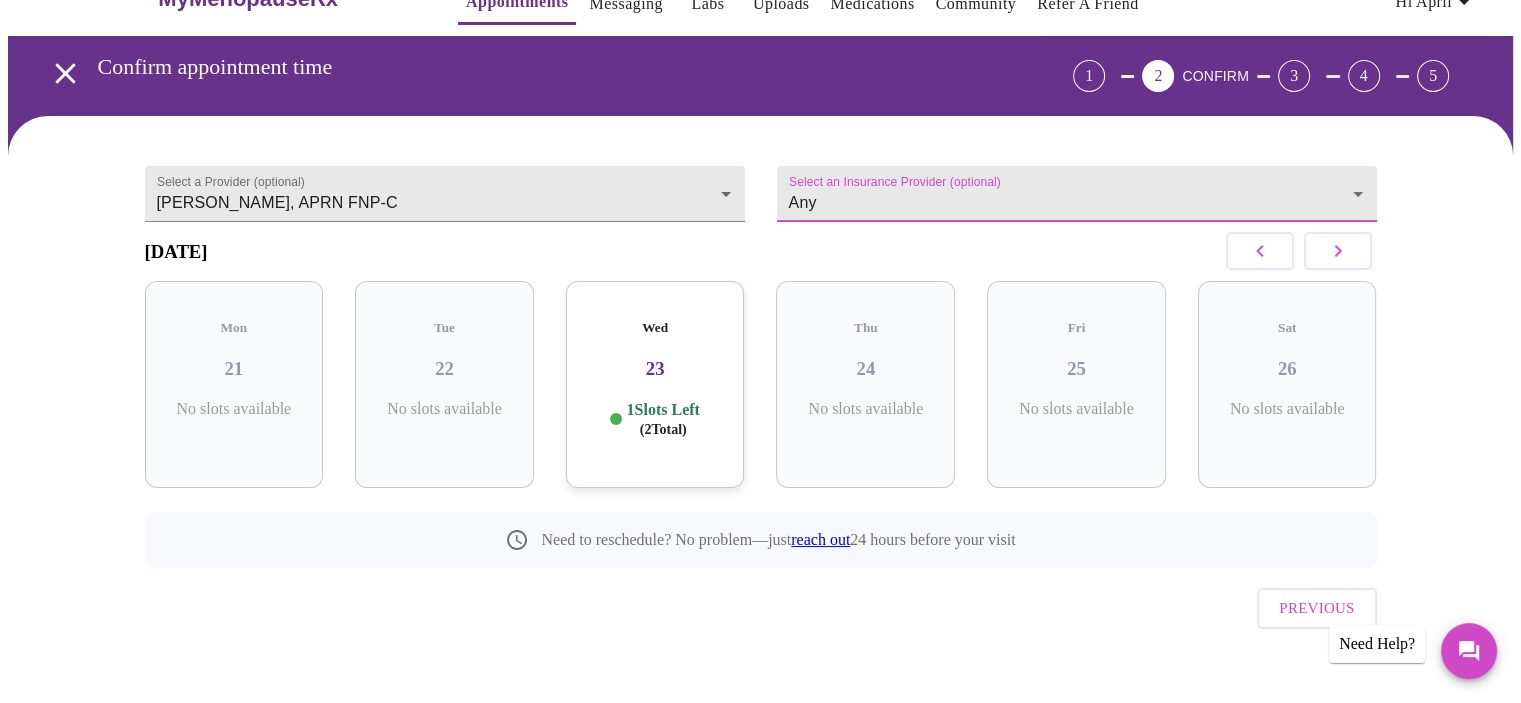 click 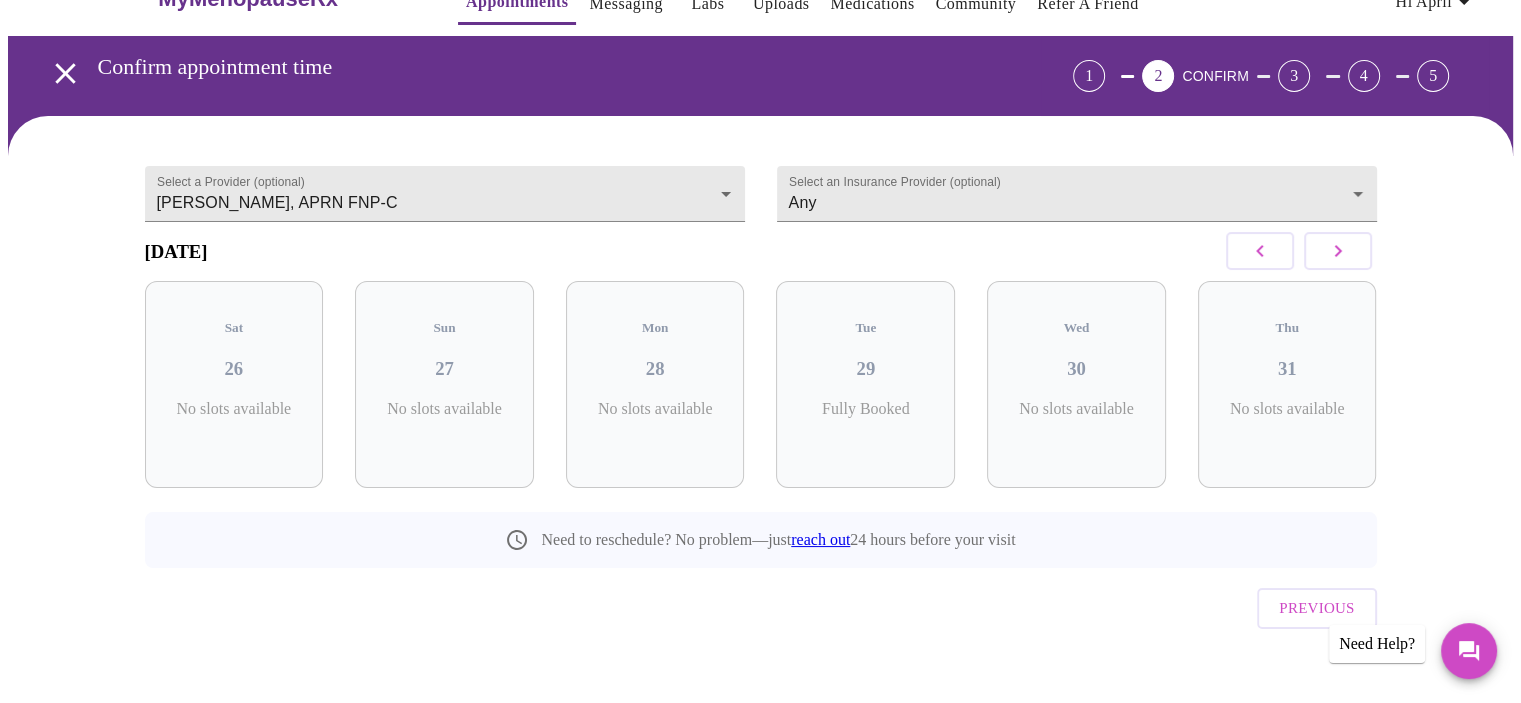 click 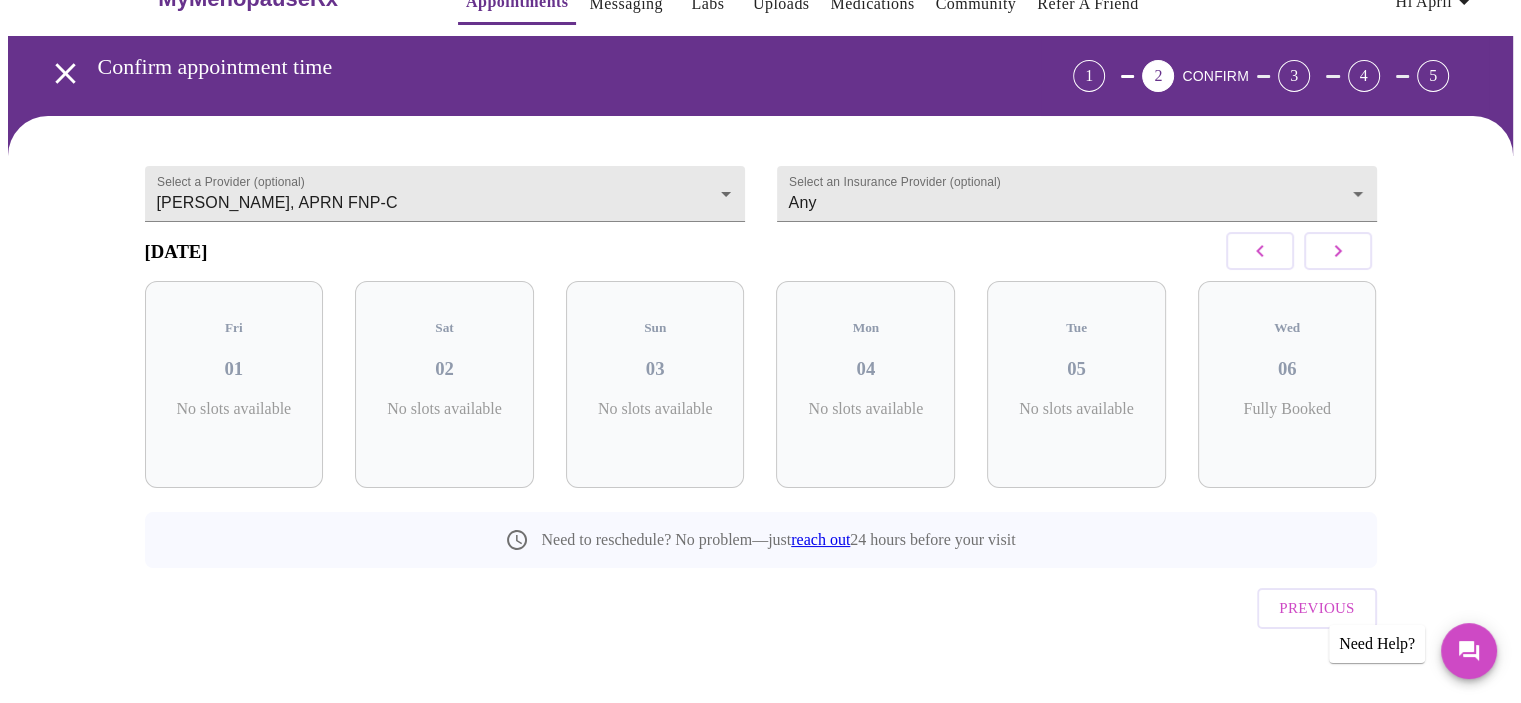 click 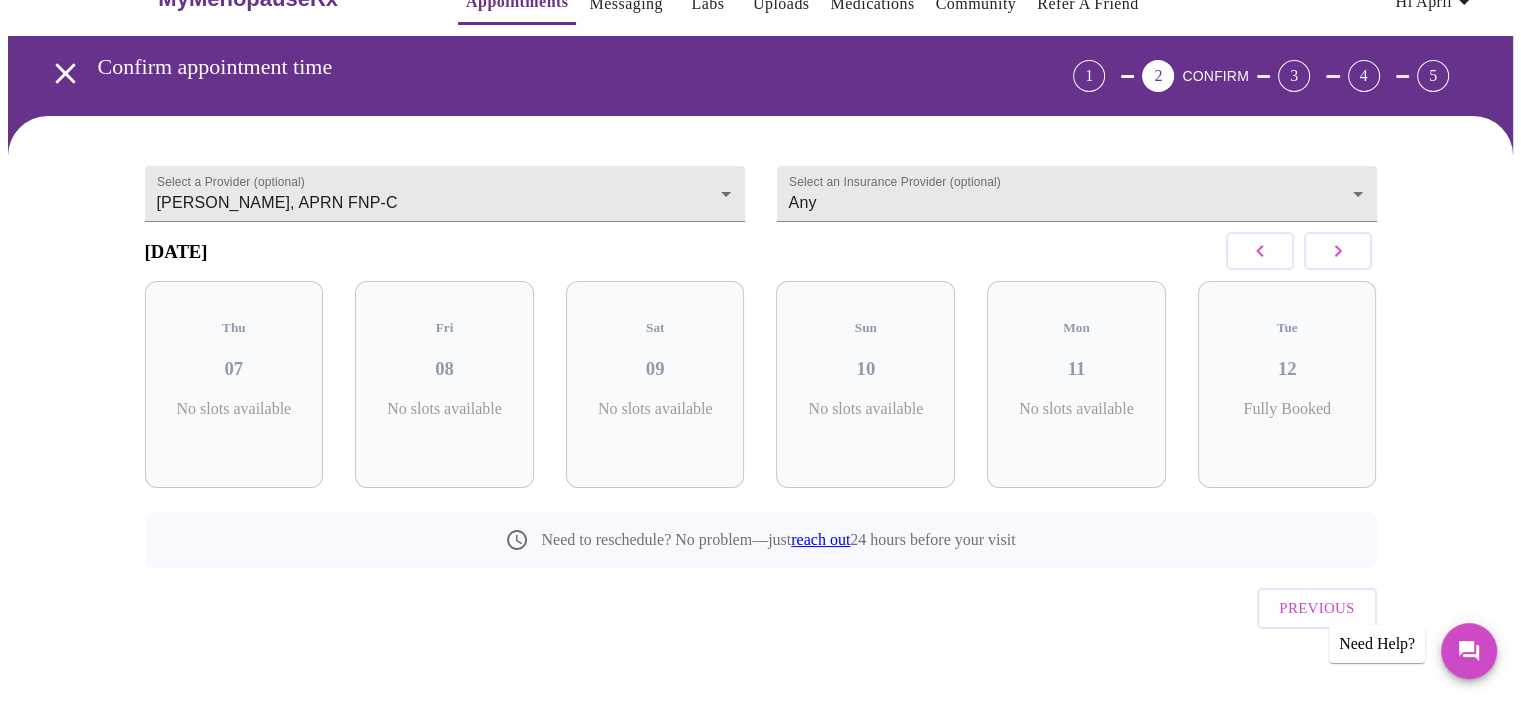click 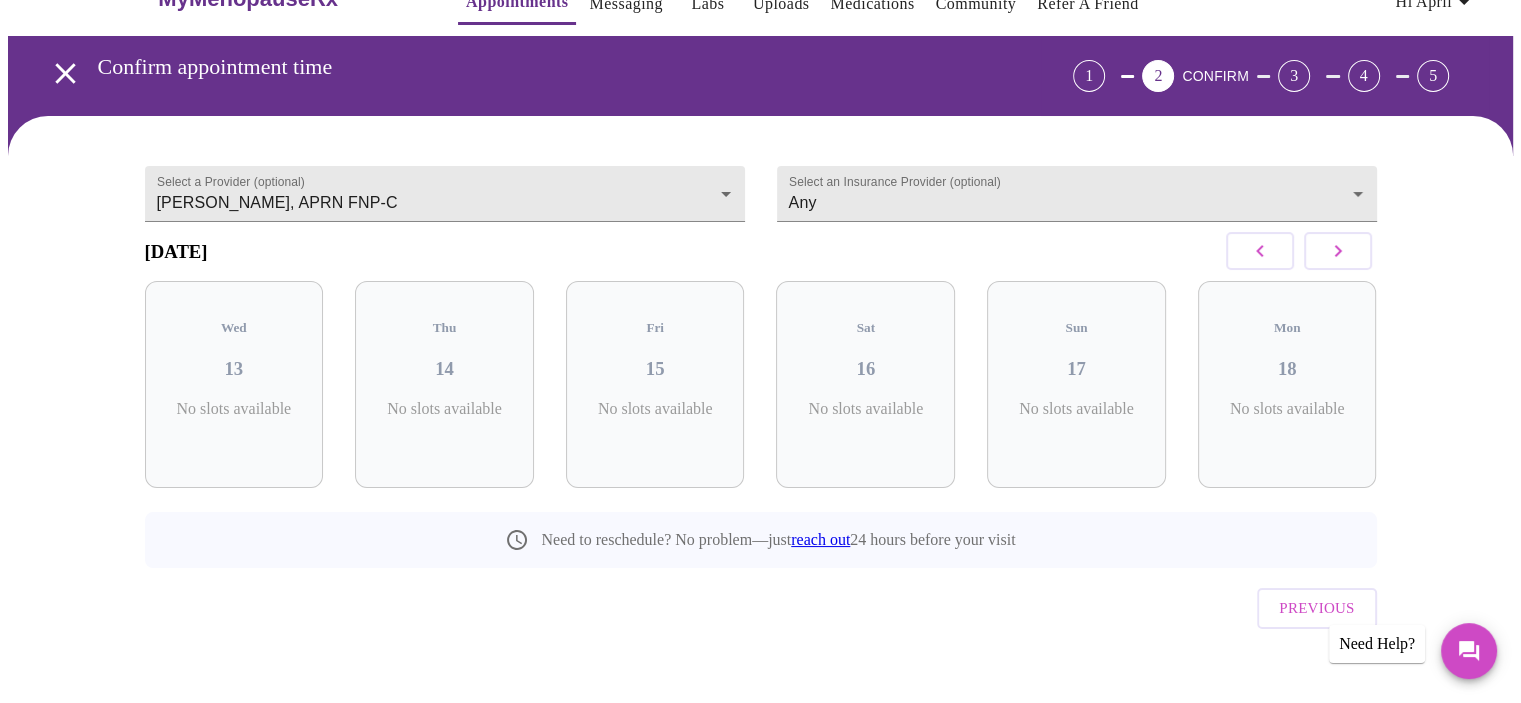 click 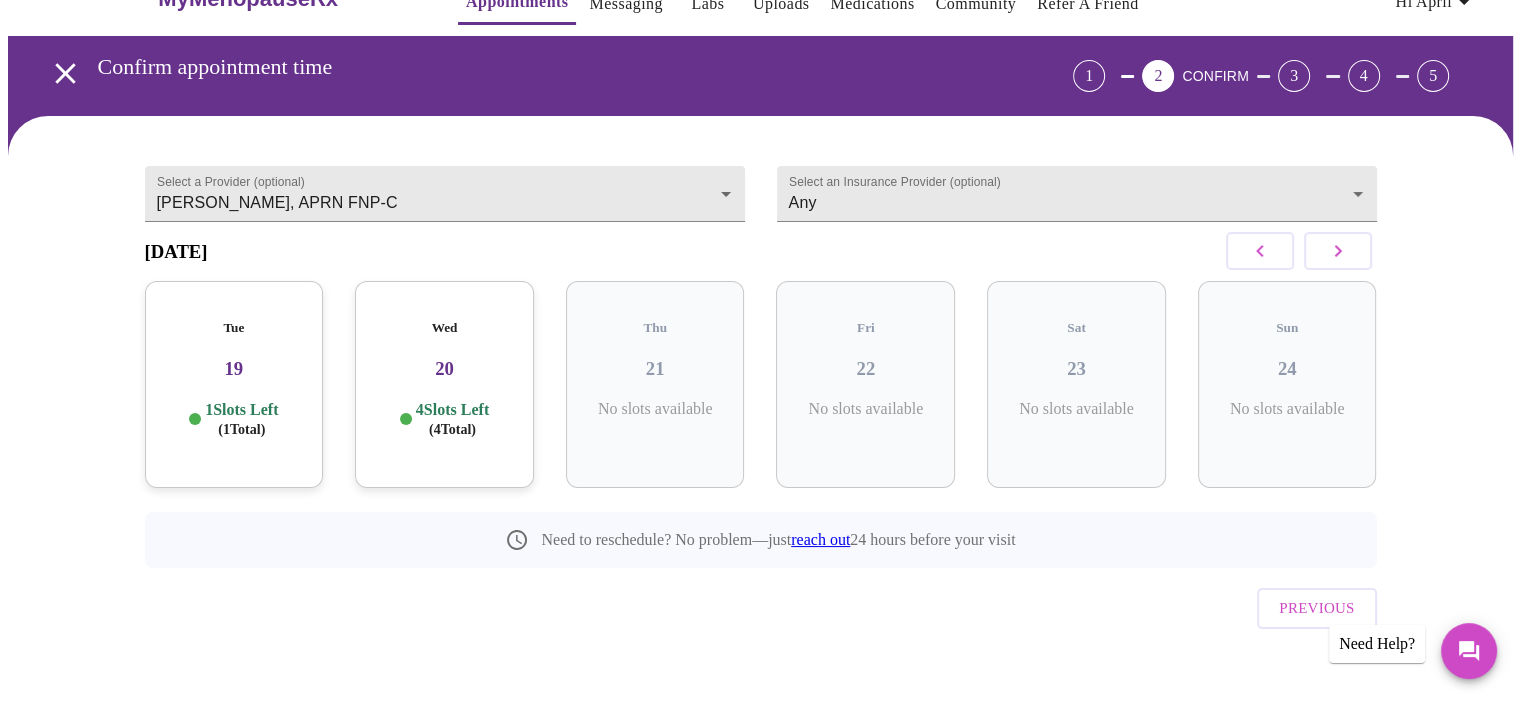 click on "19" at bounding box center [234, 369] 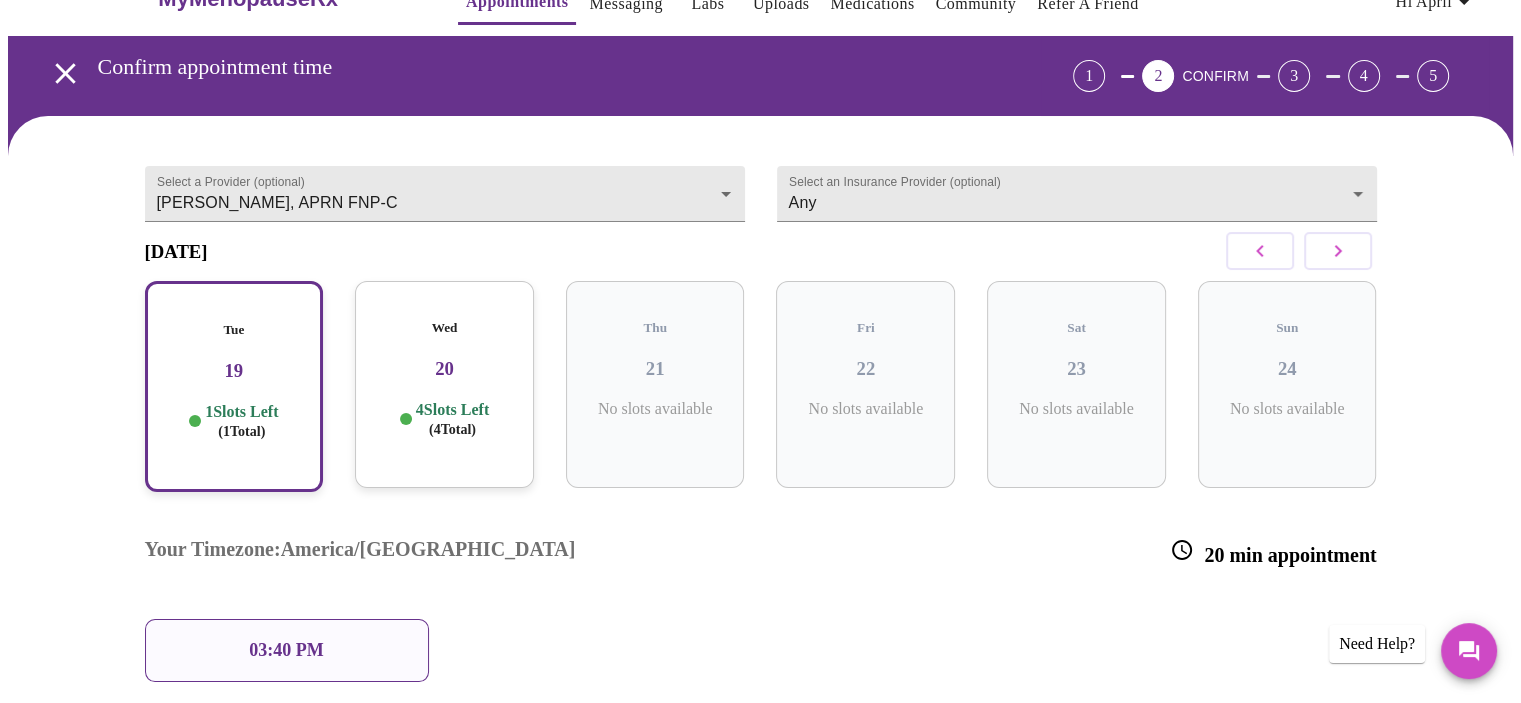 click on "20" at bounding box center (444, 369) 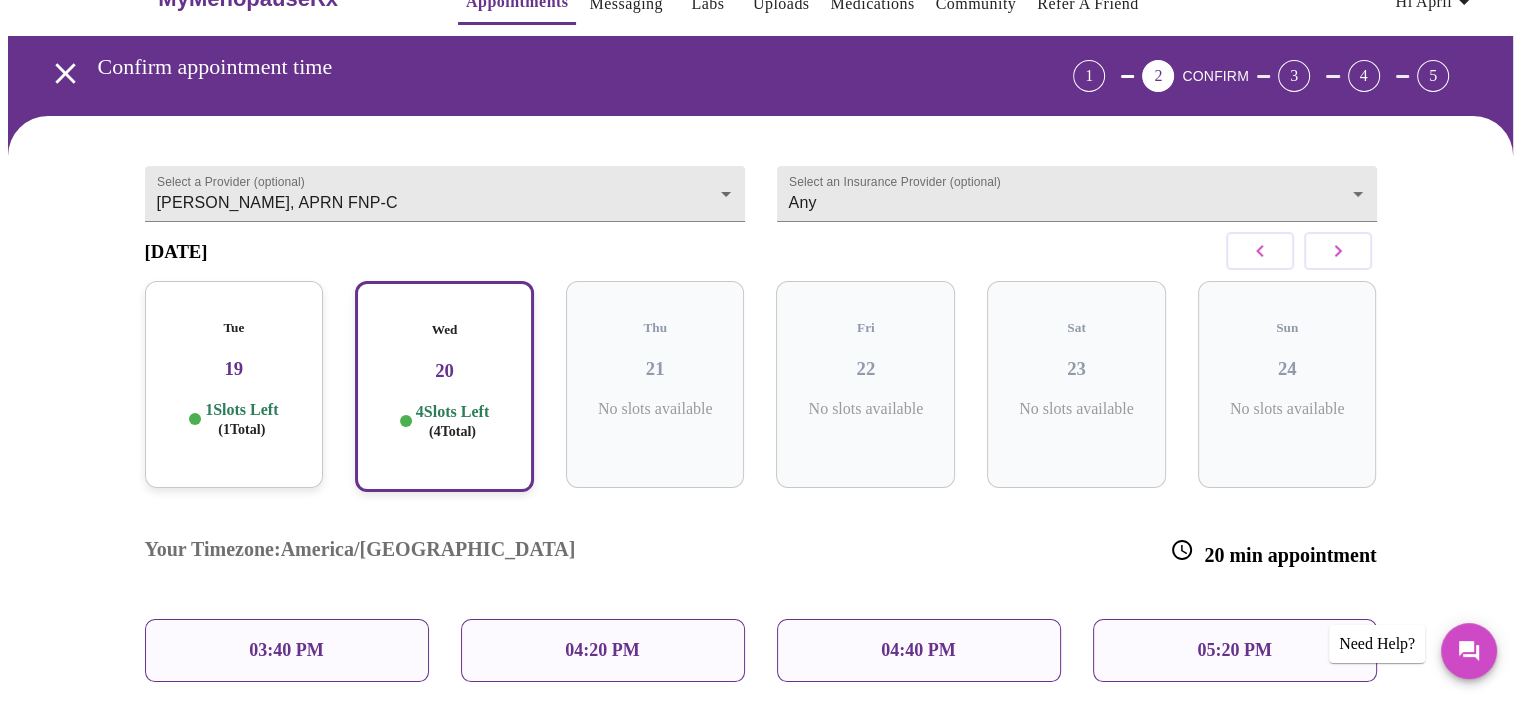 click 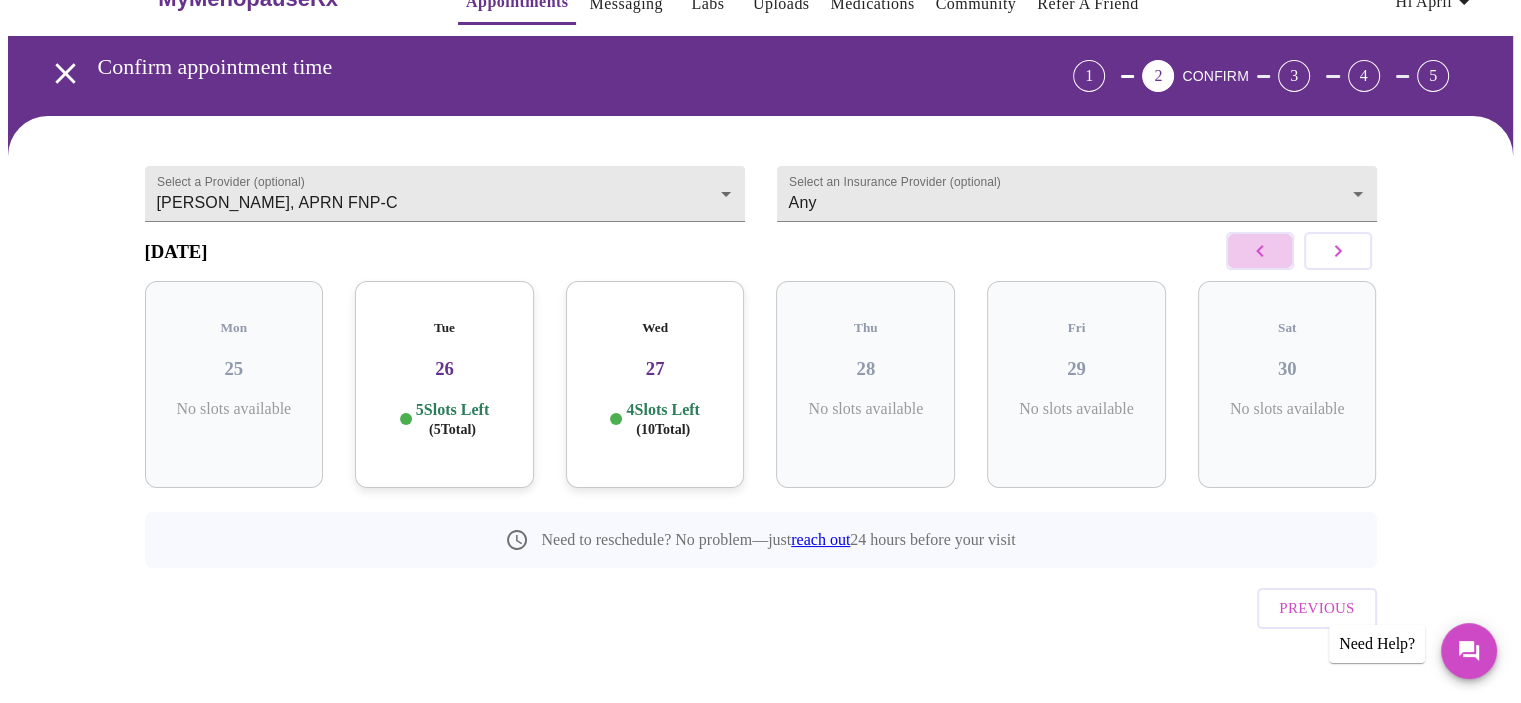 click at bounding box center [1260, 251] 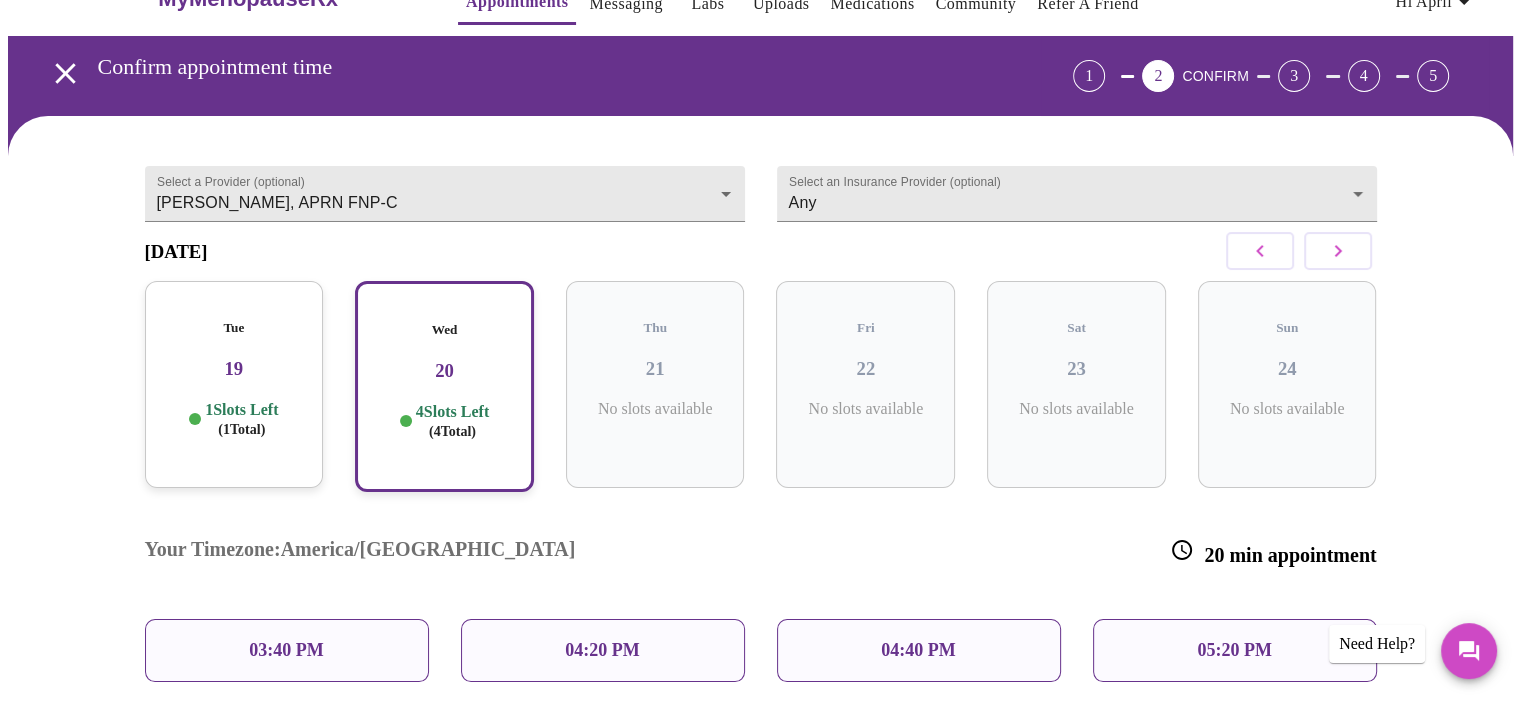 click on "19" at bounding box center (234, 369) 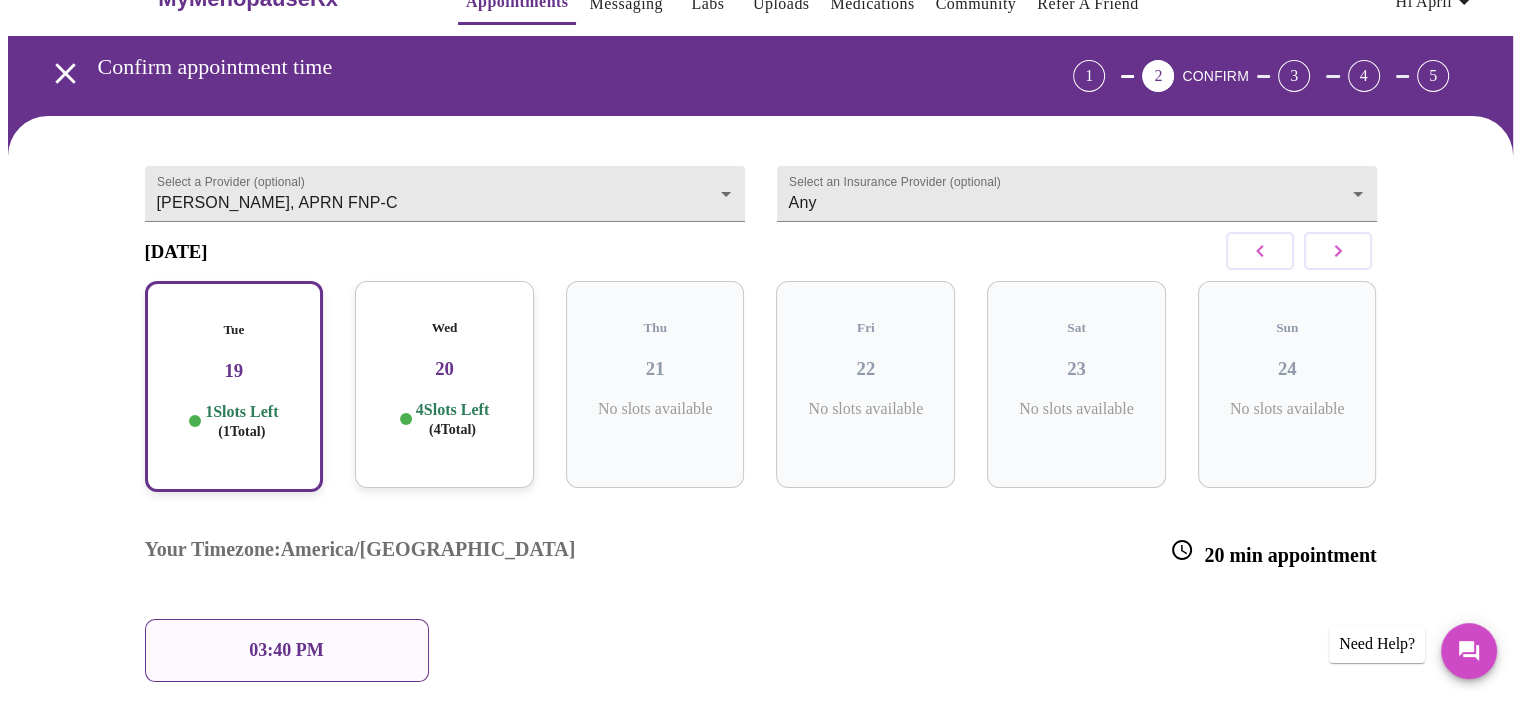 click 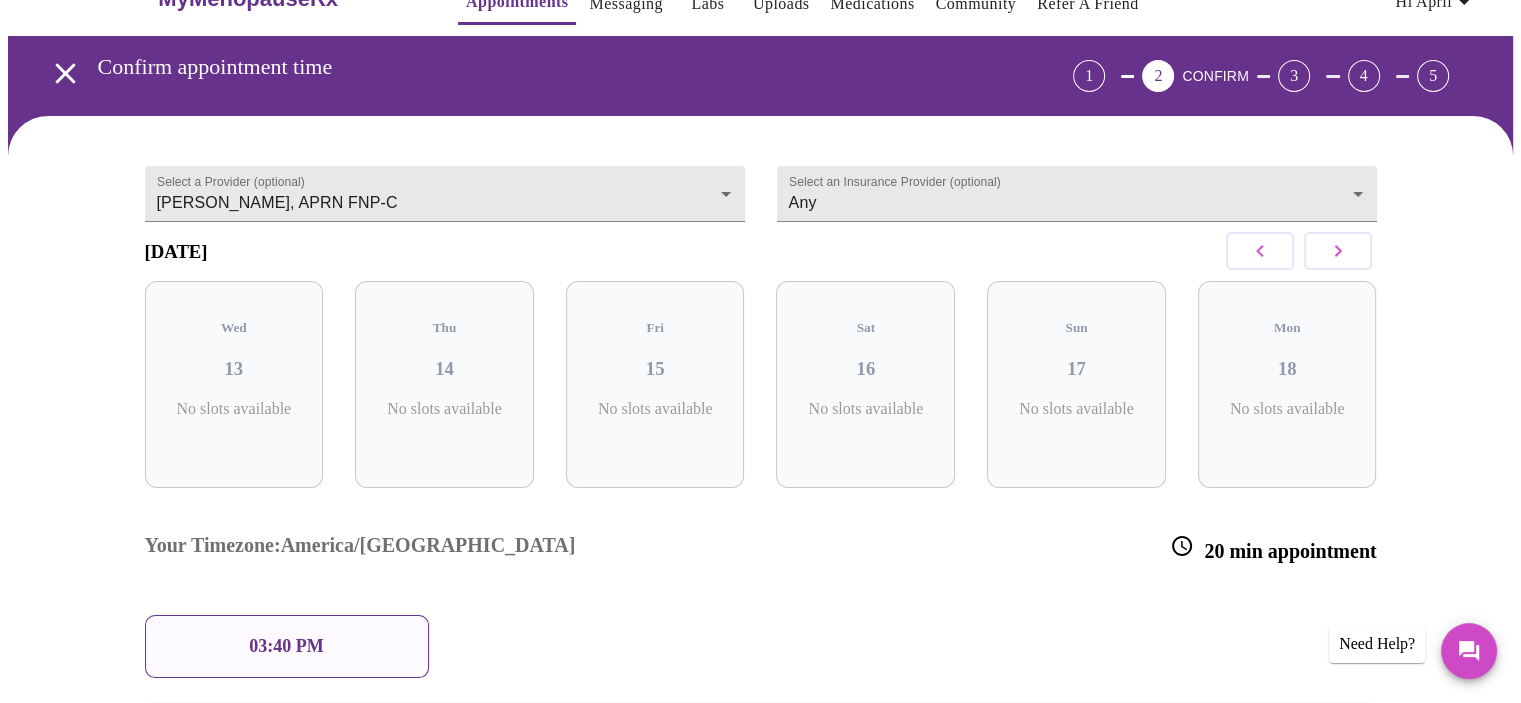 click 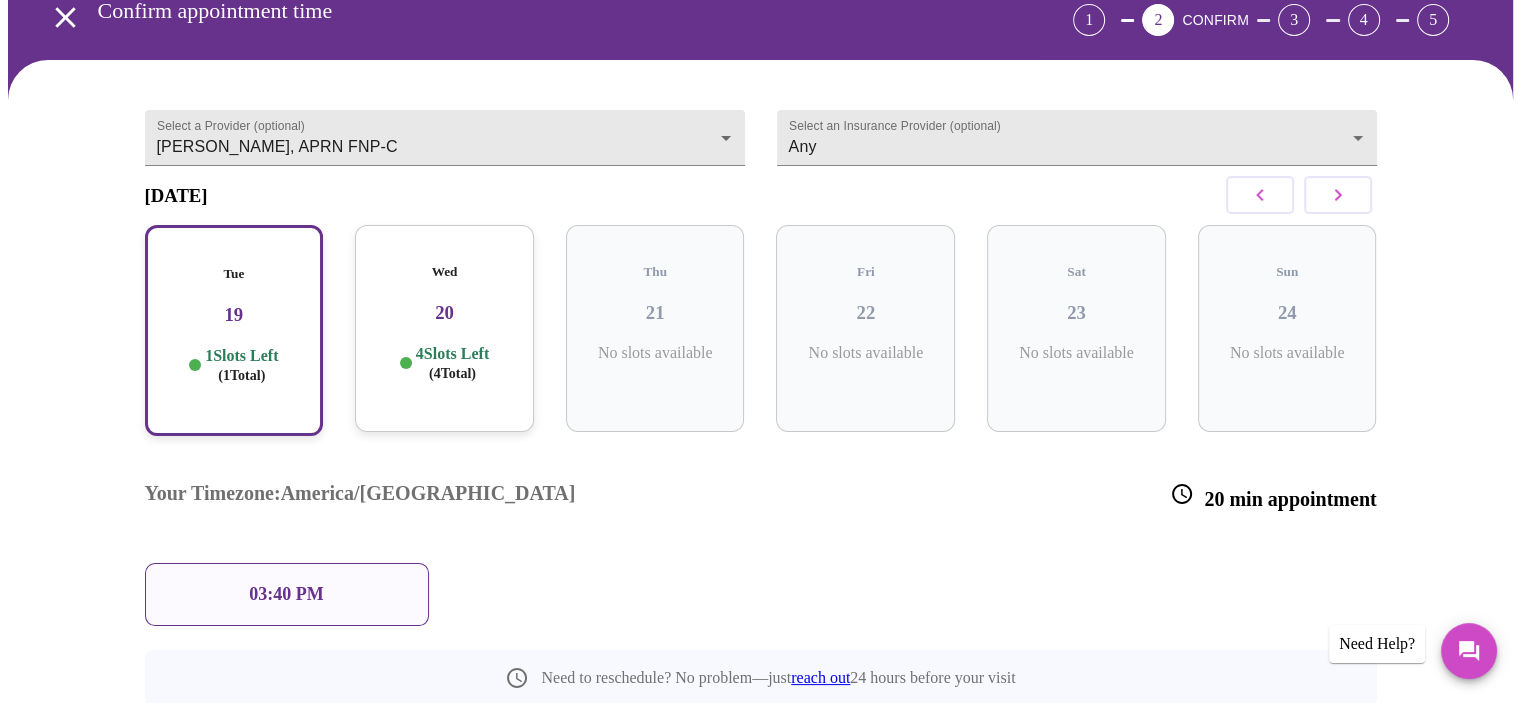 scroll, scrollTop: 147, scrollLeft: 0, axis: vertical 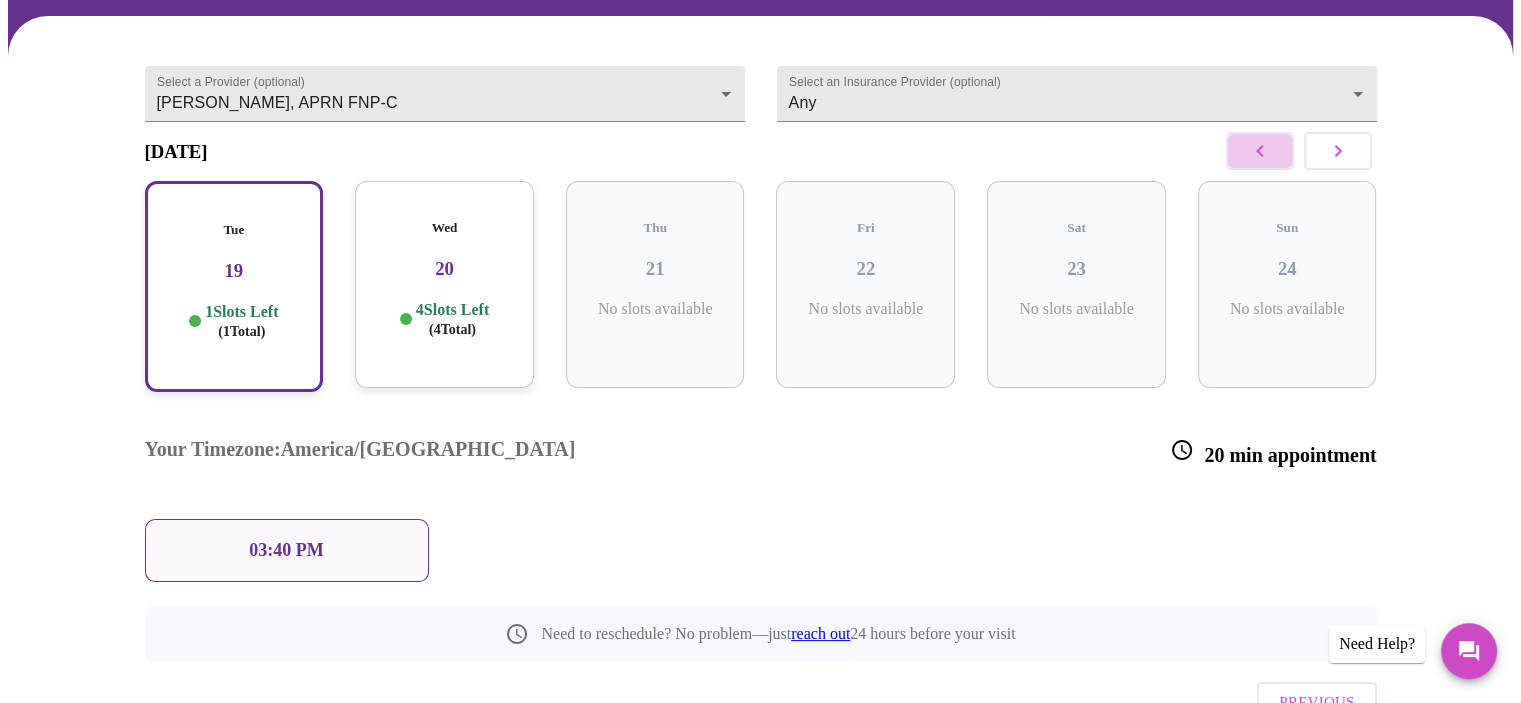 click 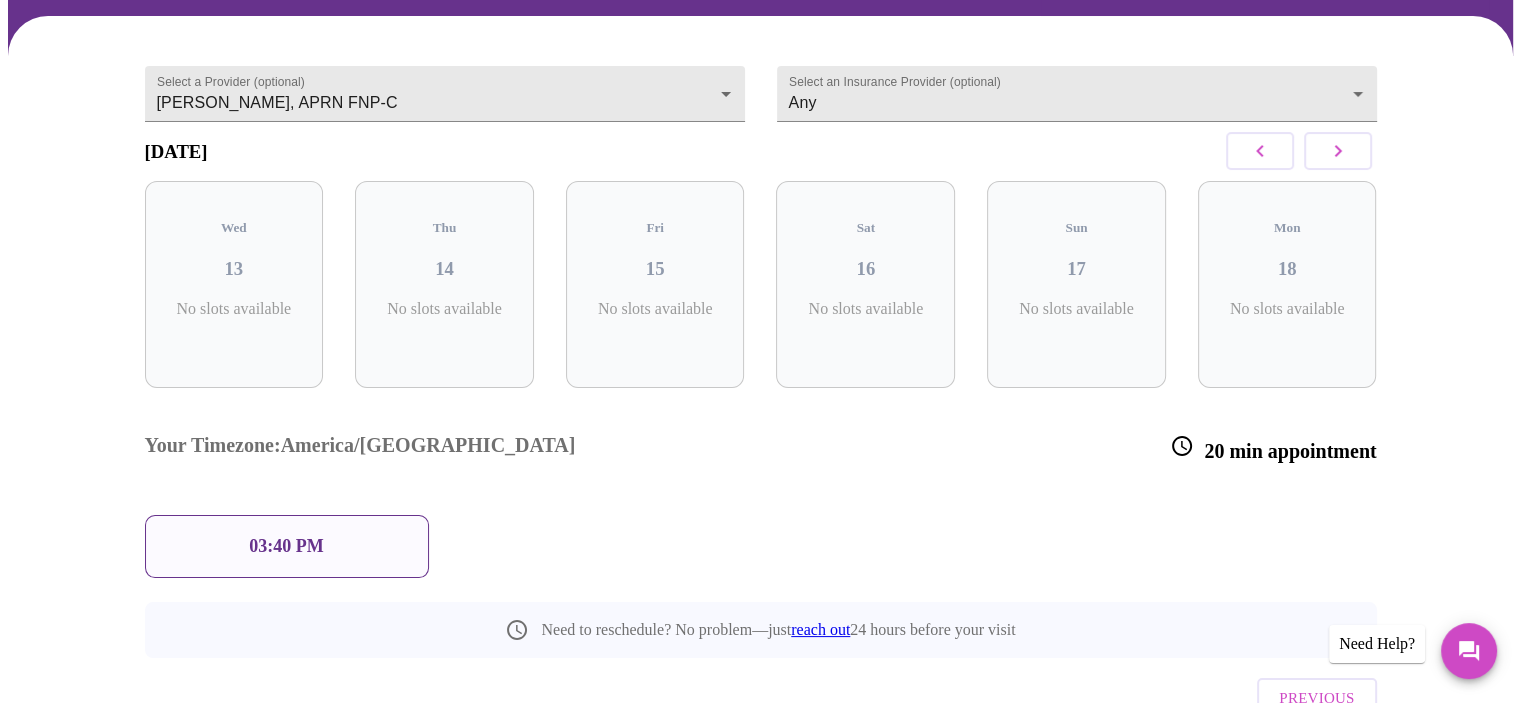 click 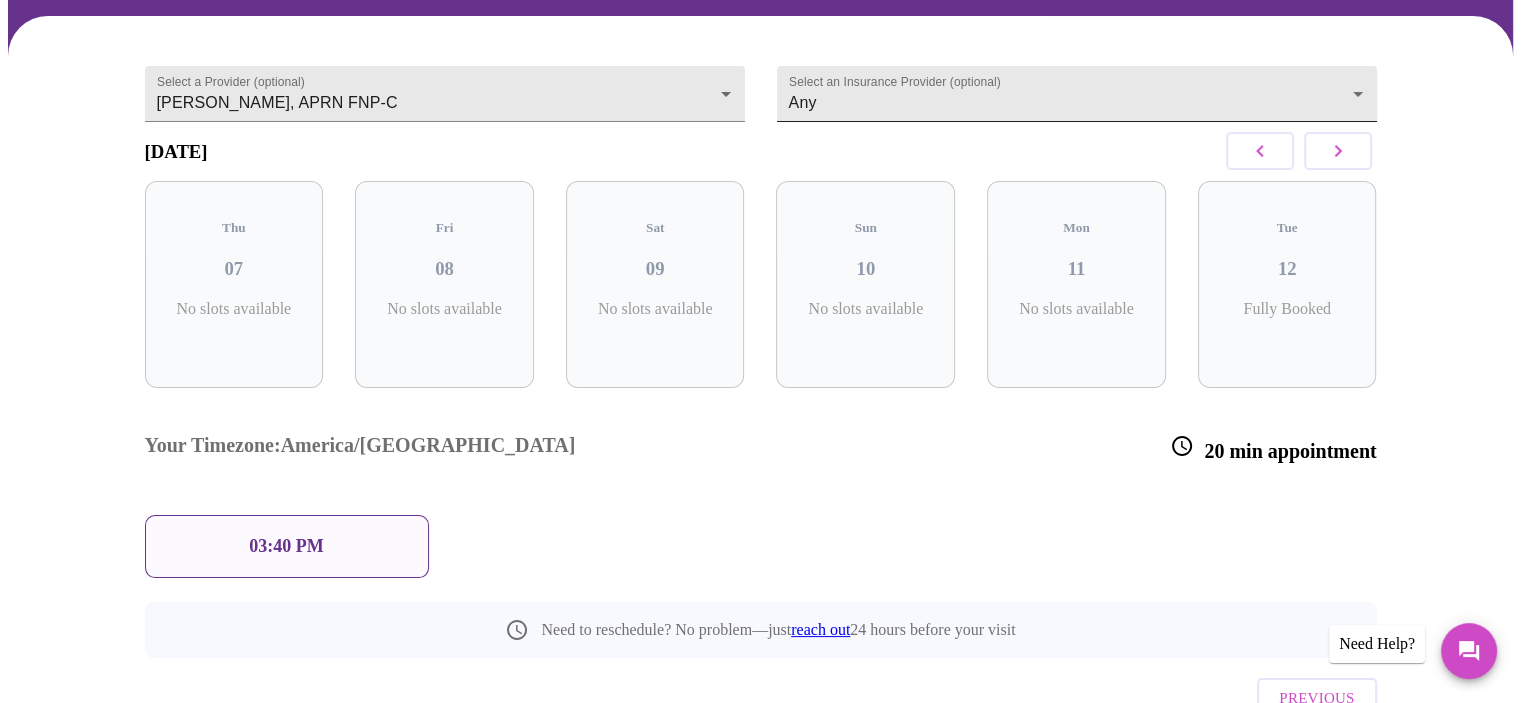 scroll, scrollTop: 47, scrollLeft: 0, axis: vertical 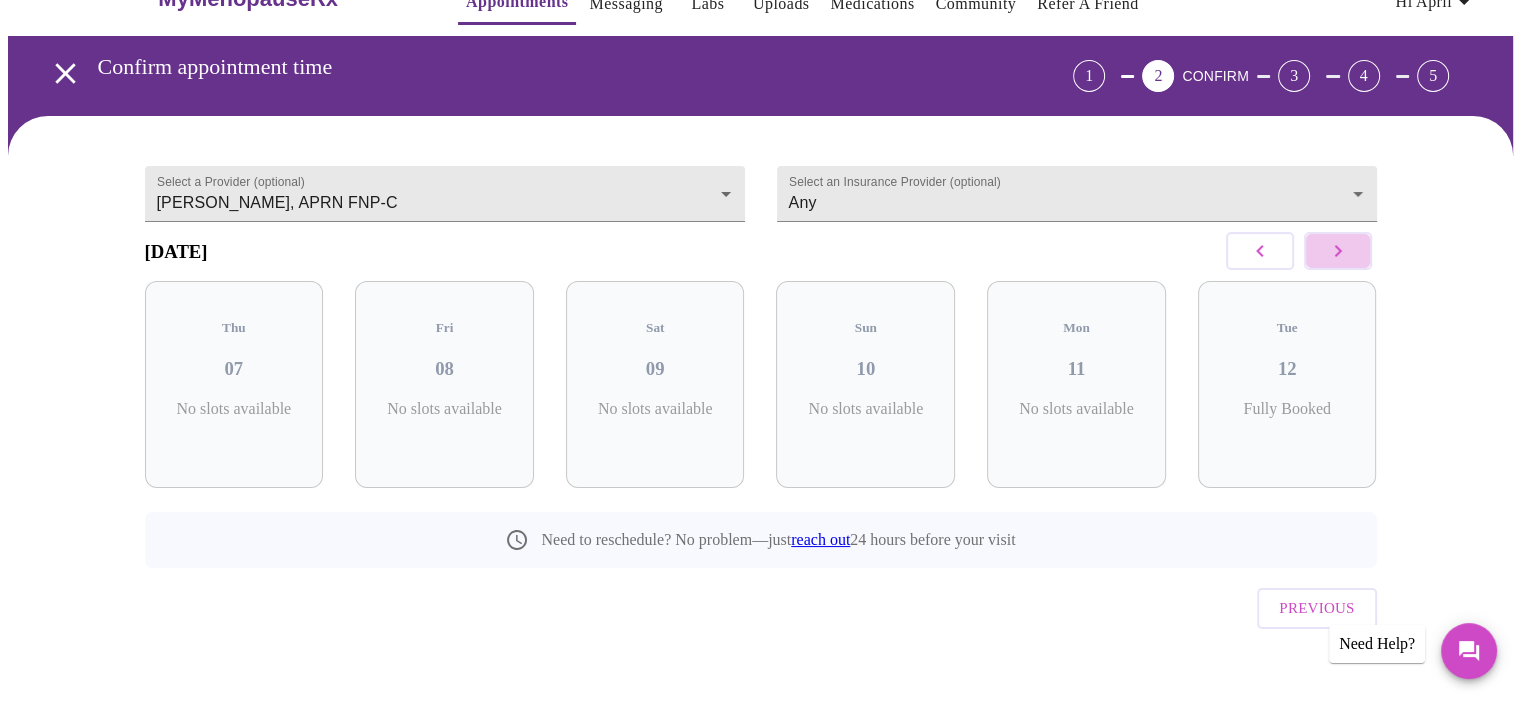click 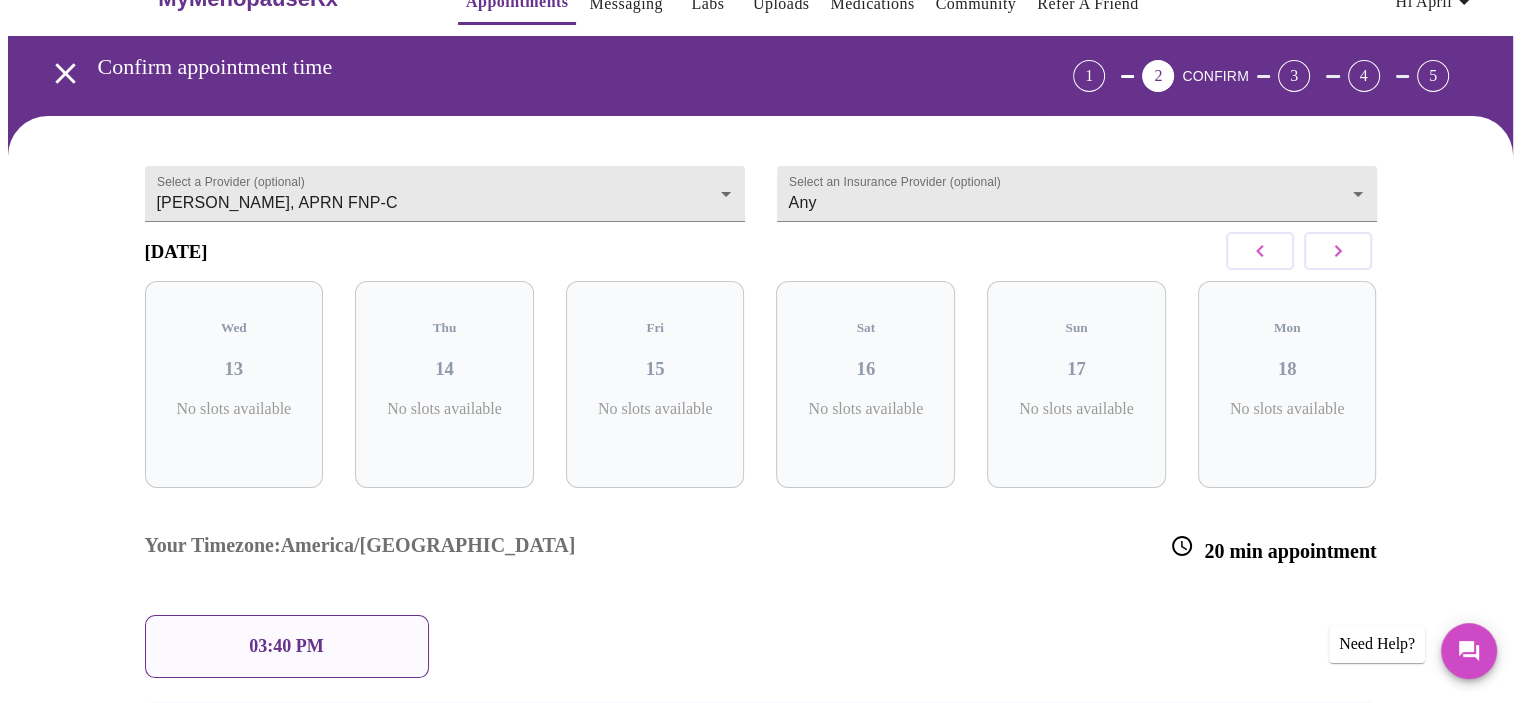 click 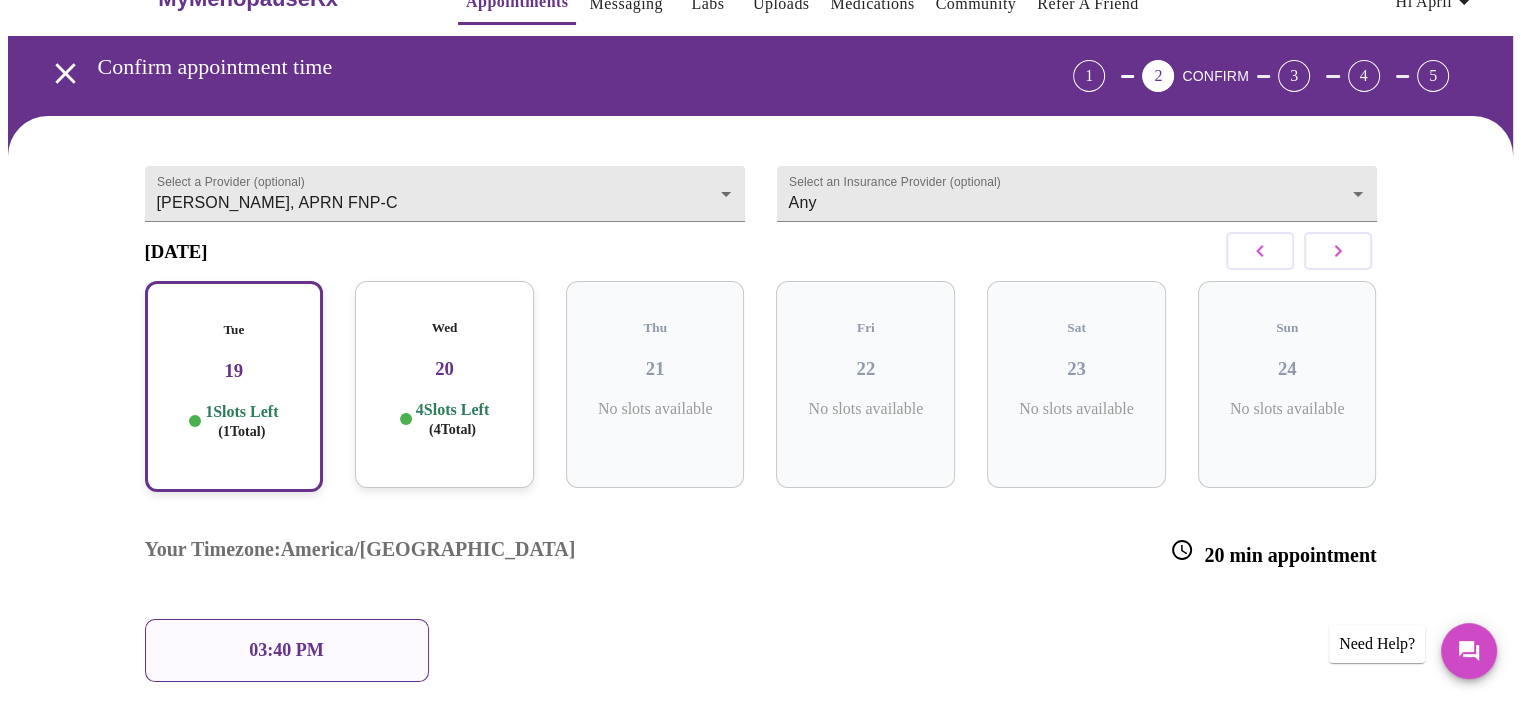 click on "03:40 PM" at bounding box center [286, 650] 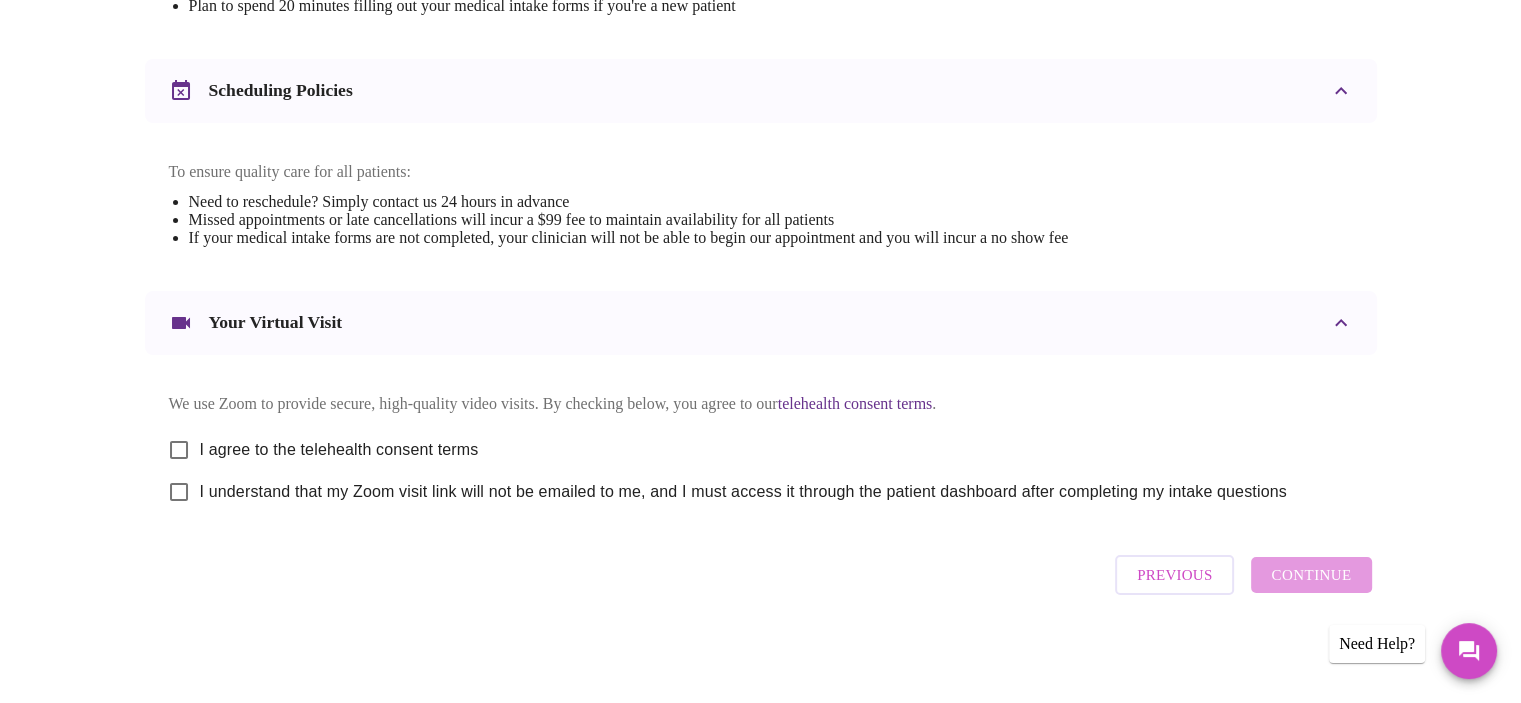 scroll, scrollTop: 721, scrollLeft: 0, axis: vertical 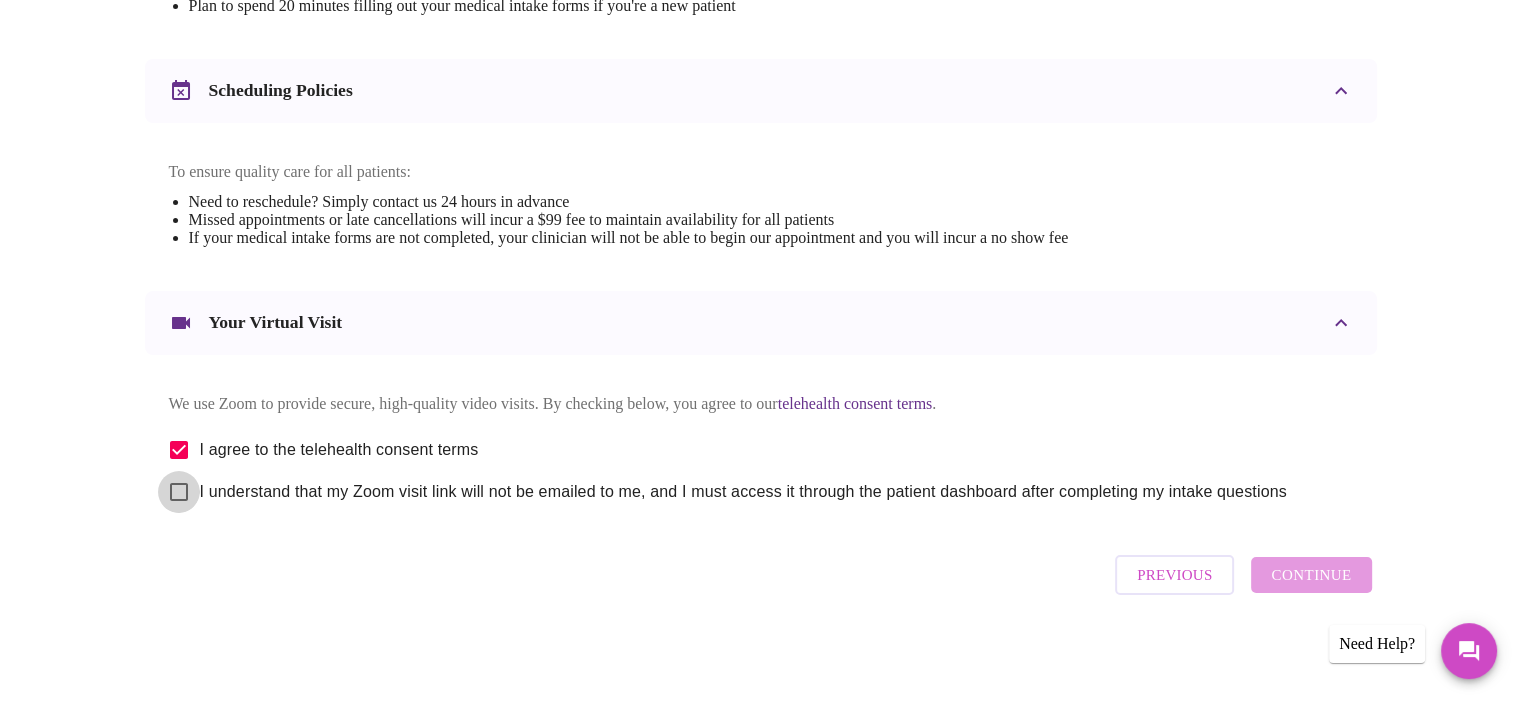 click on "I understand that my Zoom visit link will not be emailed to me, and I must access it through the patient dashboard after completing my intake questions" at bounding box center [179, 492] 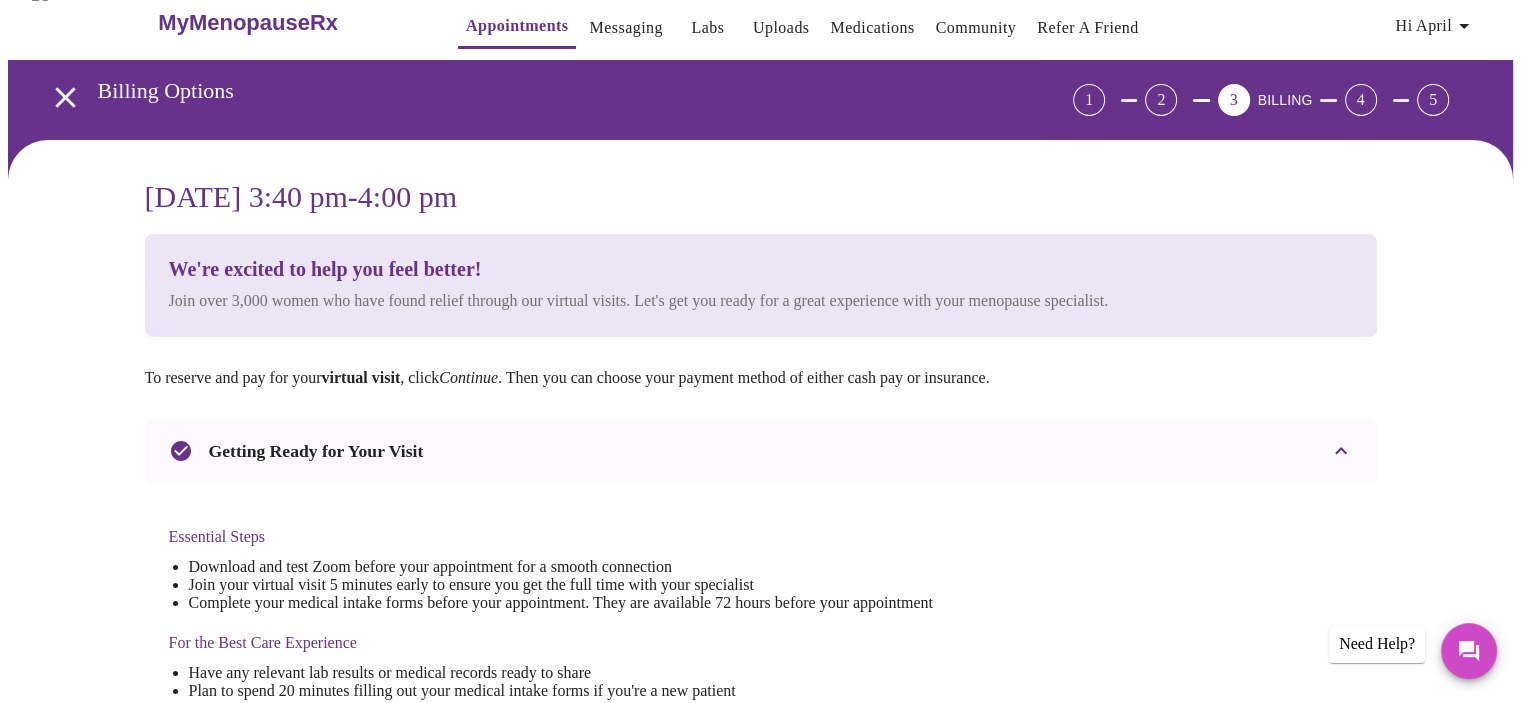 scroll, scrollTop: 21, scrollLeft: 0, axis: vertical 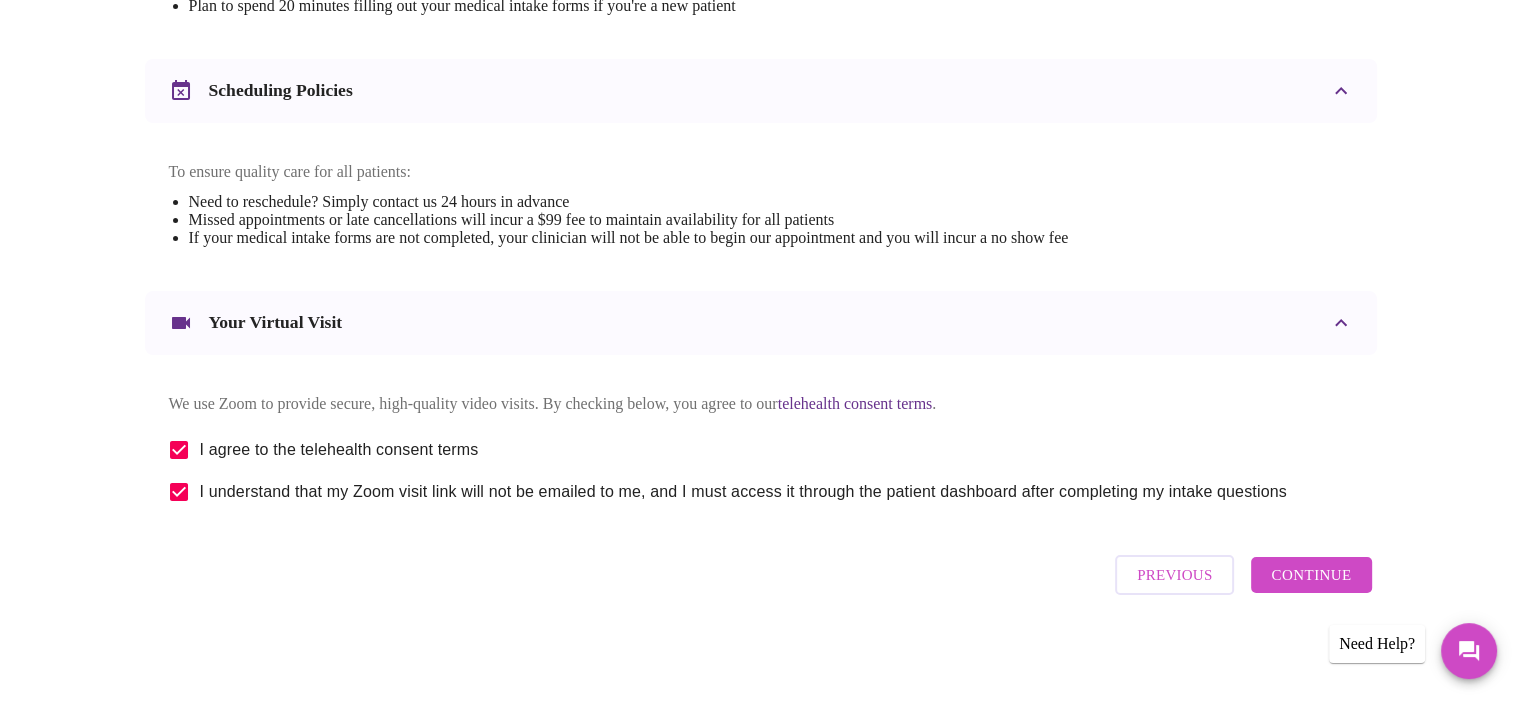click on "Continue" at bounding box center (1311, 575) 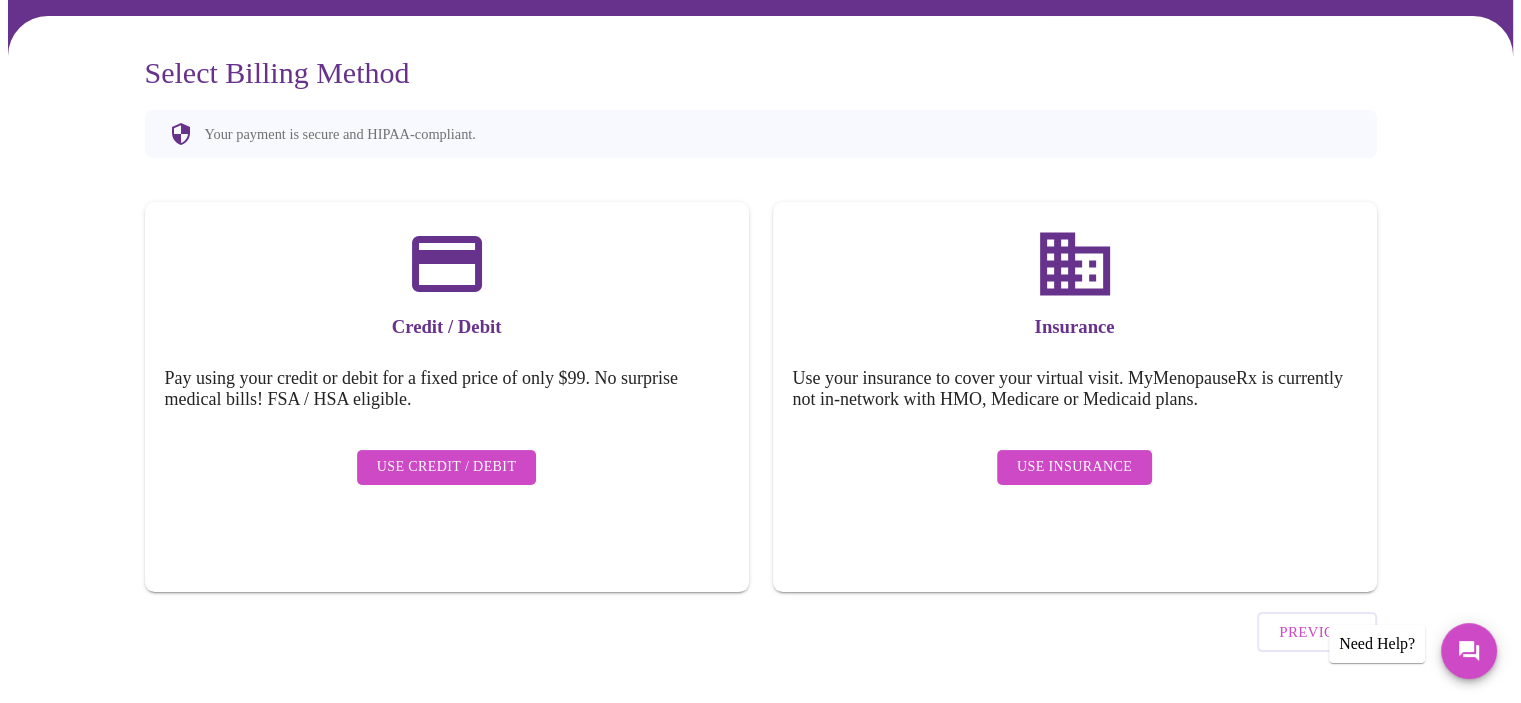 click on "Use Credit / Debit" at bounding box center [447, 467] 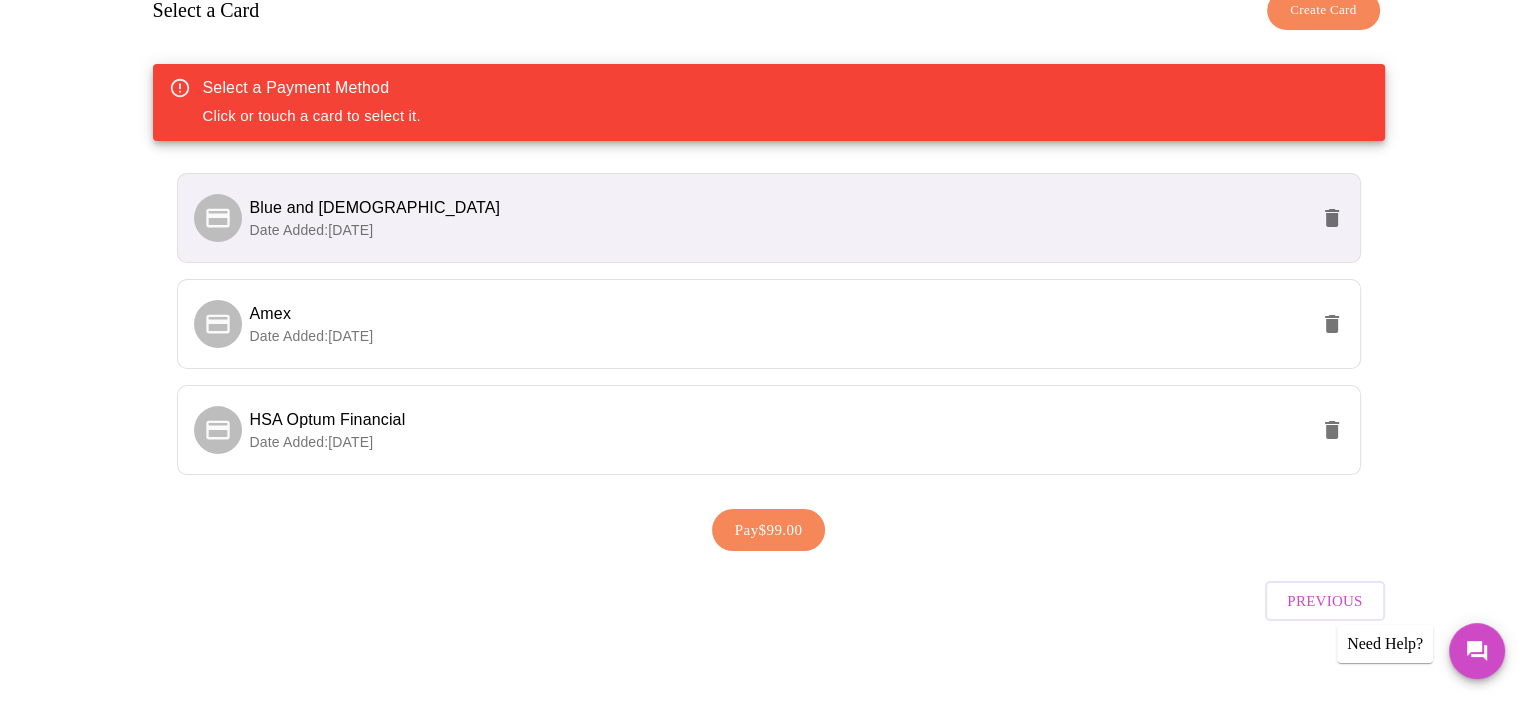 scroll, scrollTop: 328, scrollLeft: 0, axis: vertical 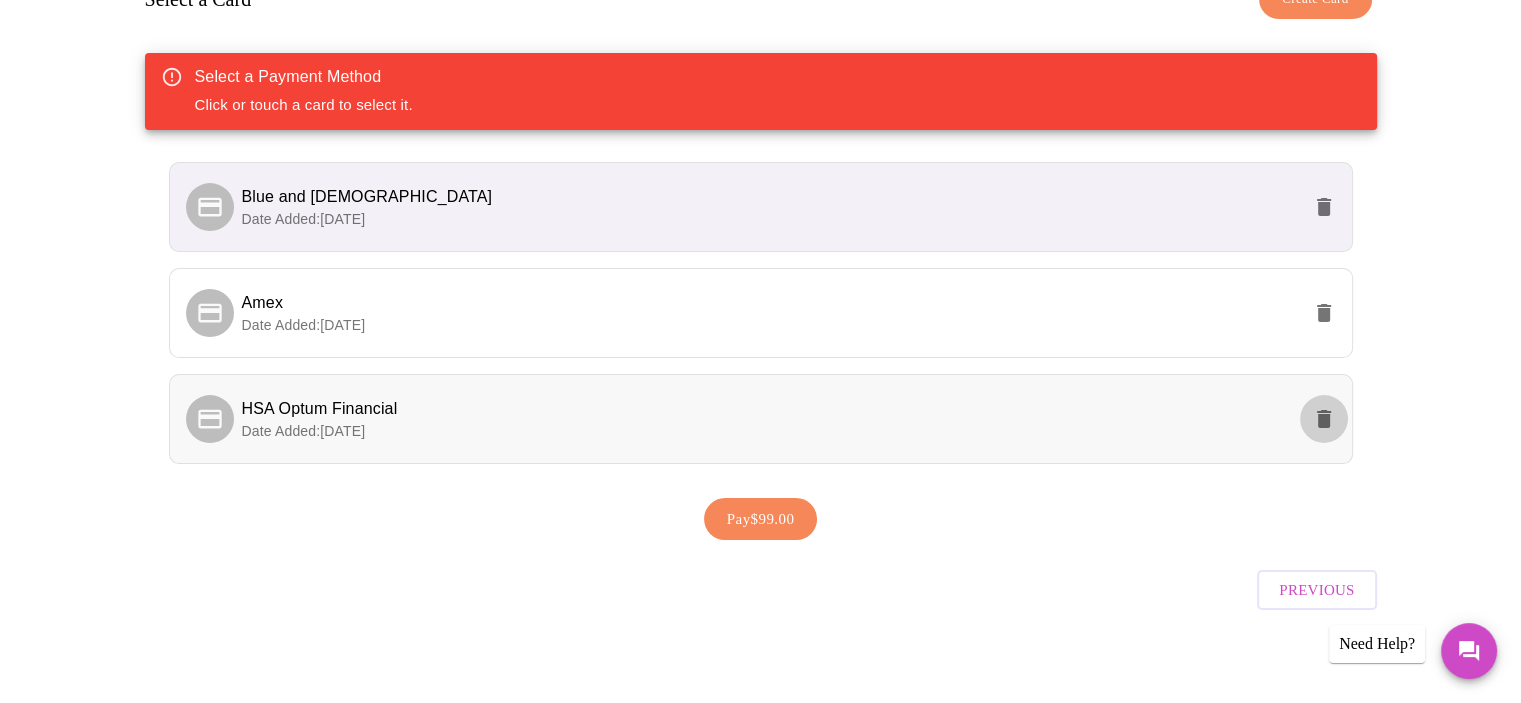 click 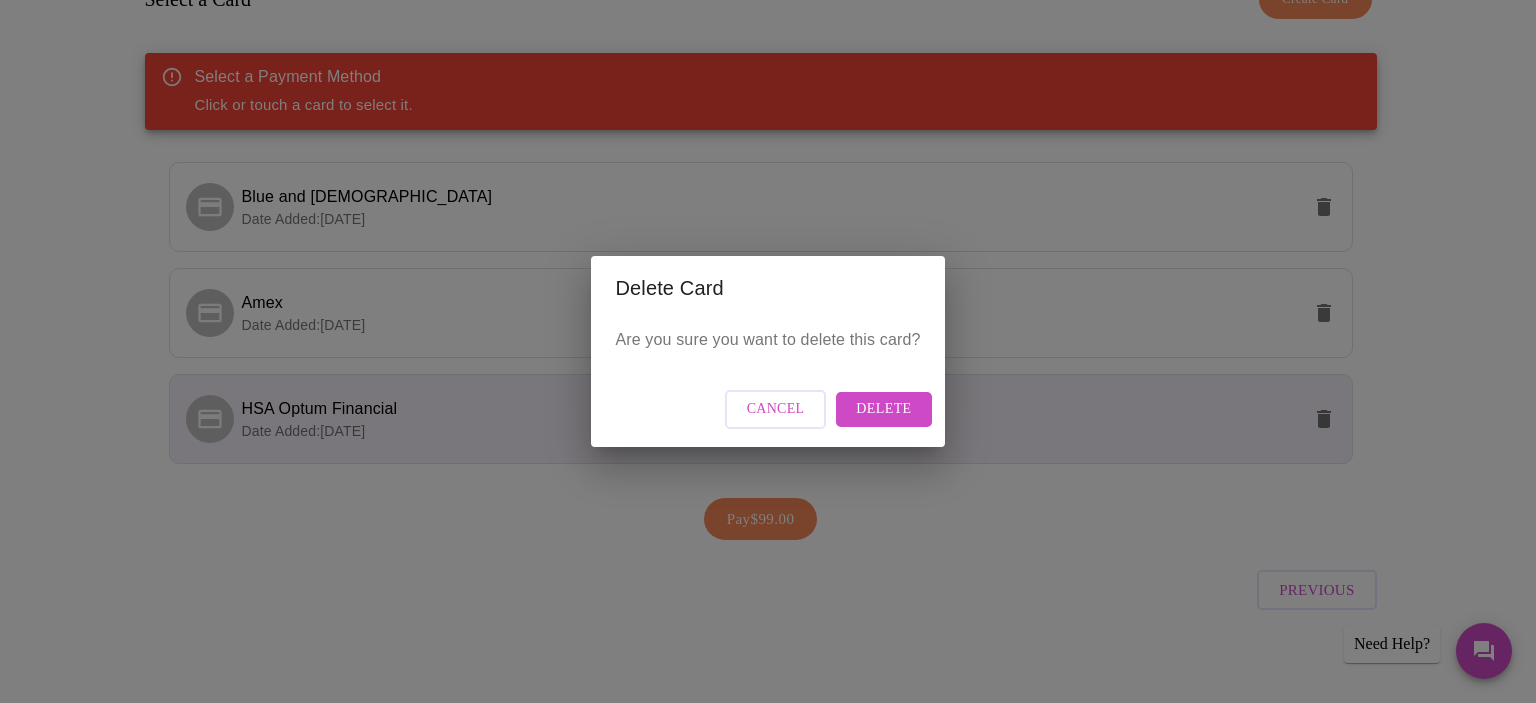 drag, startPoint x: 888, startPoint y: 409, endPoint x: 940, endPoint y: 439, distance: 60.033325 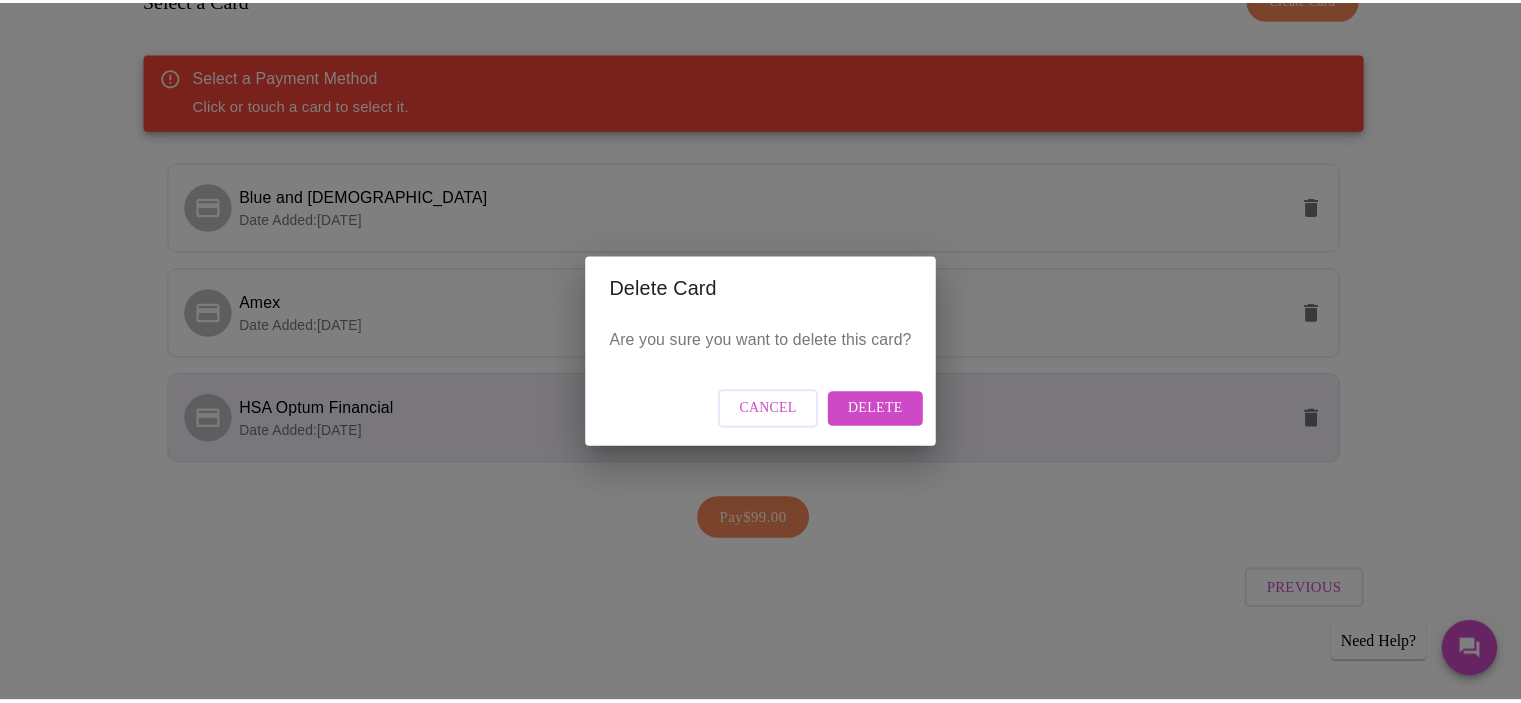 scroll, scrollTop: 0, scrollLeft: 0, axis: both 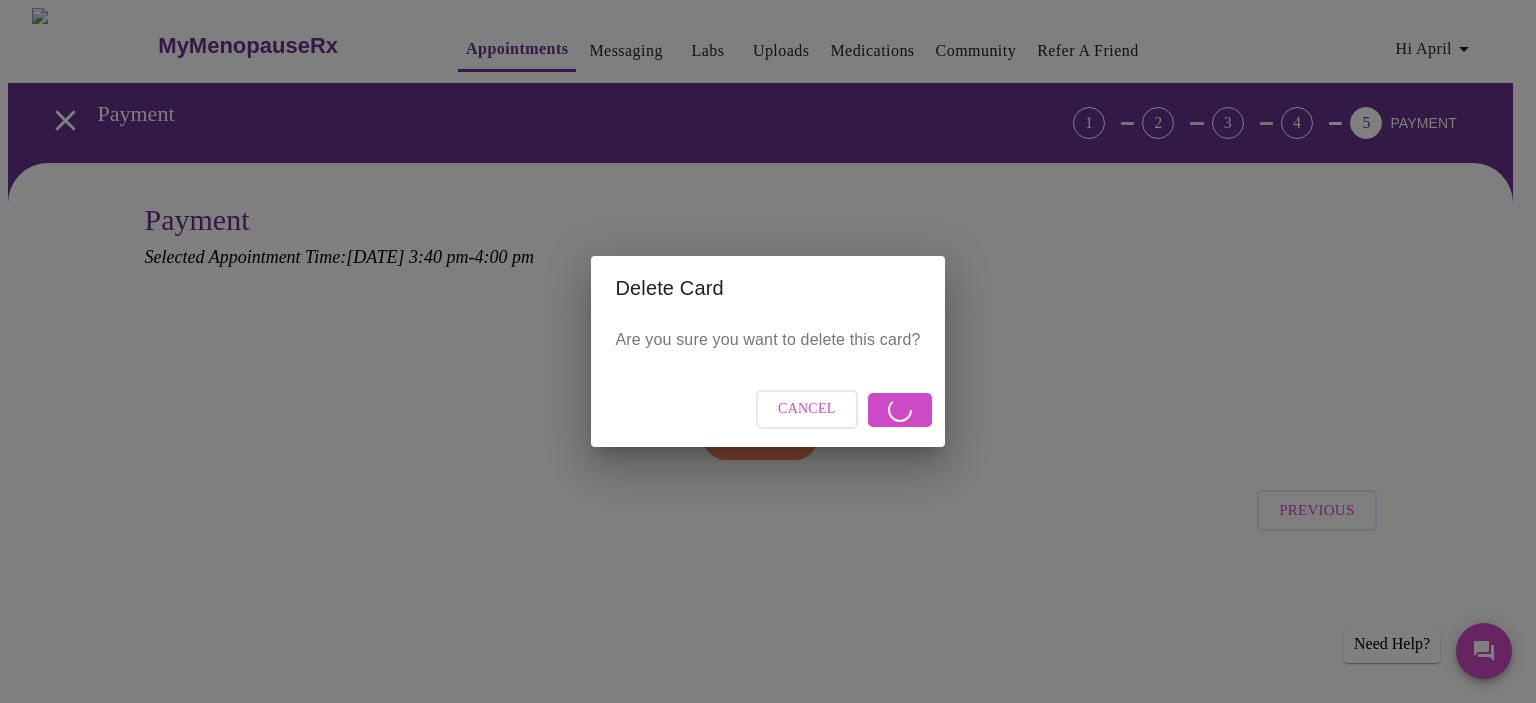 drag, startPoint x: 800, startPoint y: 406, endPoint x: 877, endPoint y: 430, distance: 80.65358 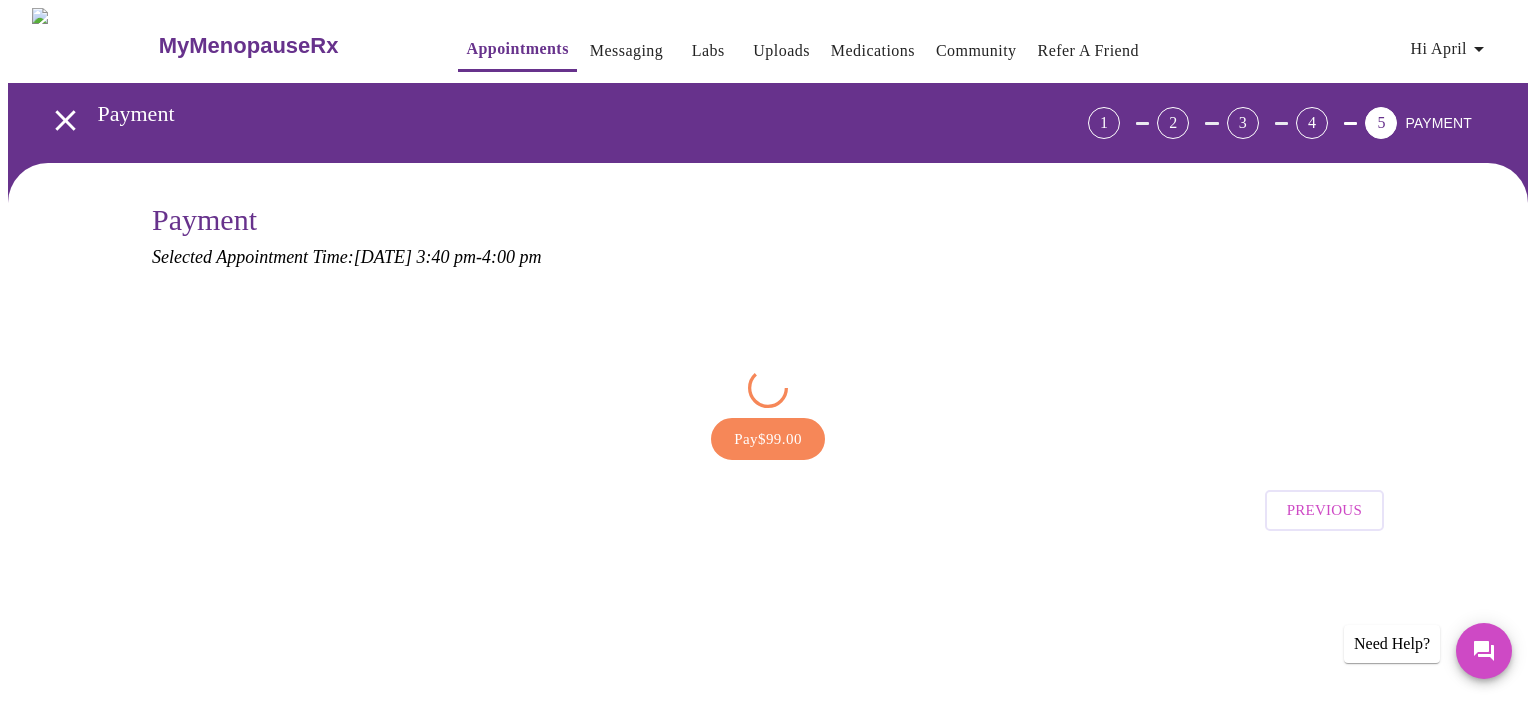 click 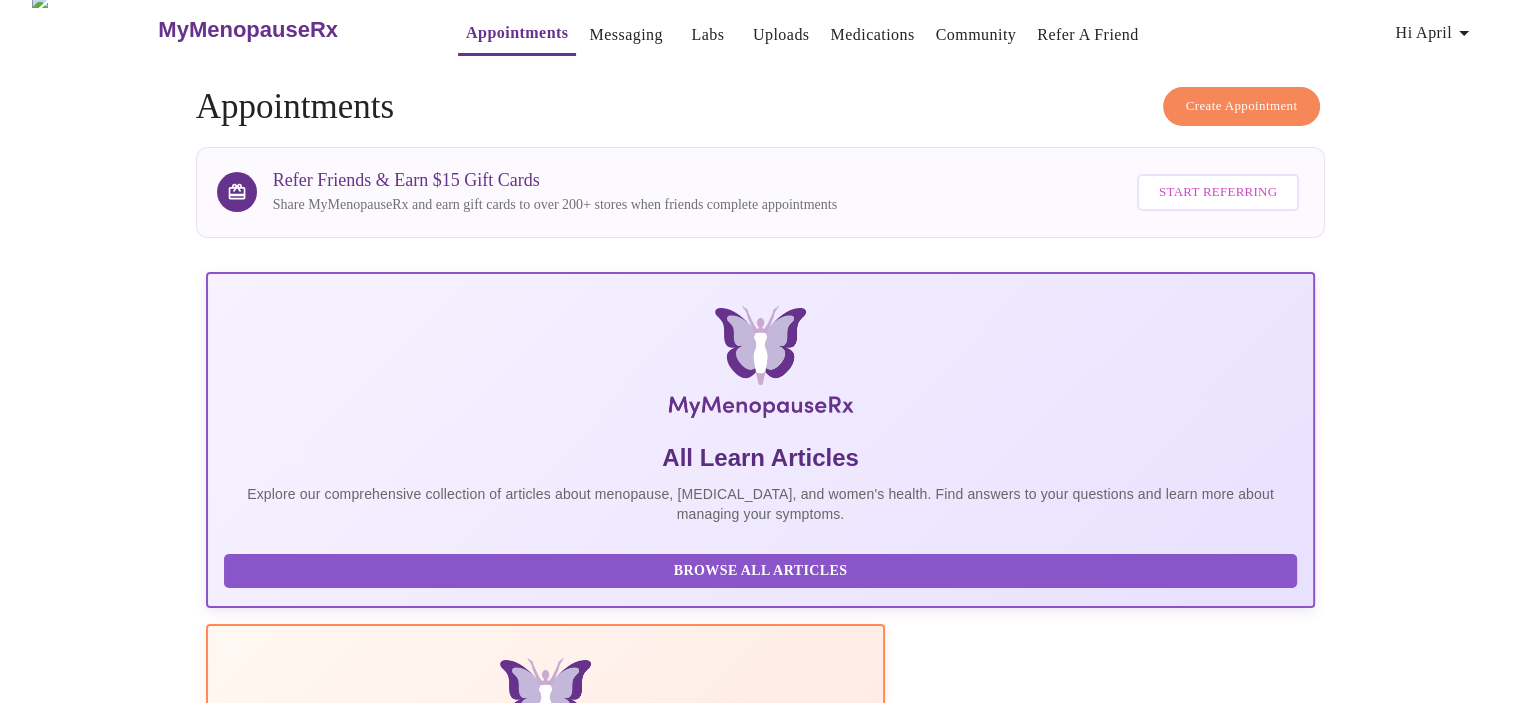 scroll, scrollTop: 0, scrollLeft: 0, axis: both 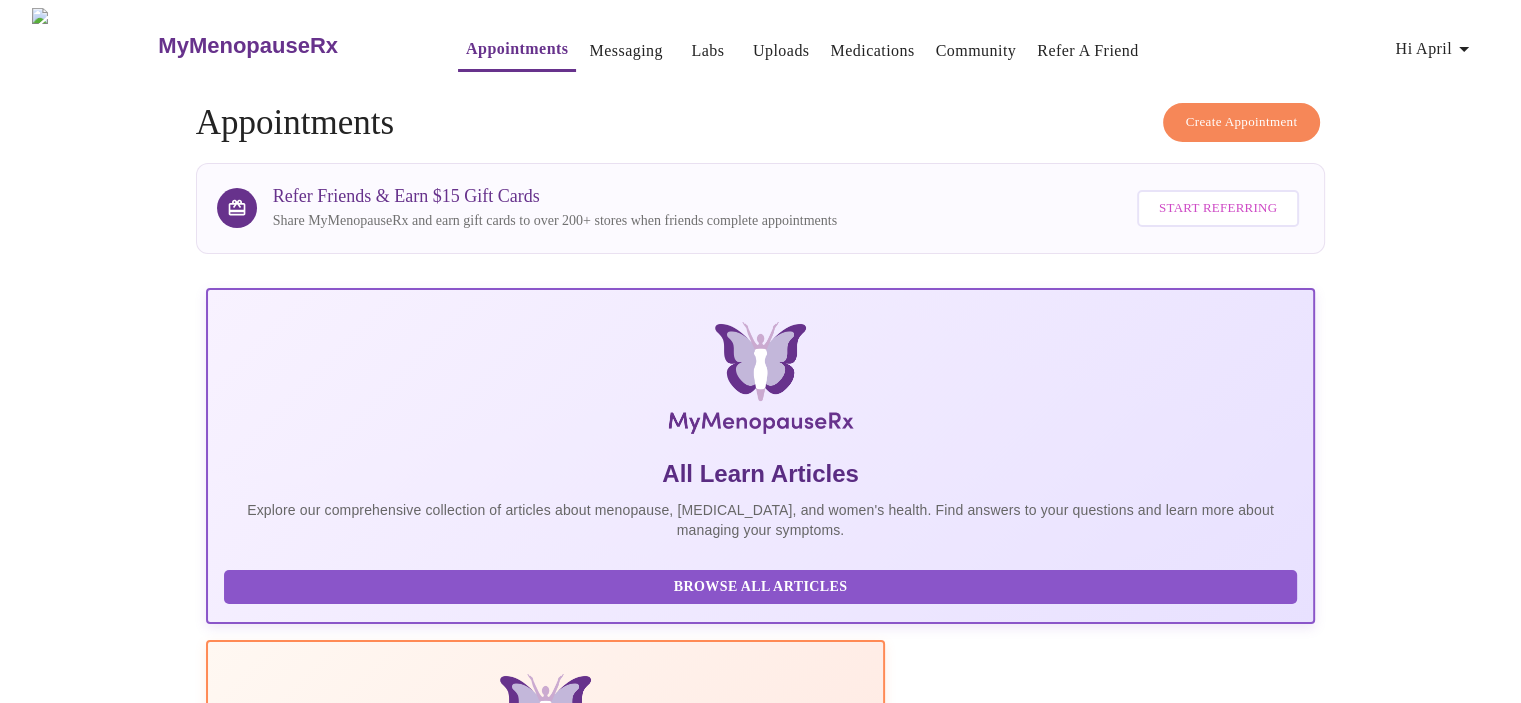 click on "Create Appointment" at bounding box center (1242, 122) 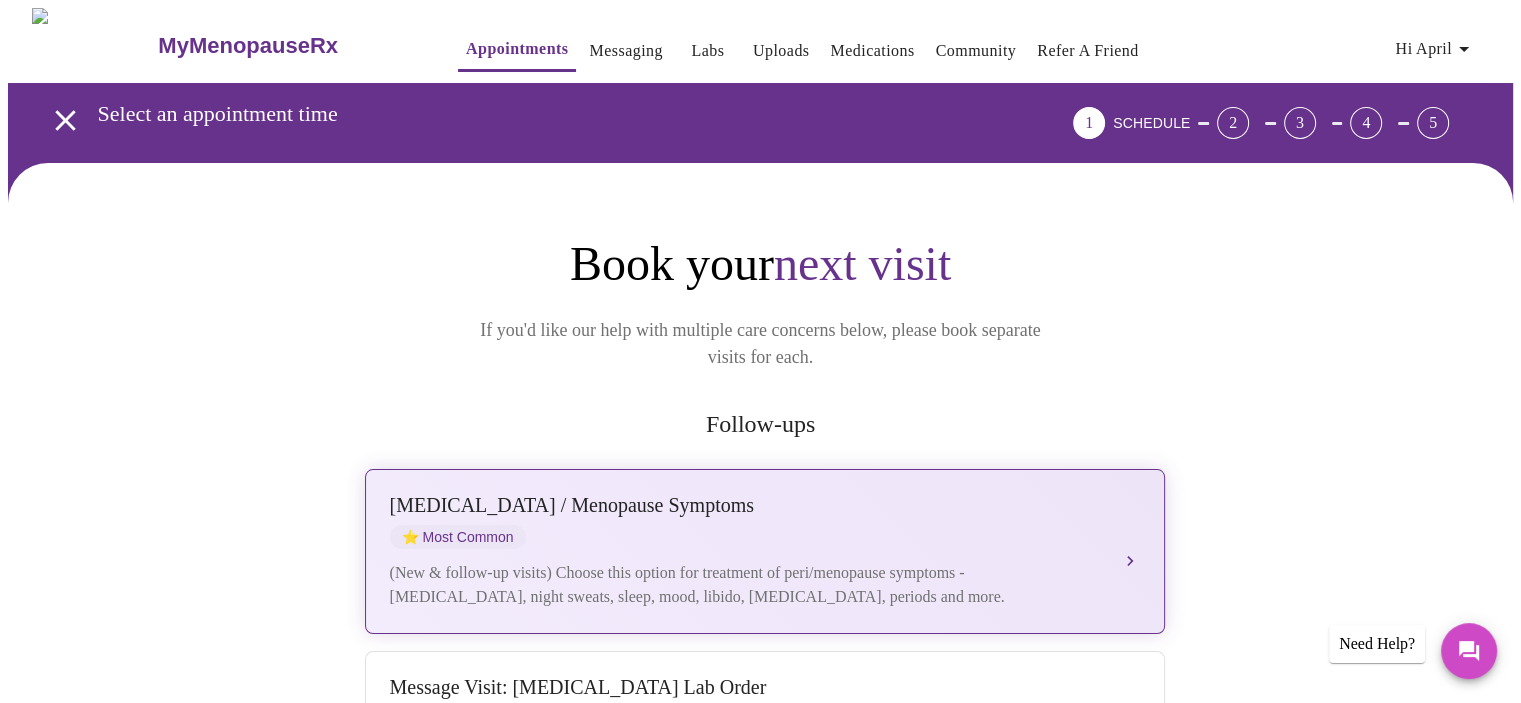 drag, startPoint x: 947, startPoint y: 543, endPoint x: 976, endPoint y: 567, distance: 37.64306 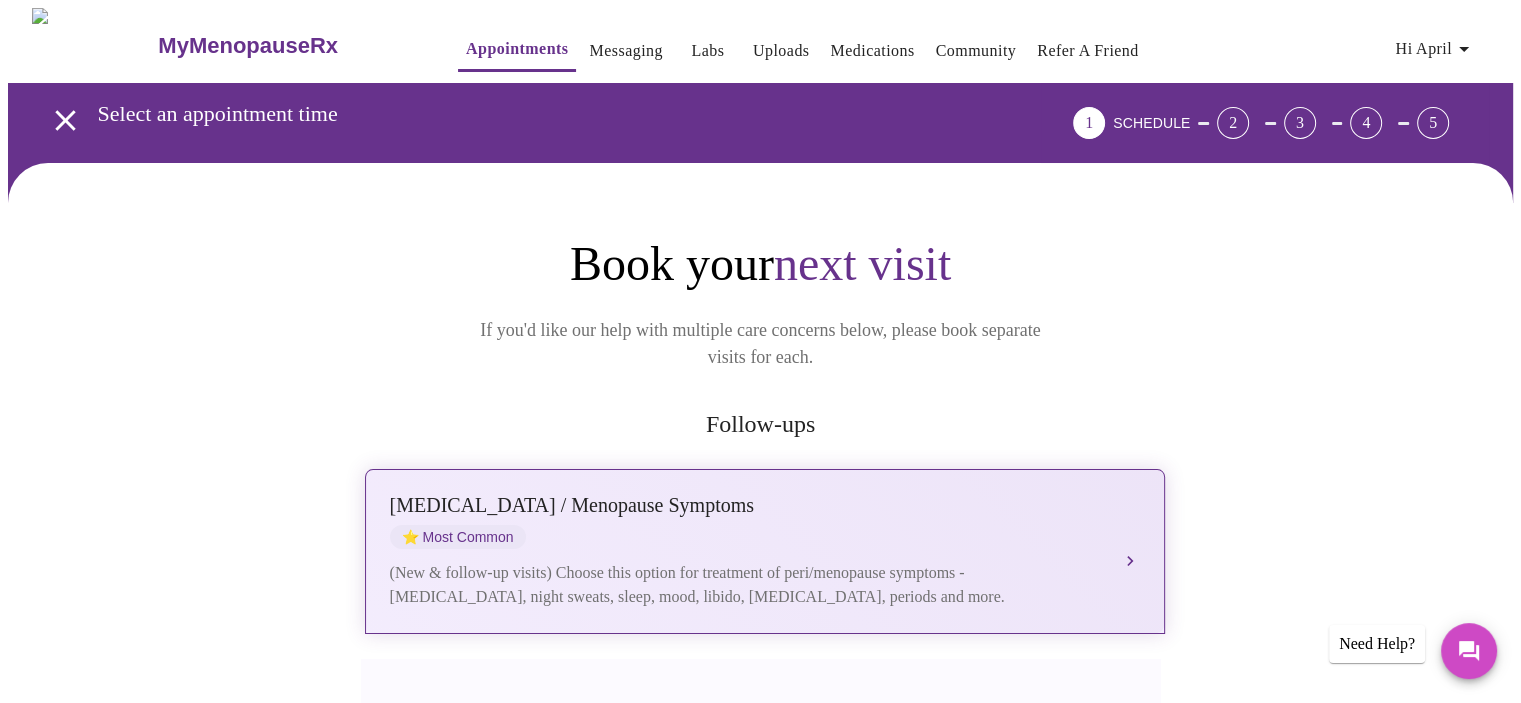 click on "Perimenopause / Menopause Symptoms  ⭐  Most Common" at bounding box center (745, 521) 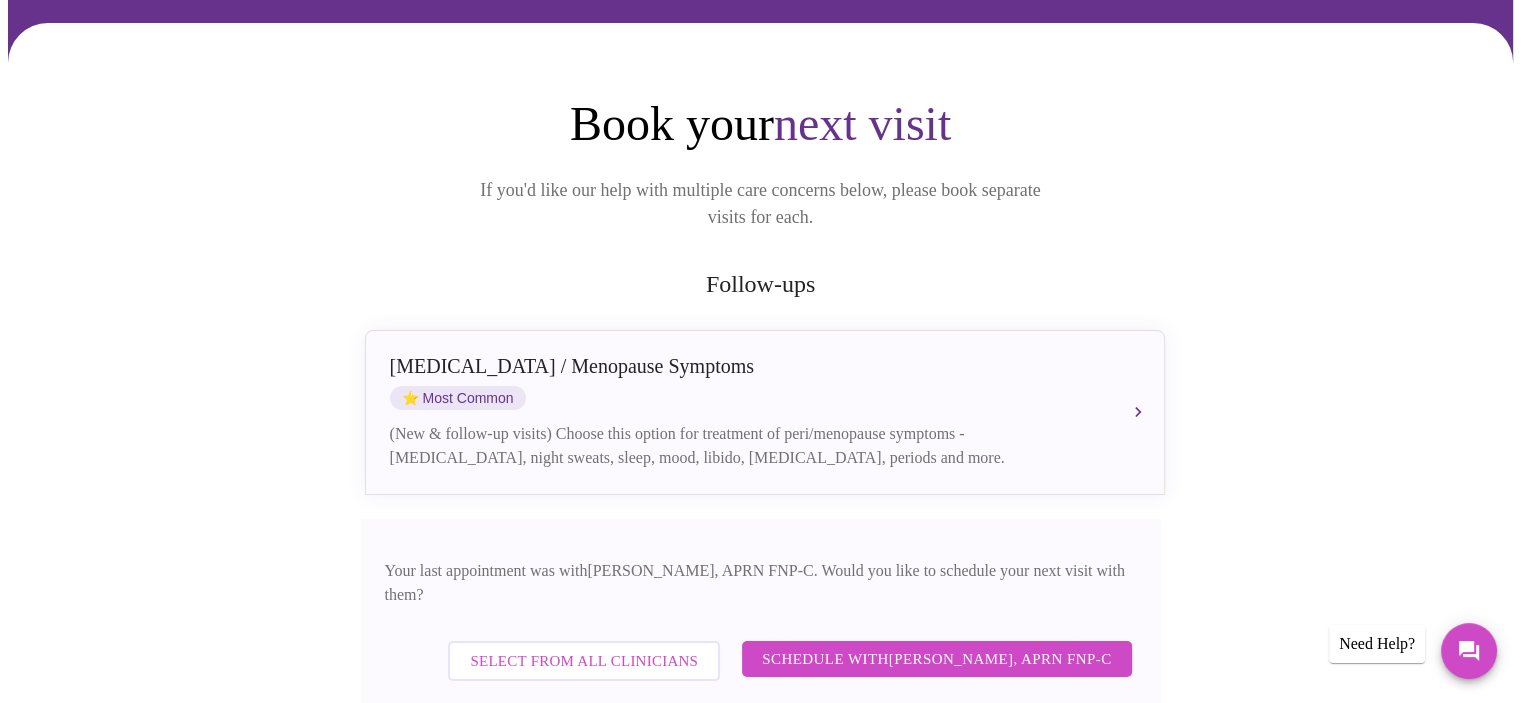 scroll, scrollTop: 300, scrollLeft: 0, axis: vertical 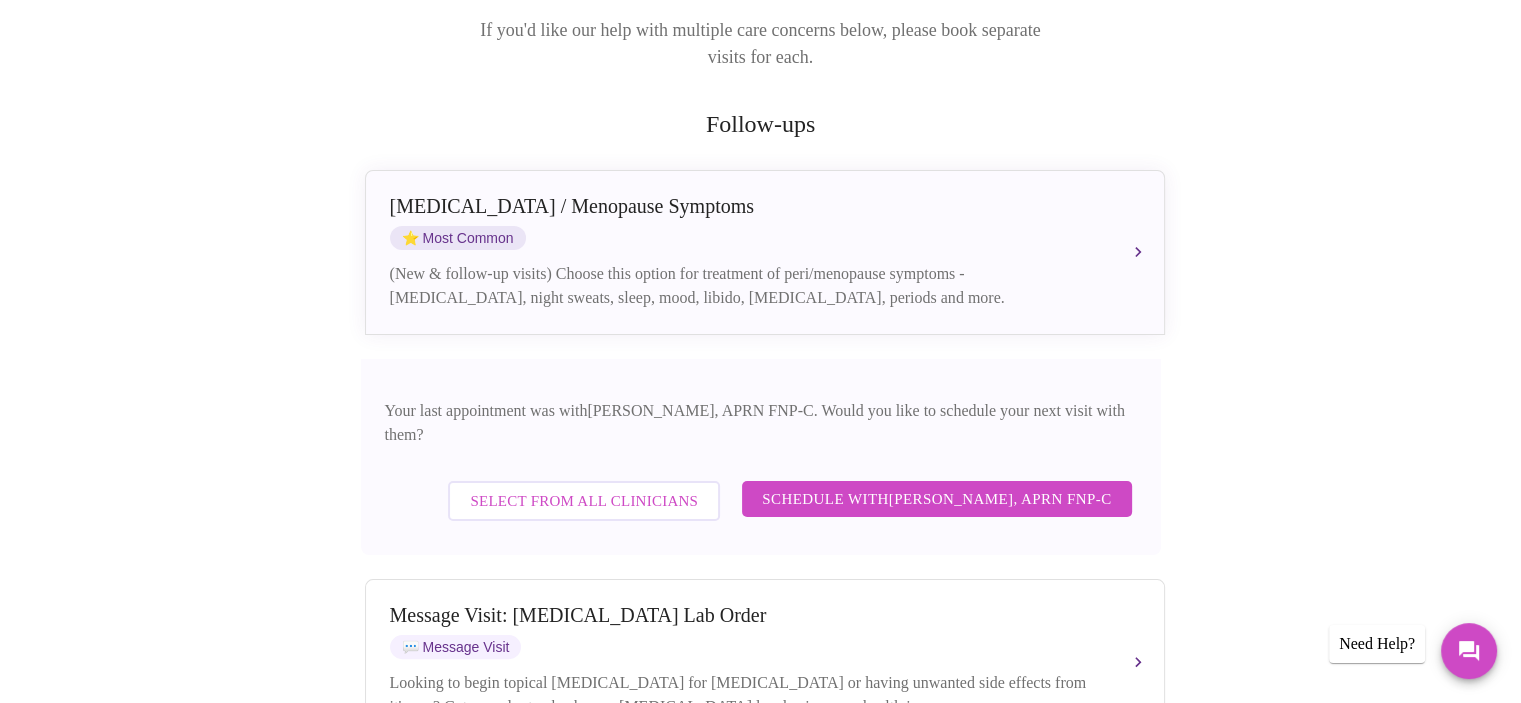 click on "Schedule with  Kelly Perisin, APRN FNP-C" at bounding box center (936, 499) 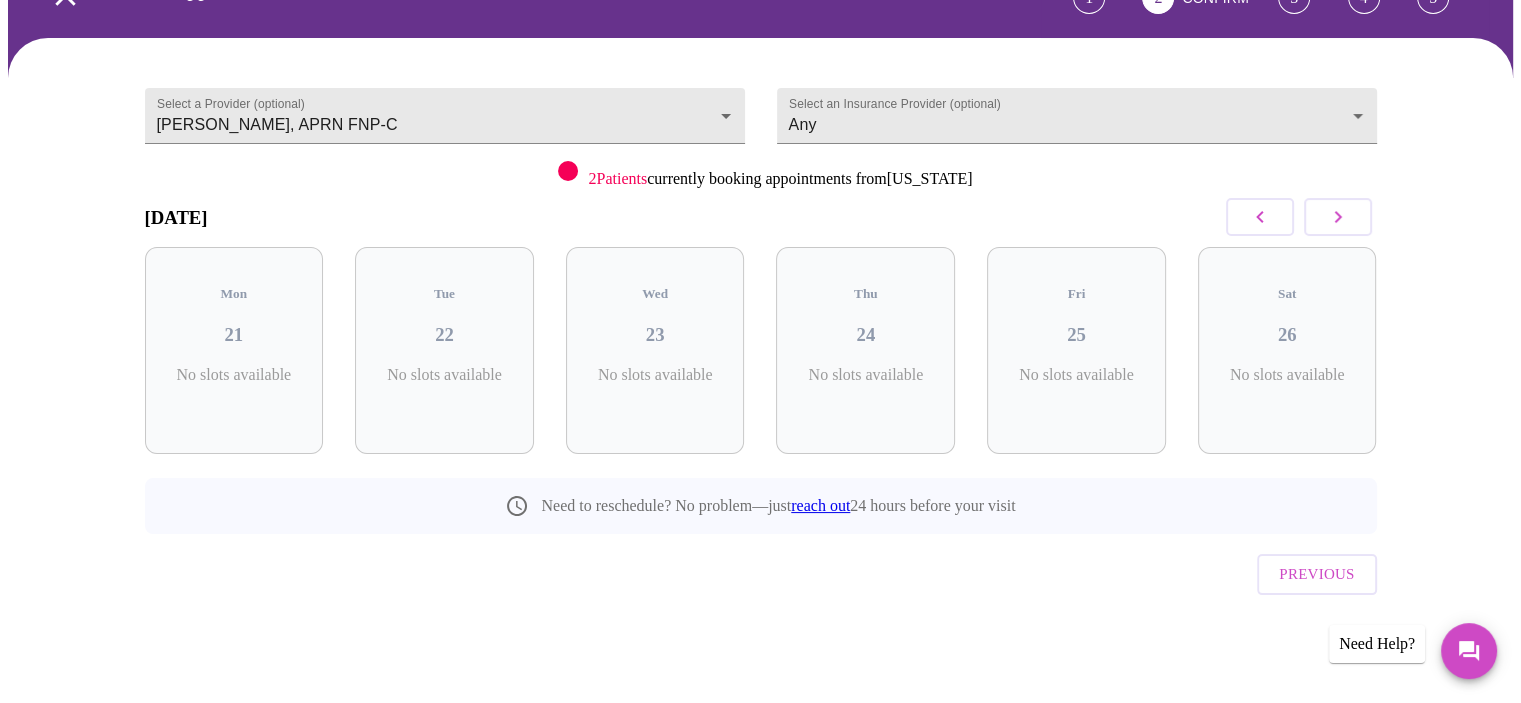 scroll, scrollTop: 81, scrollLeft: 0, axis: vertical 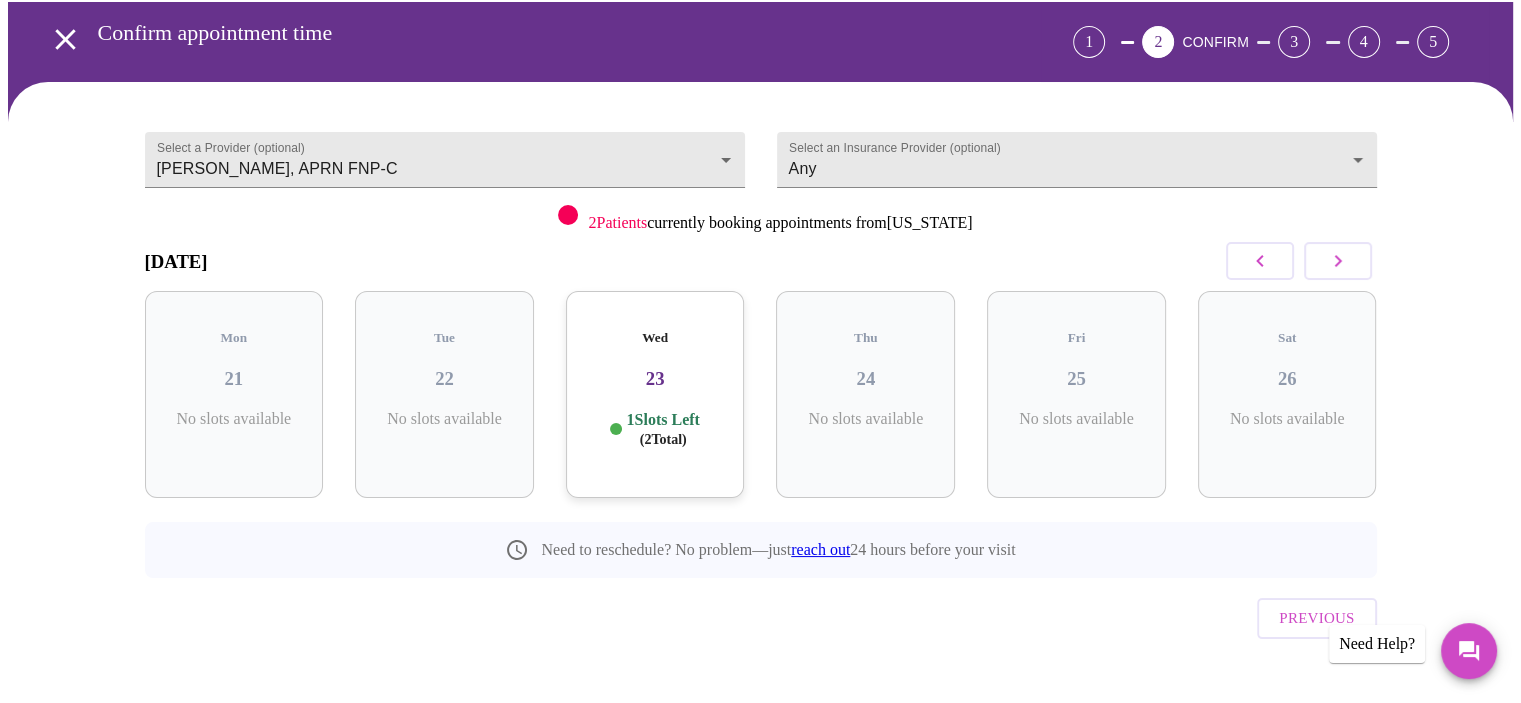 click 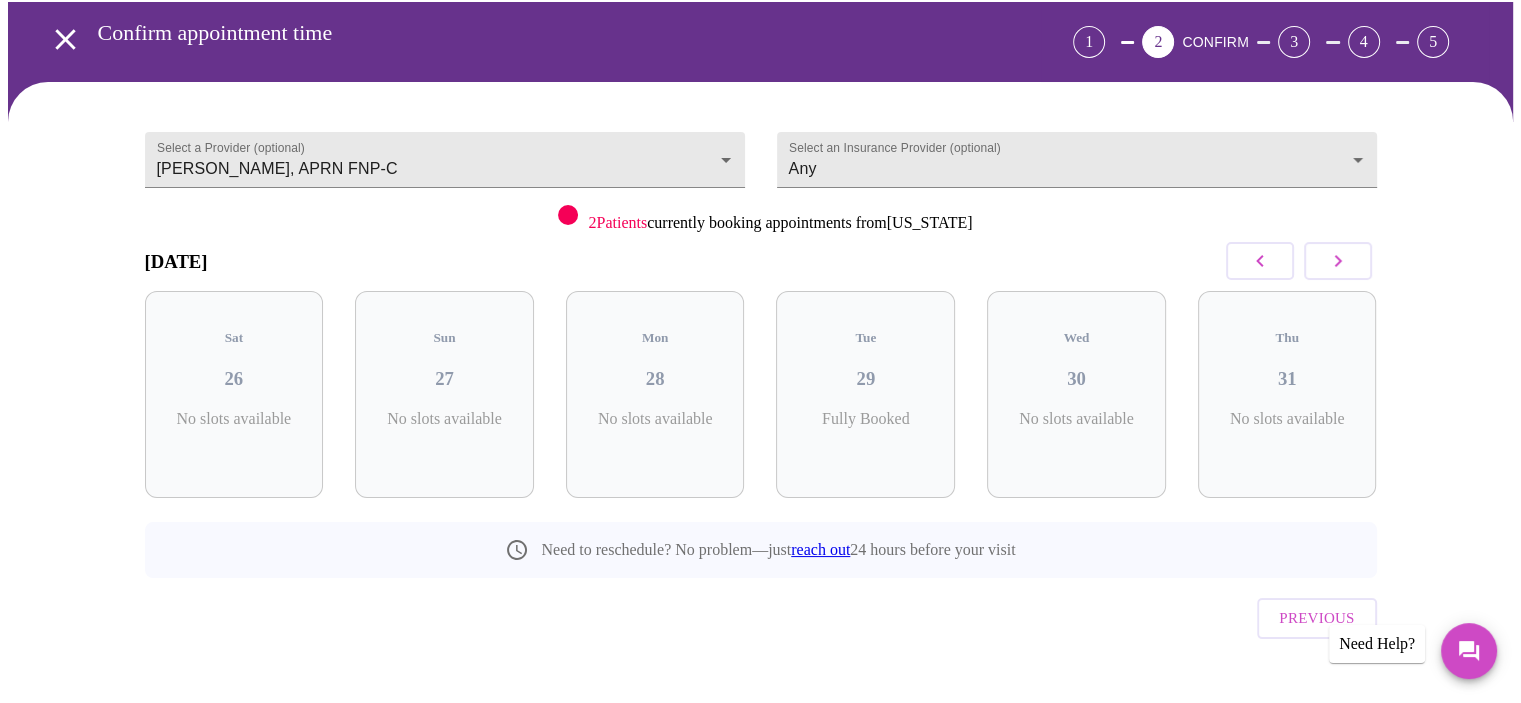 click 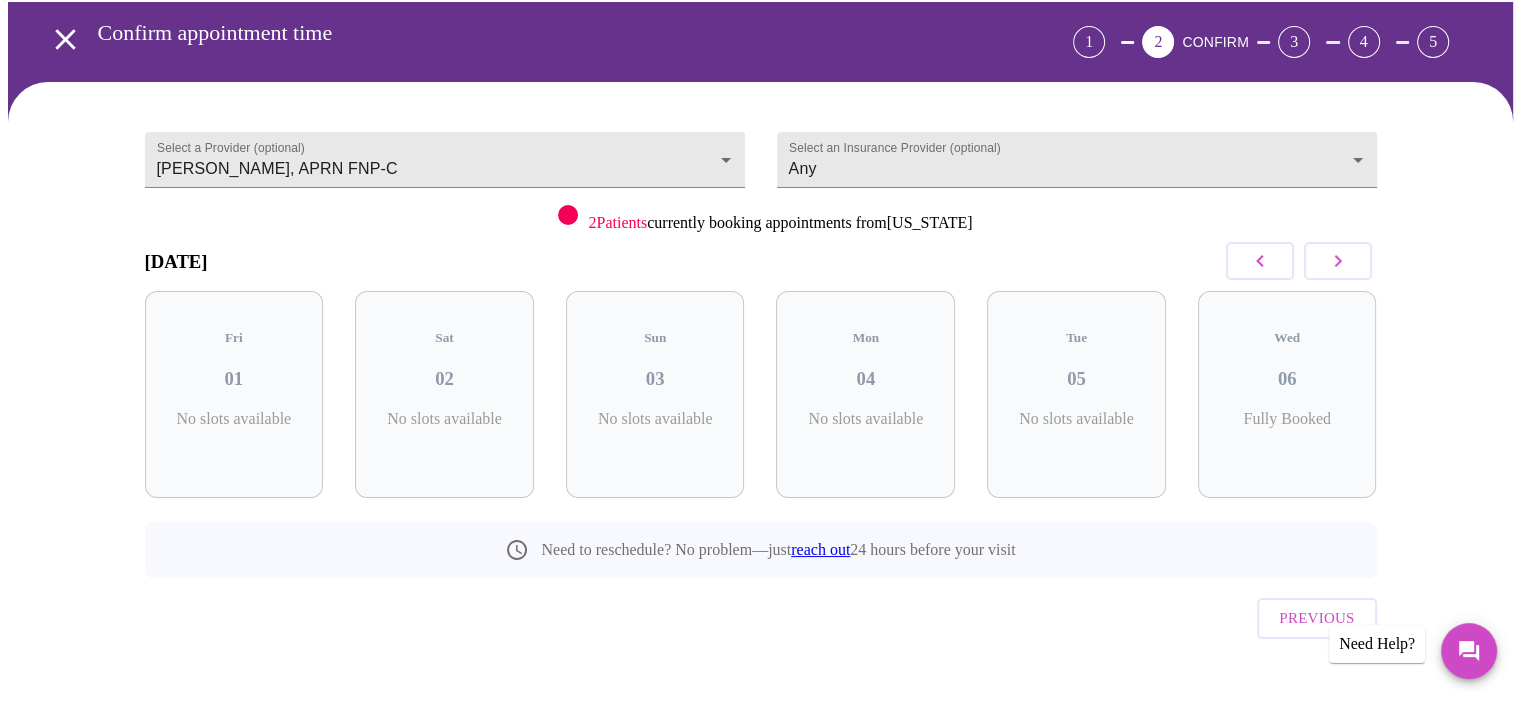 click 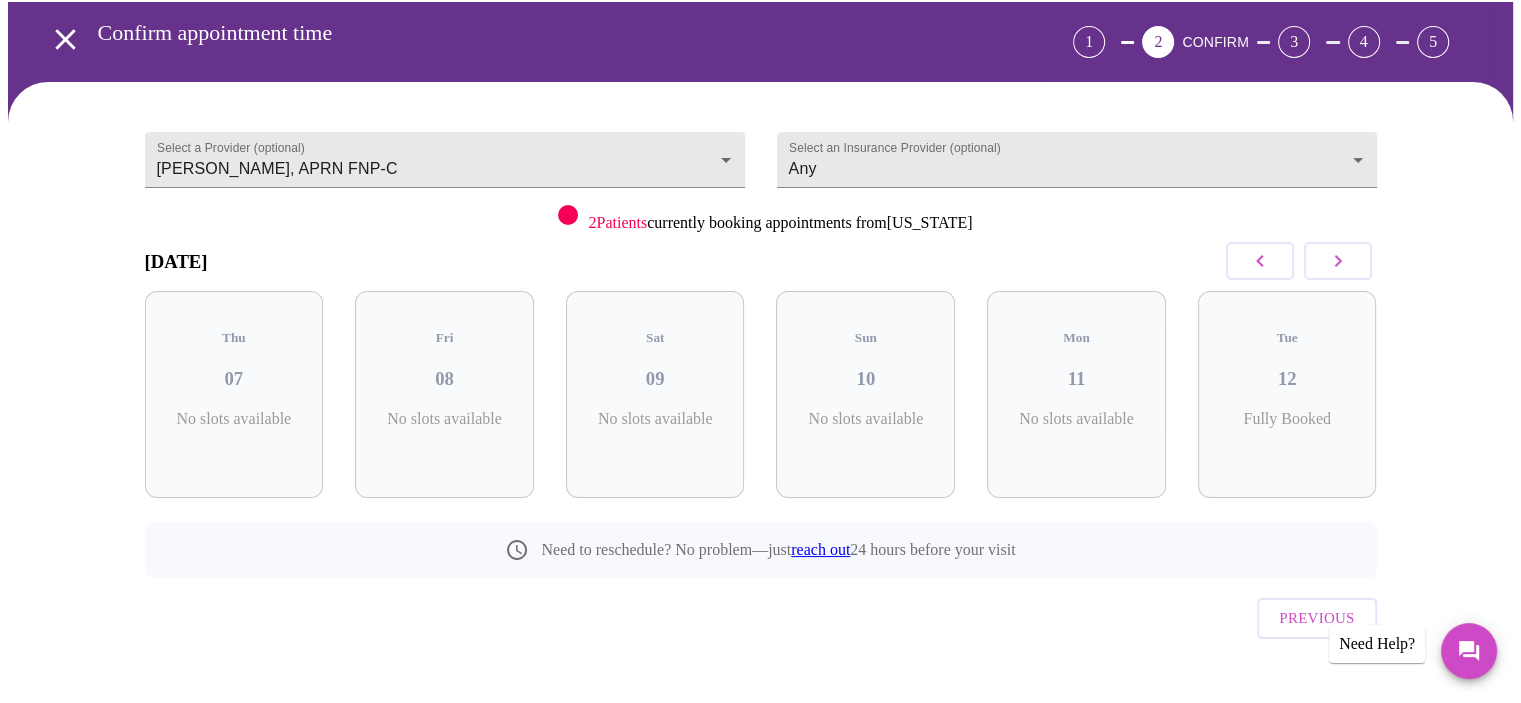 click 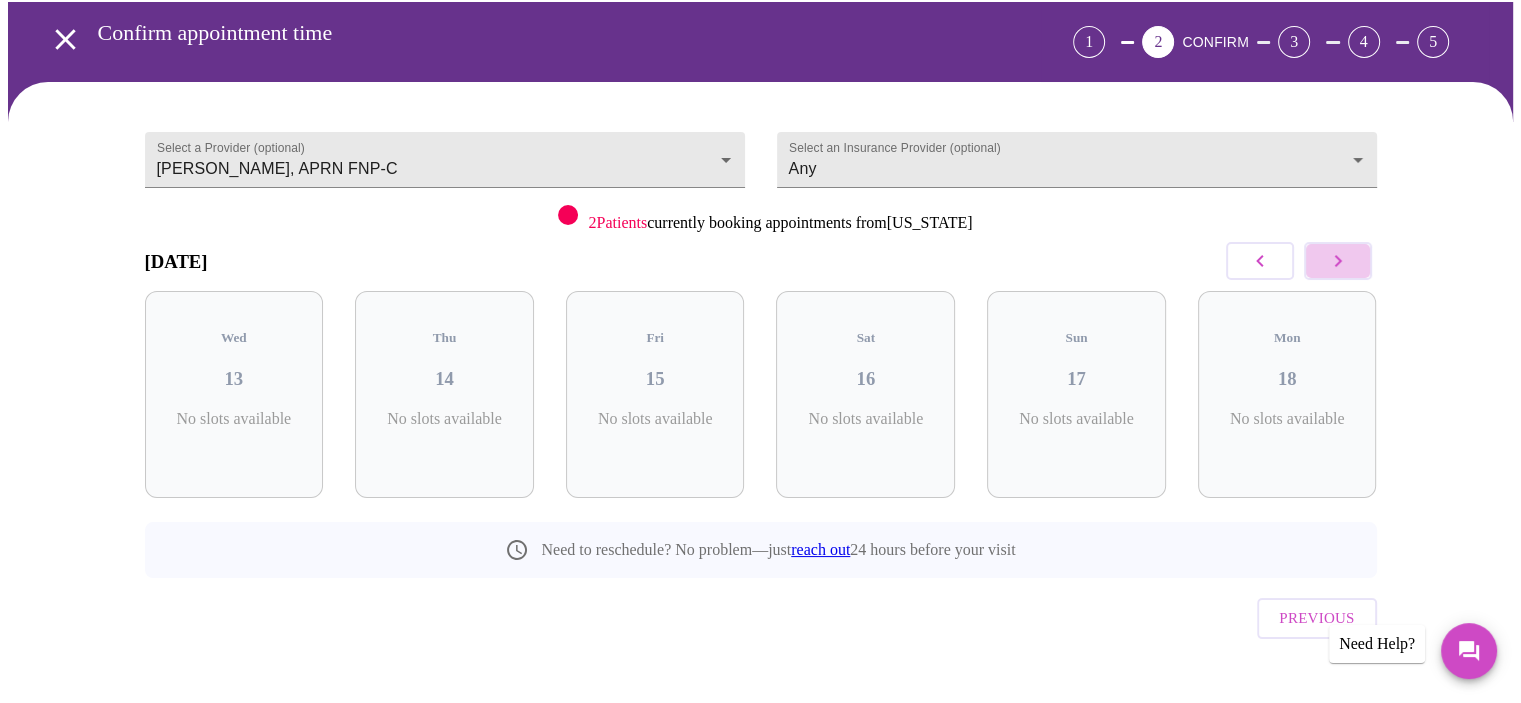 click 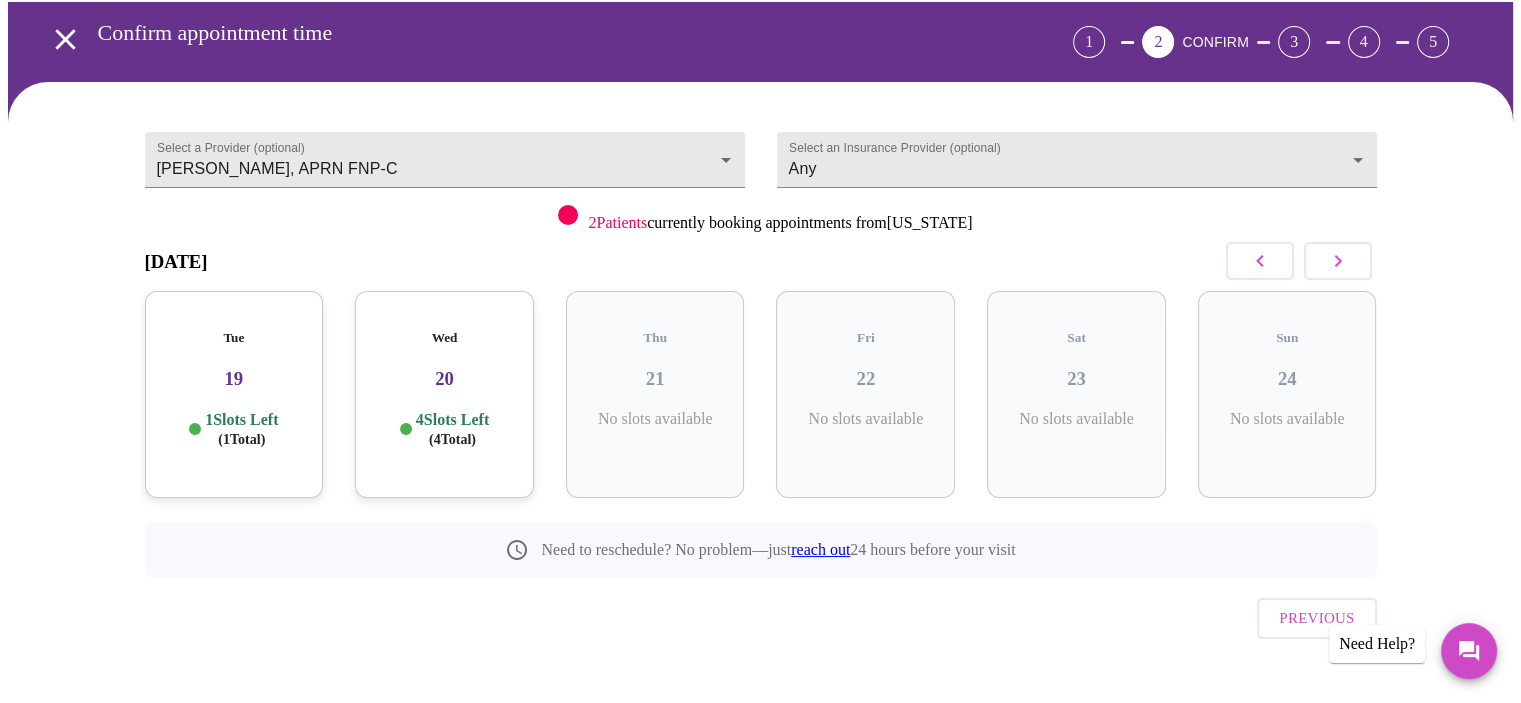 click on "Tue 19 1  Slots Left ( 1  Total)" at bounding box center (234, 394) 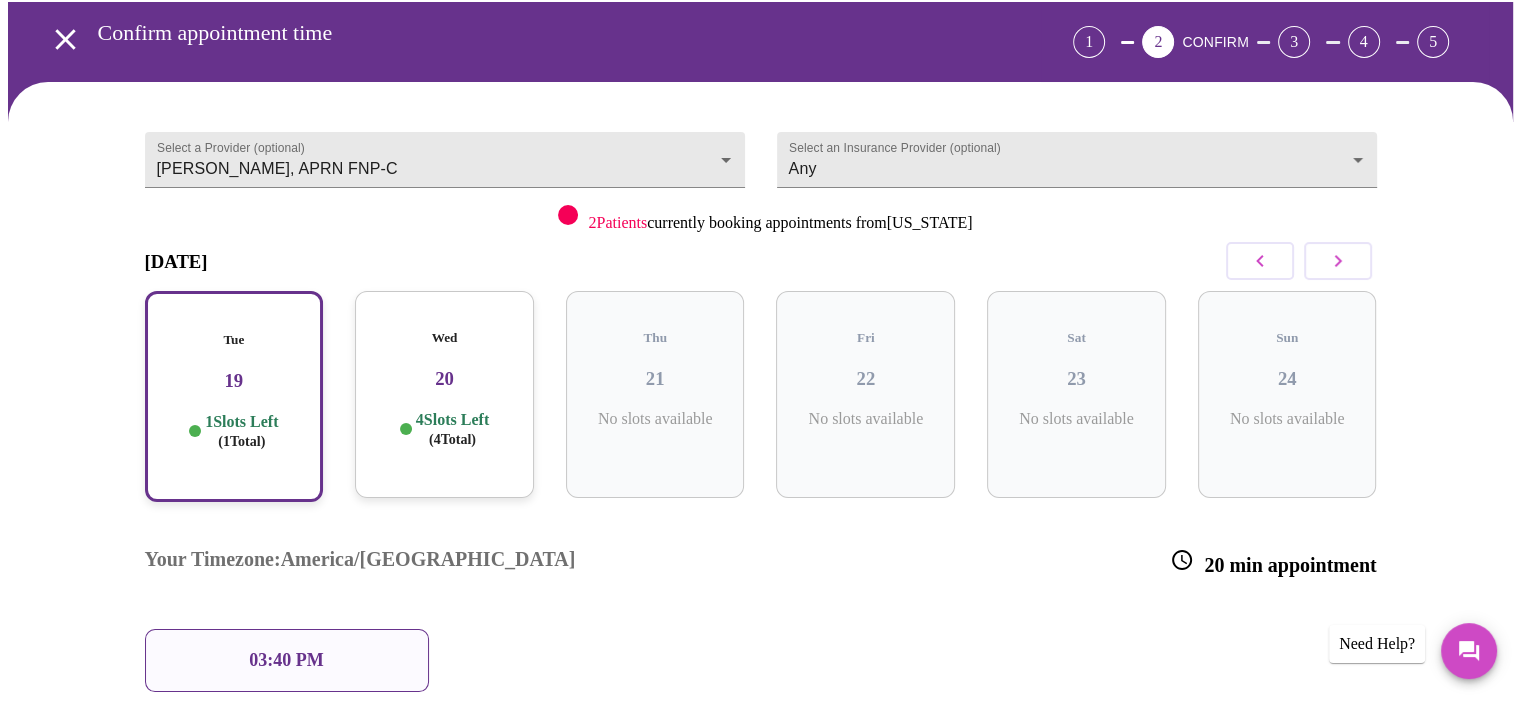 click on "03:40 PM" at bounding box center (287, 660) 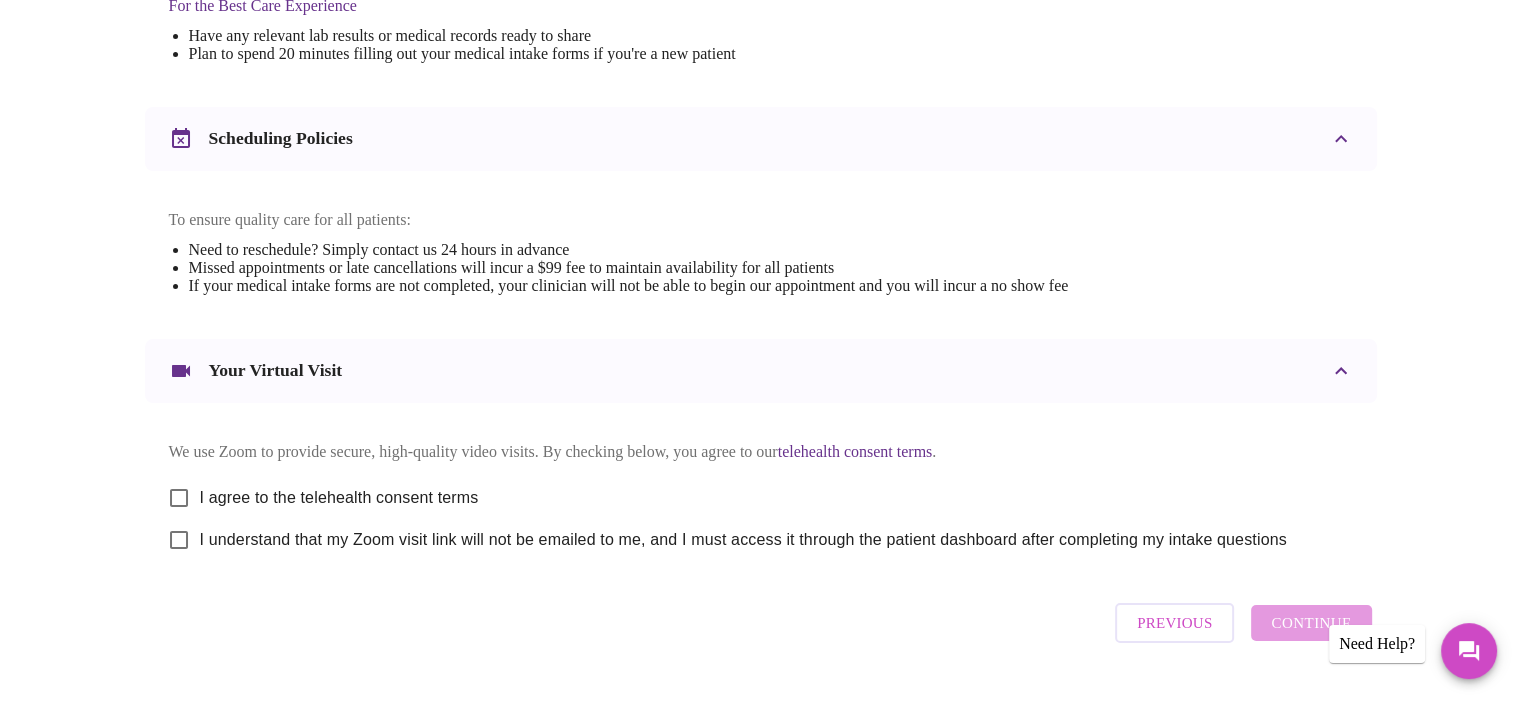 scroll, scrollTop: 721, scrollLeft: 0, axis: vertical 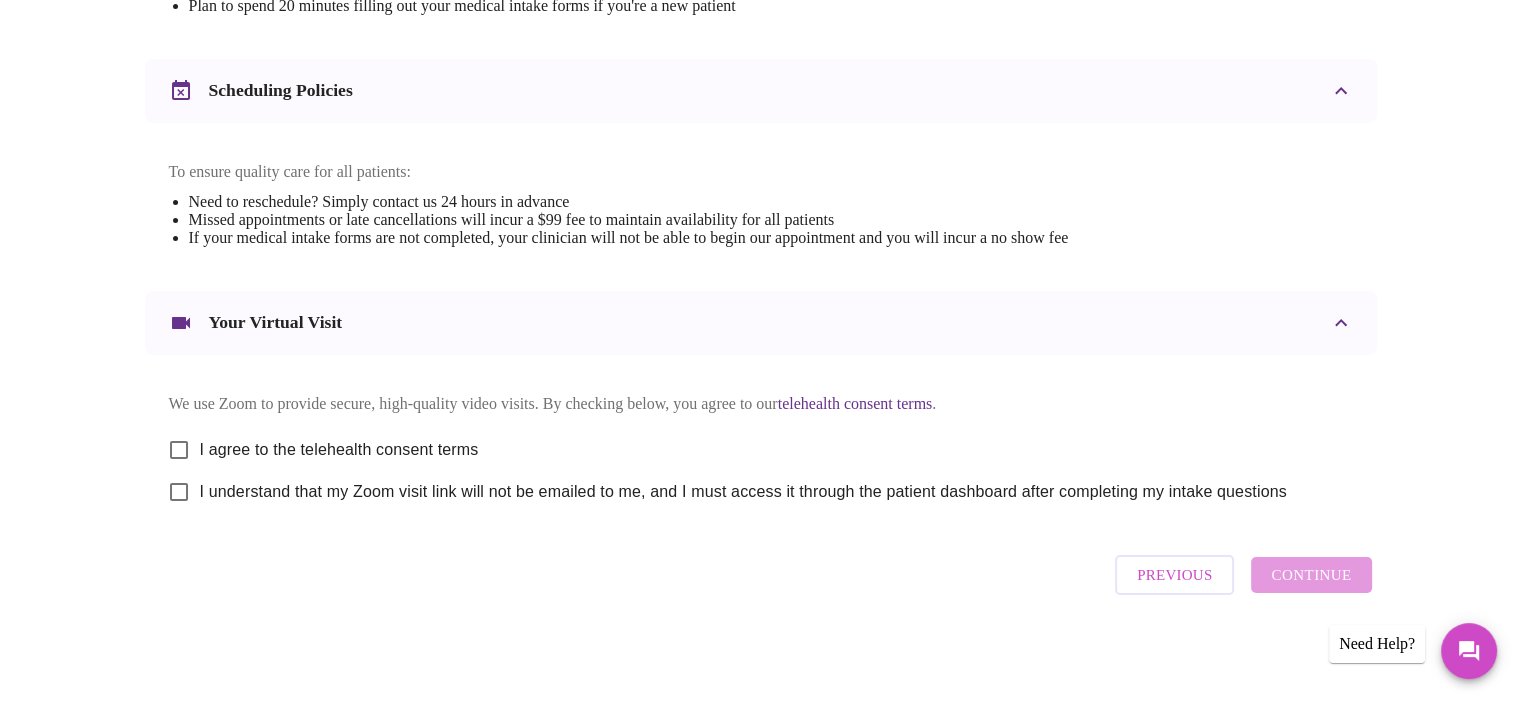 click on "I understand that my Zoom visit link will not be emailed to me, and I must access it through the patient dashboard after completing my intake questions" at bounding box center (179, 492) 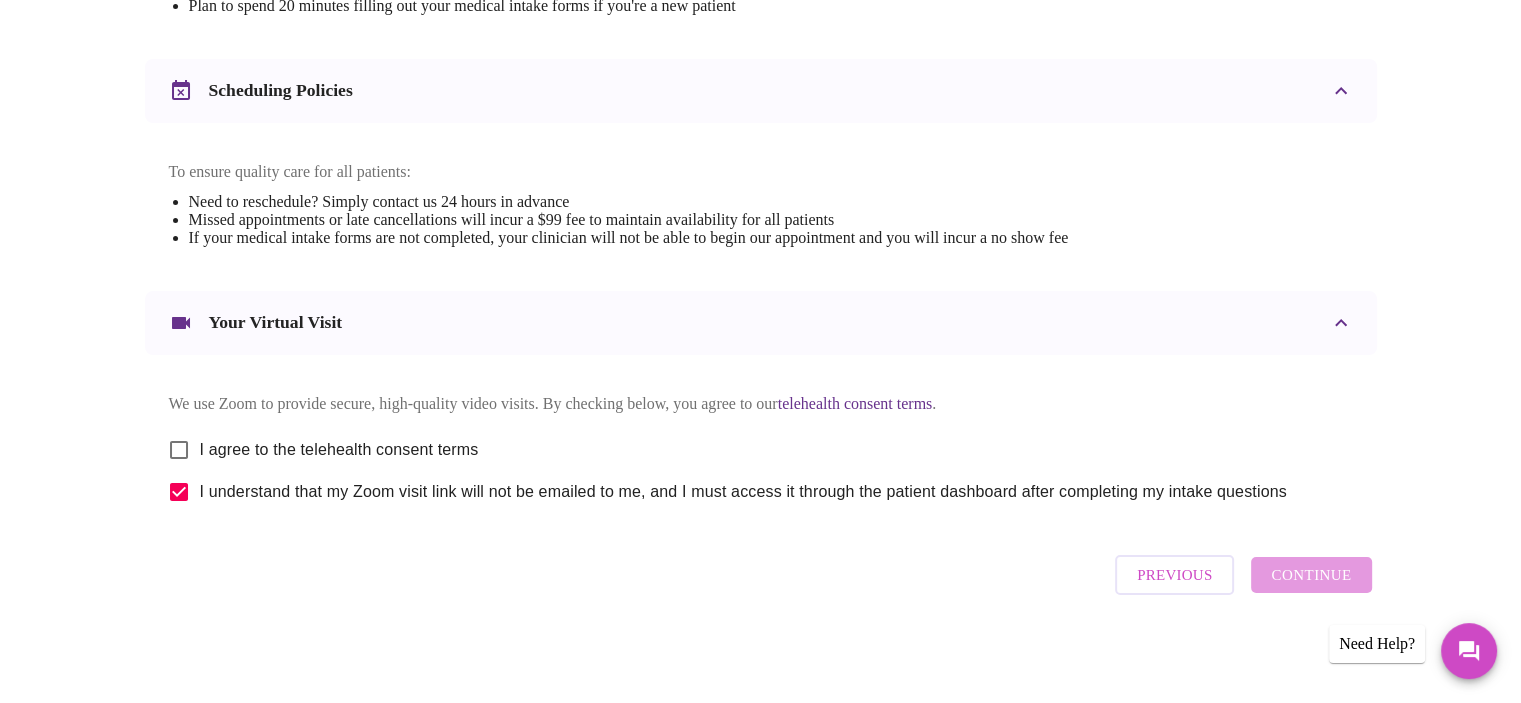 click on "I agree to the telehealth consent terms" at bounding box center (179, 450) 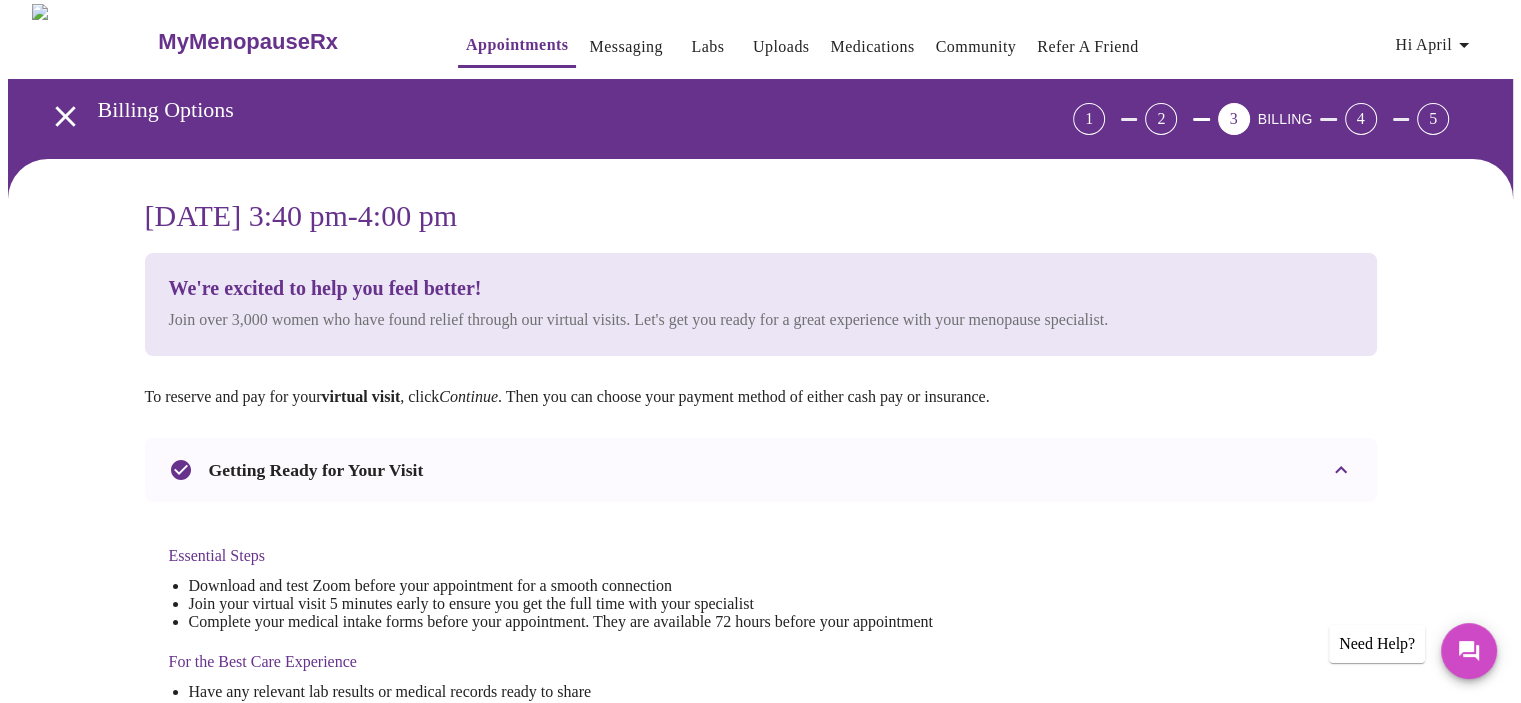 scroll, scrollTop: 0, scrollLeft: 0, axis: both 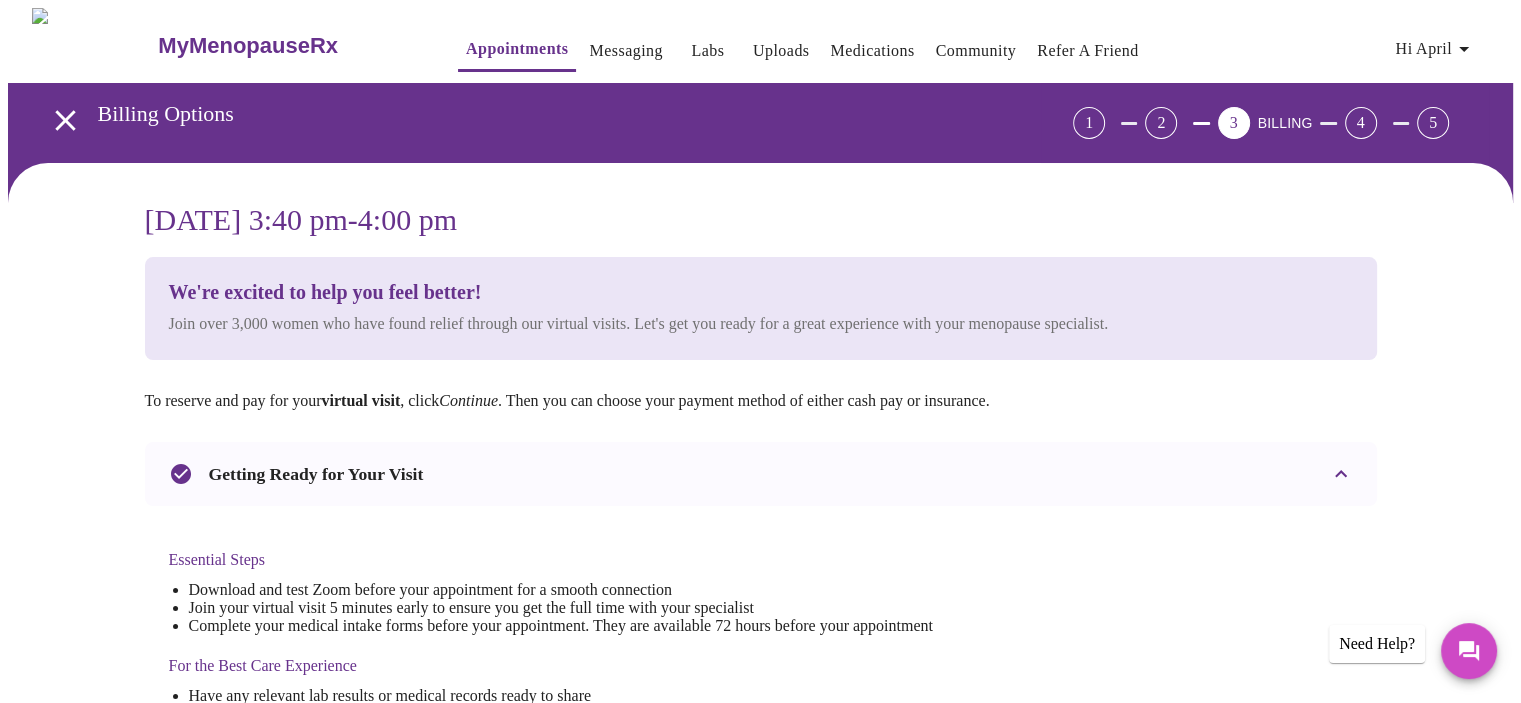 click on "Hi April" at bounding box center (1435, 49) 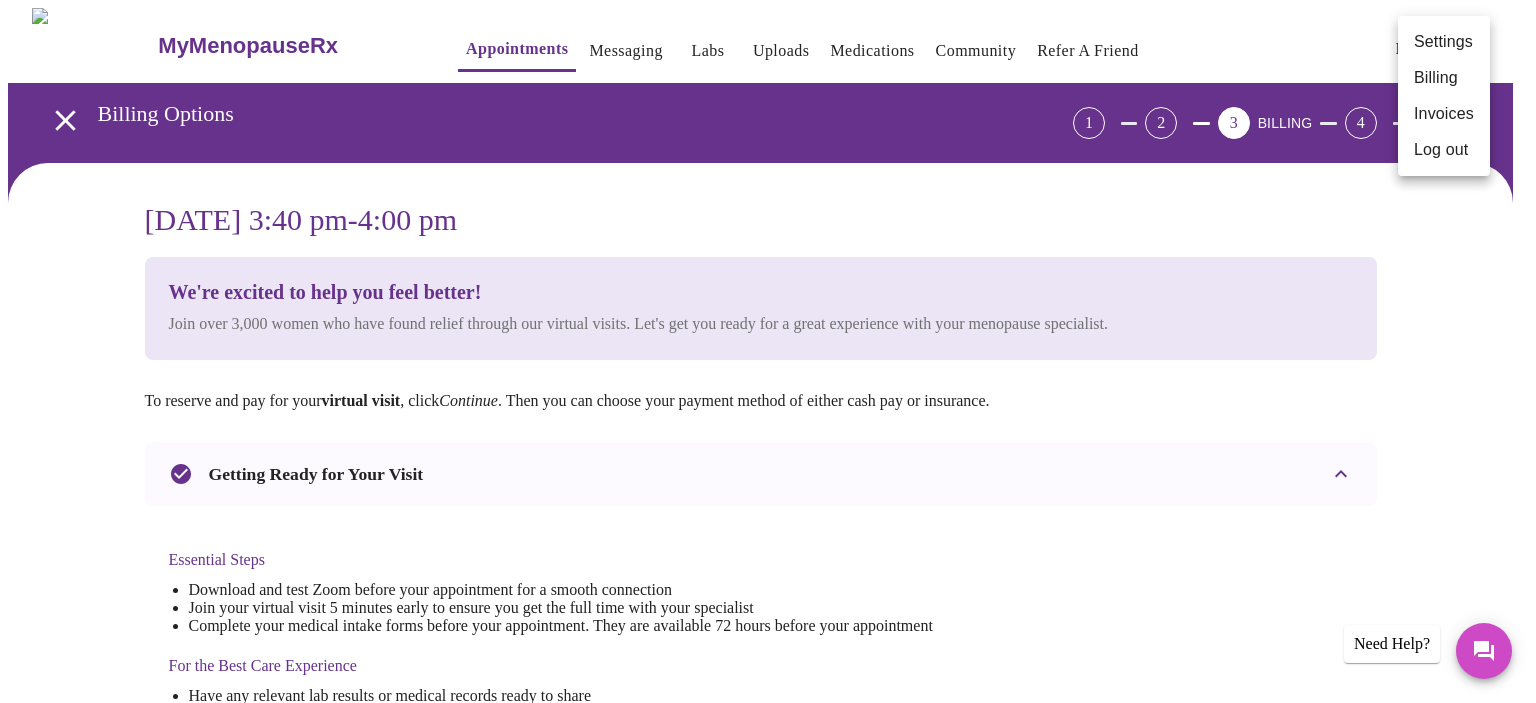 click on "Billing" at bounding box center (1444, 78) 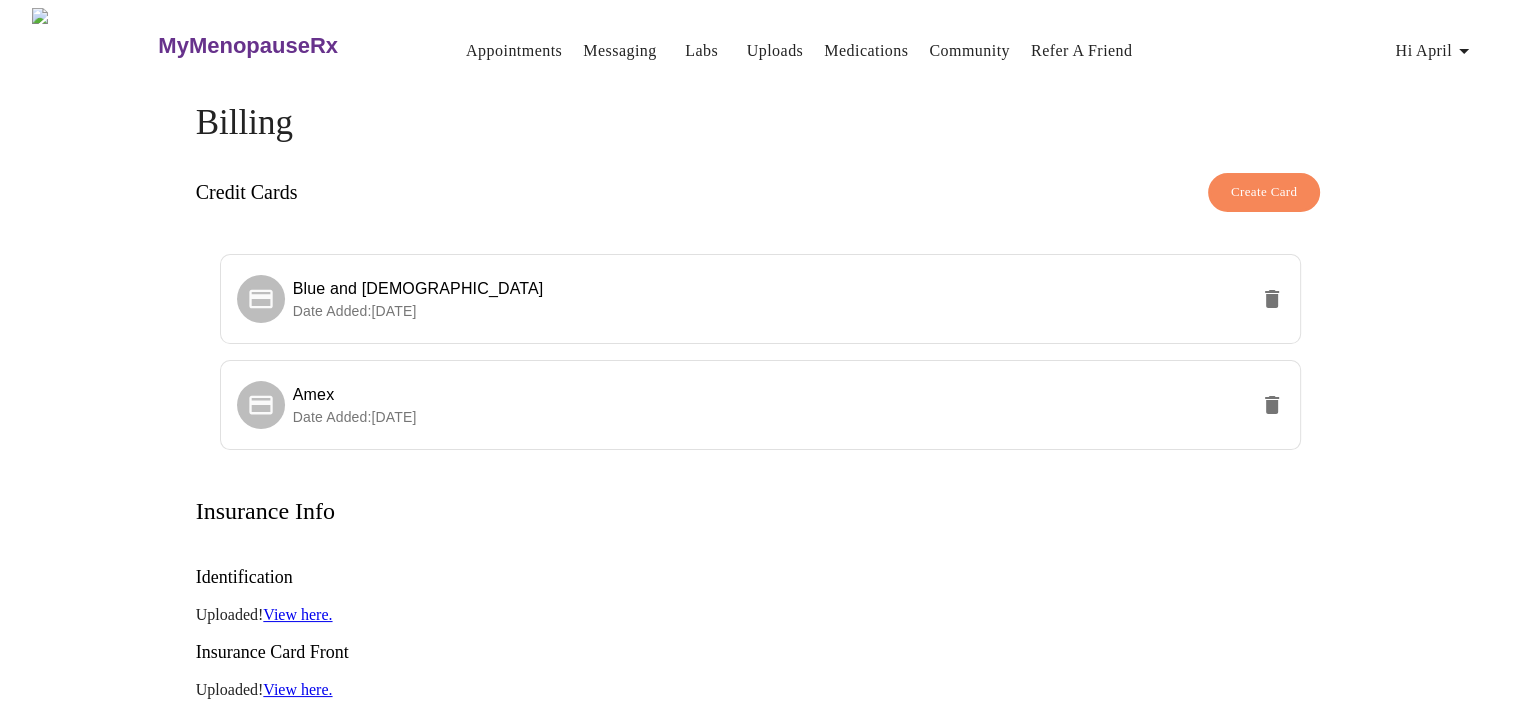 click on "Create Card" at bounding box center [1264, 192] 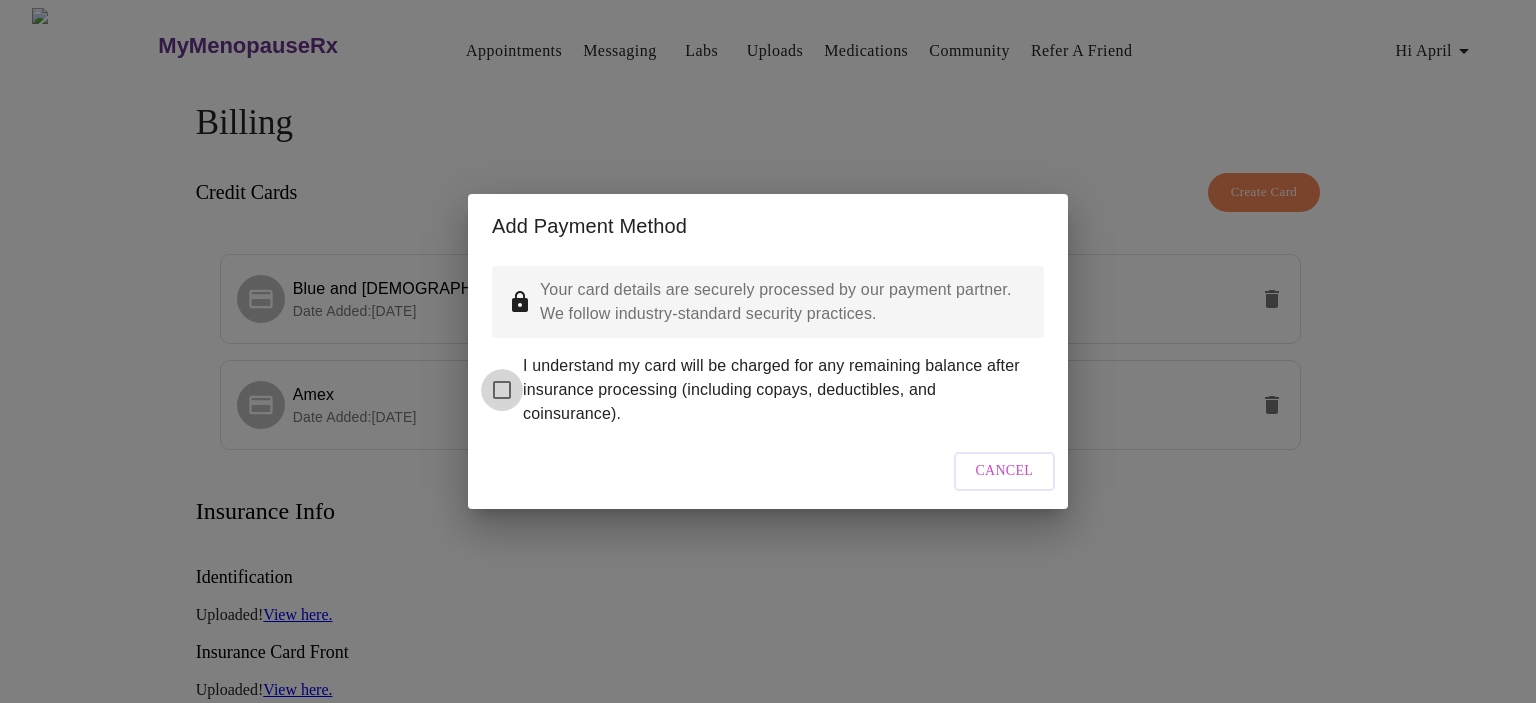 click on "I understand my card will be charged for any remaining balance after insurance processing (including copays, deductibles, and coinsurance)." at bounding box center (502, 390) 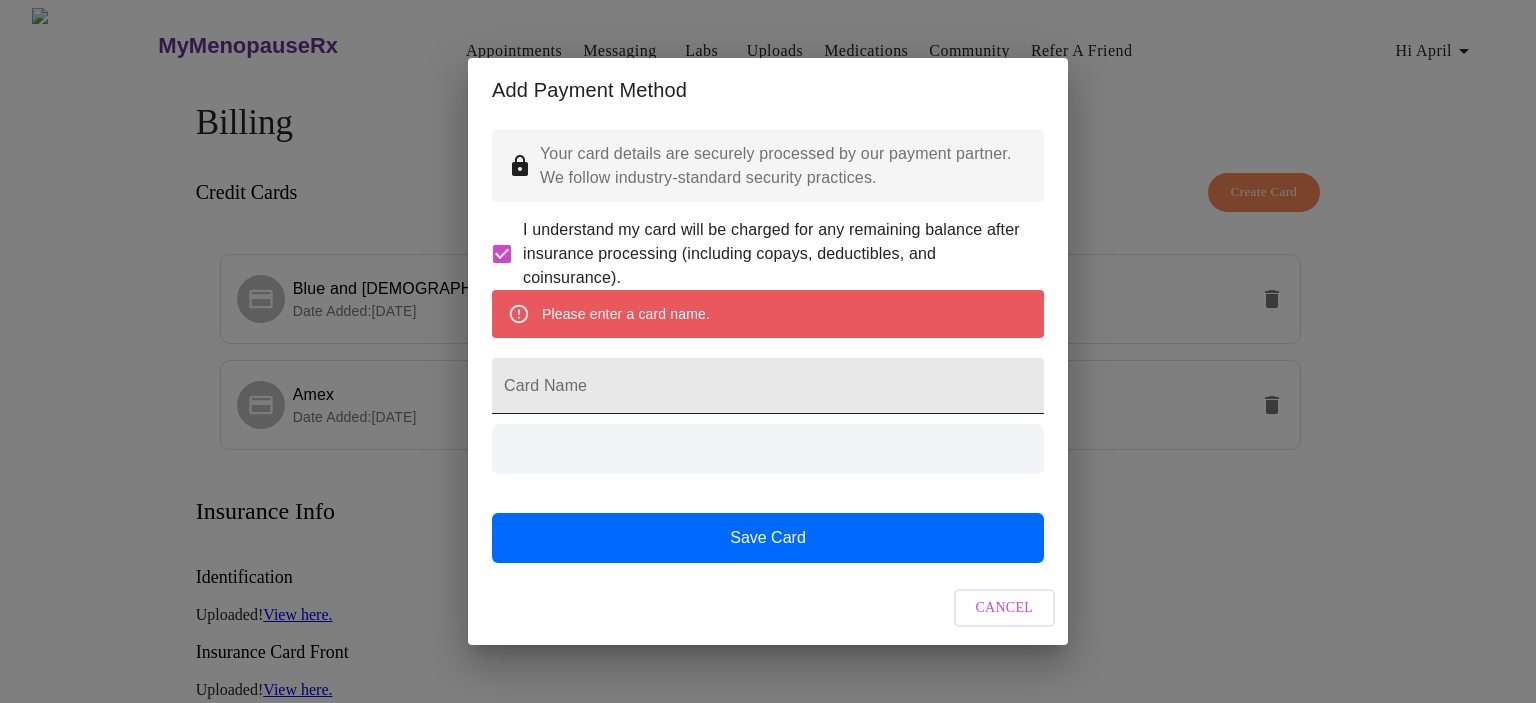 click on "Card Name" at bounding box center (768, 386) 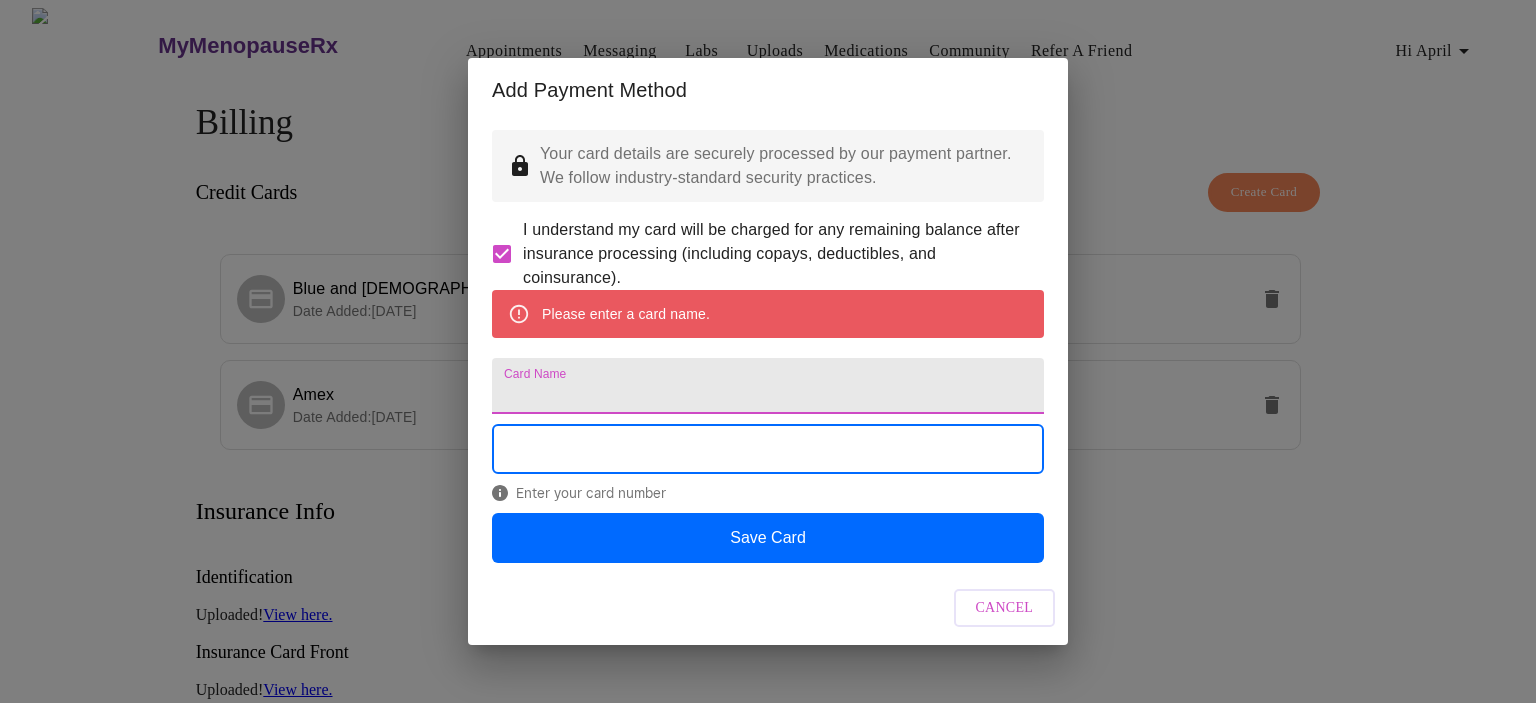 drag, startPoint x: 600, startPoint y: 386, endPoint x: 610, endPoint y: 389, distance: 10.440307 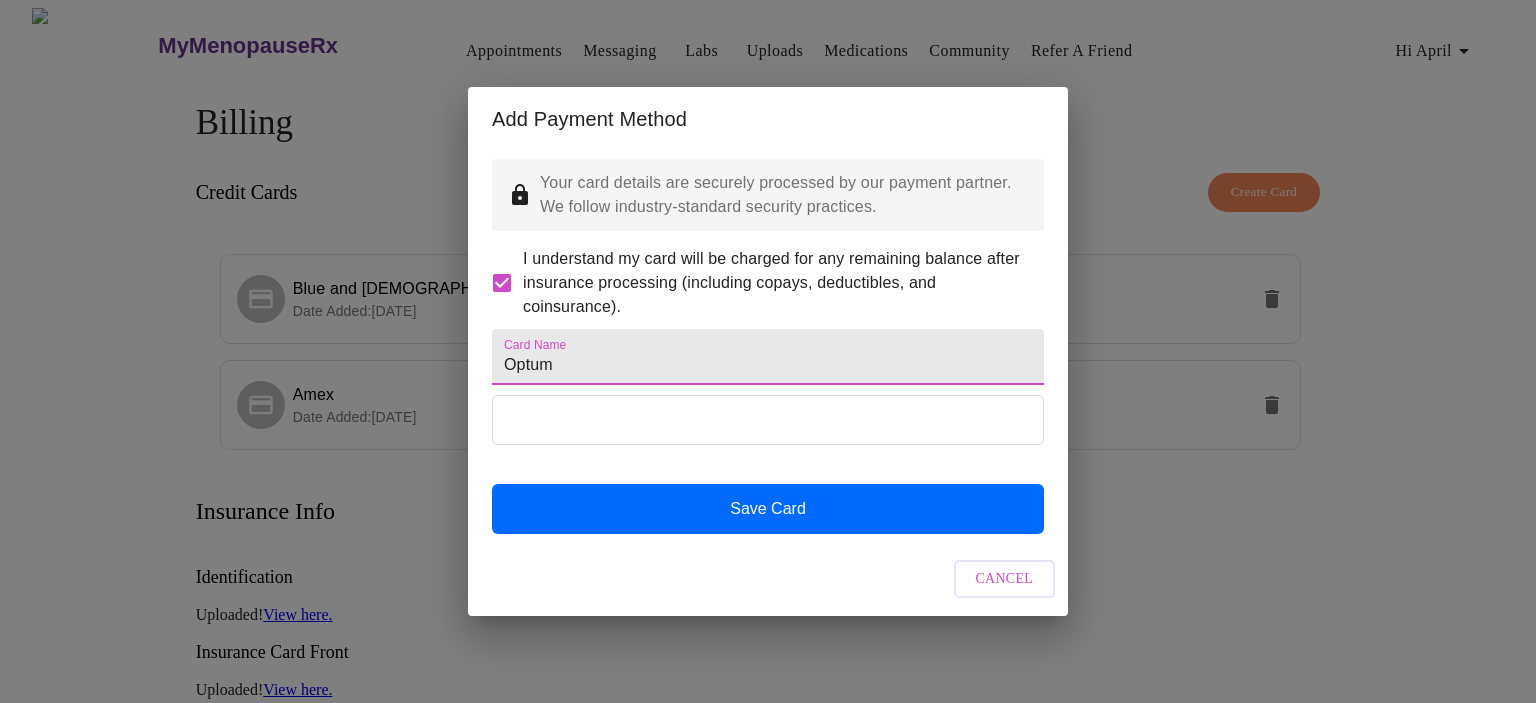 type on "Optum" 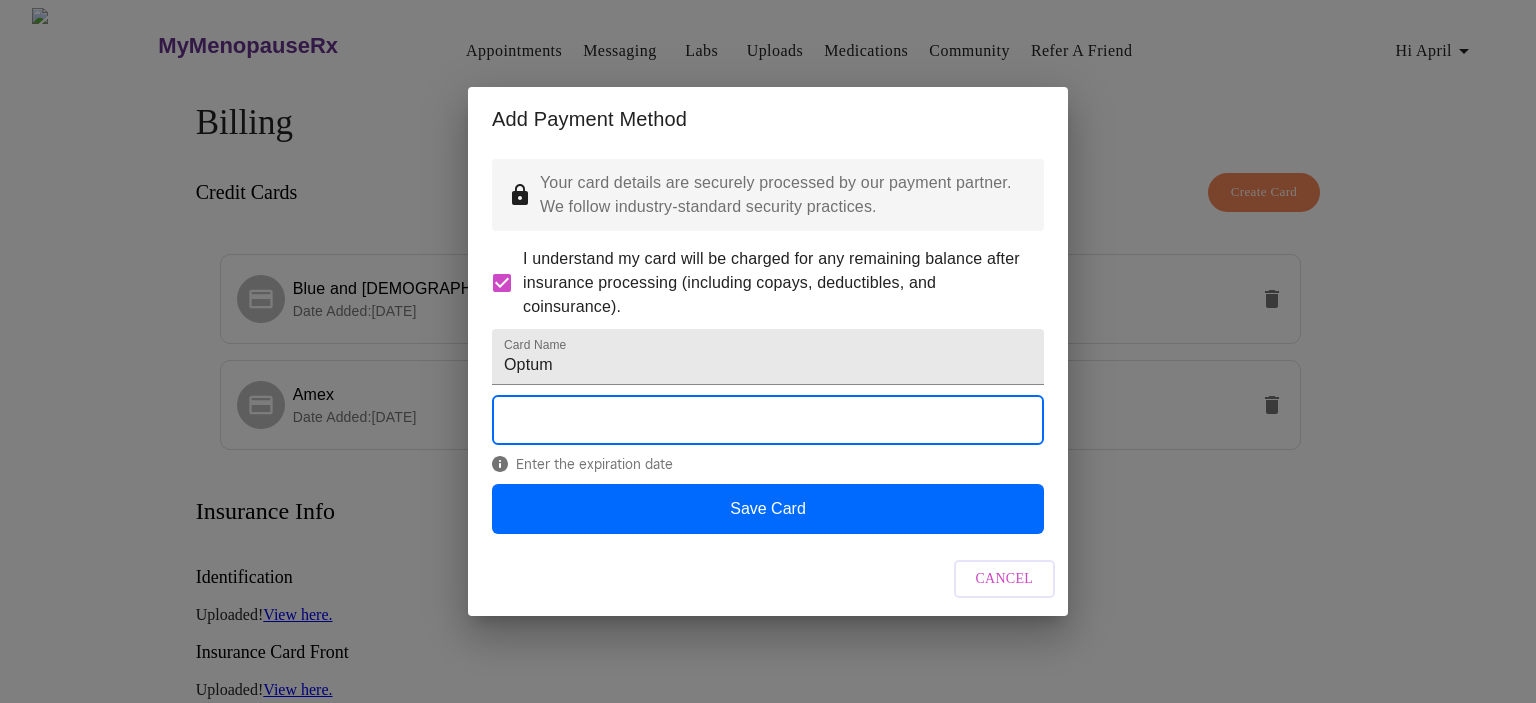 click on "Card Name Optum Enter the expiration date Save Card" at bounding box center (768, 426) 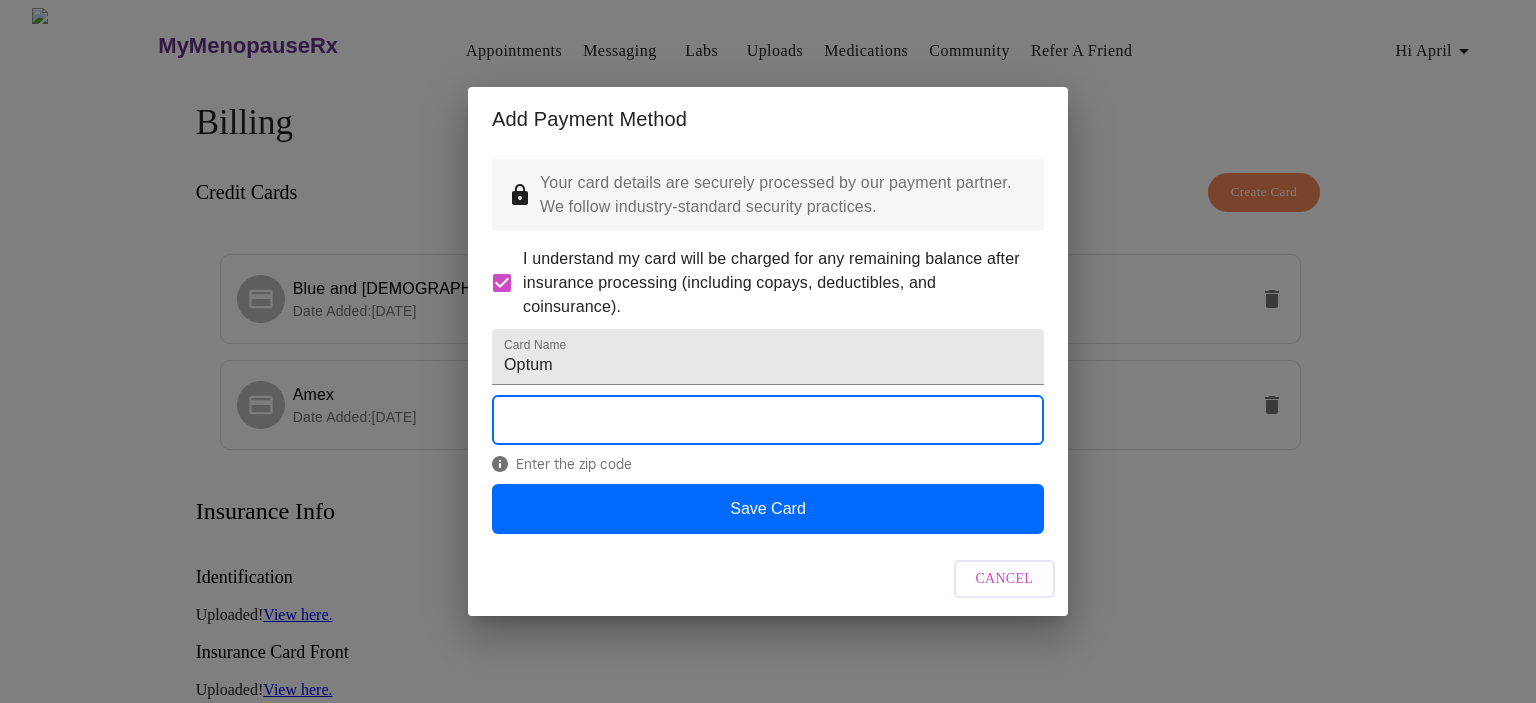 click on "Card Name Optum Enter the zip code Save Card" at bounding box center (768, 426) 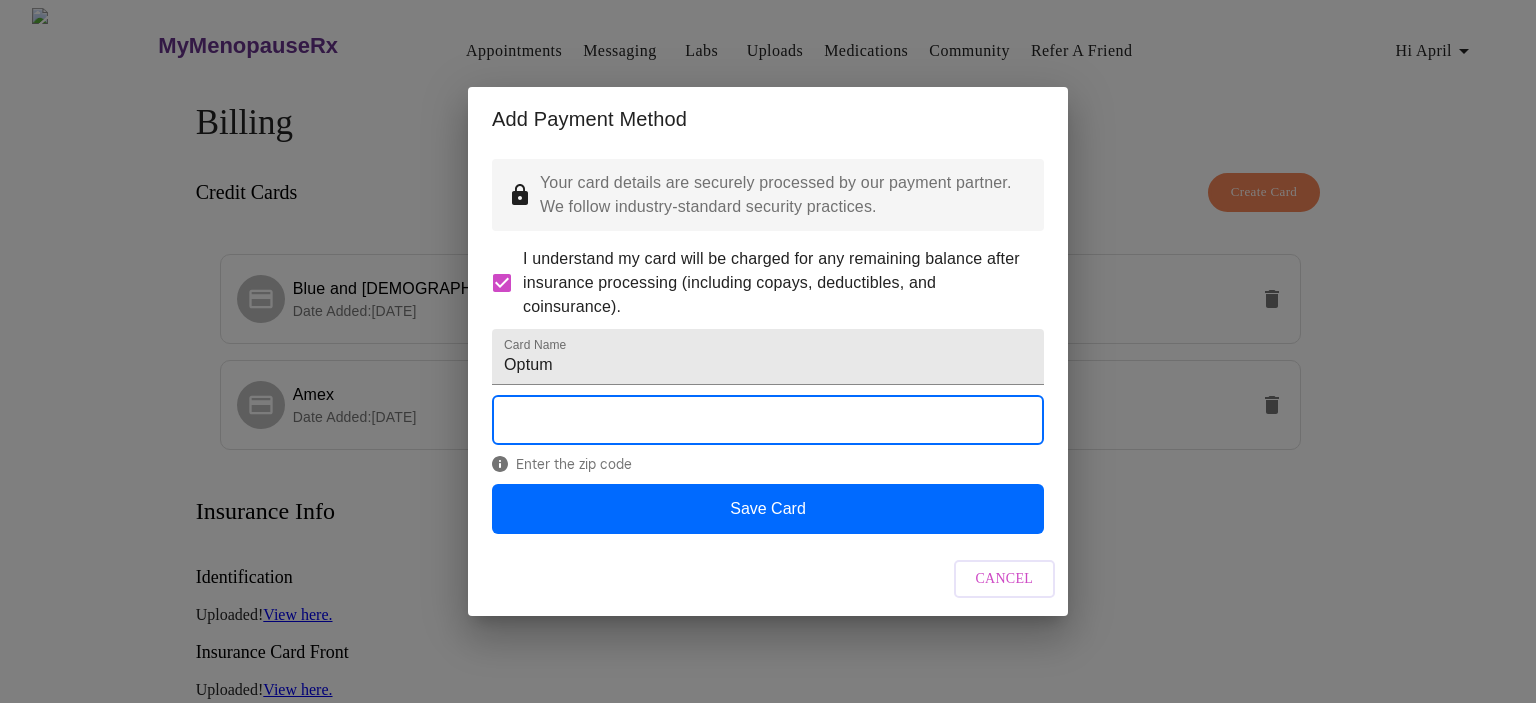drag, startPoint x: 768, startPoint y: 534, endPoint x: 806, endPoint y: 568, distance: 50.990196 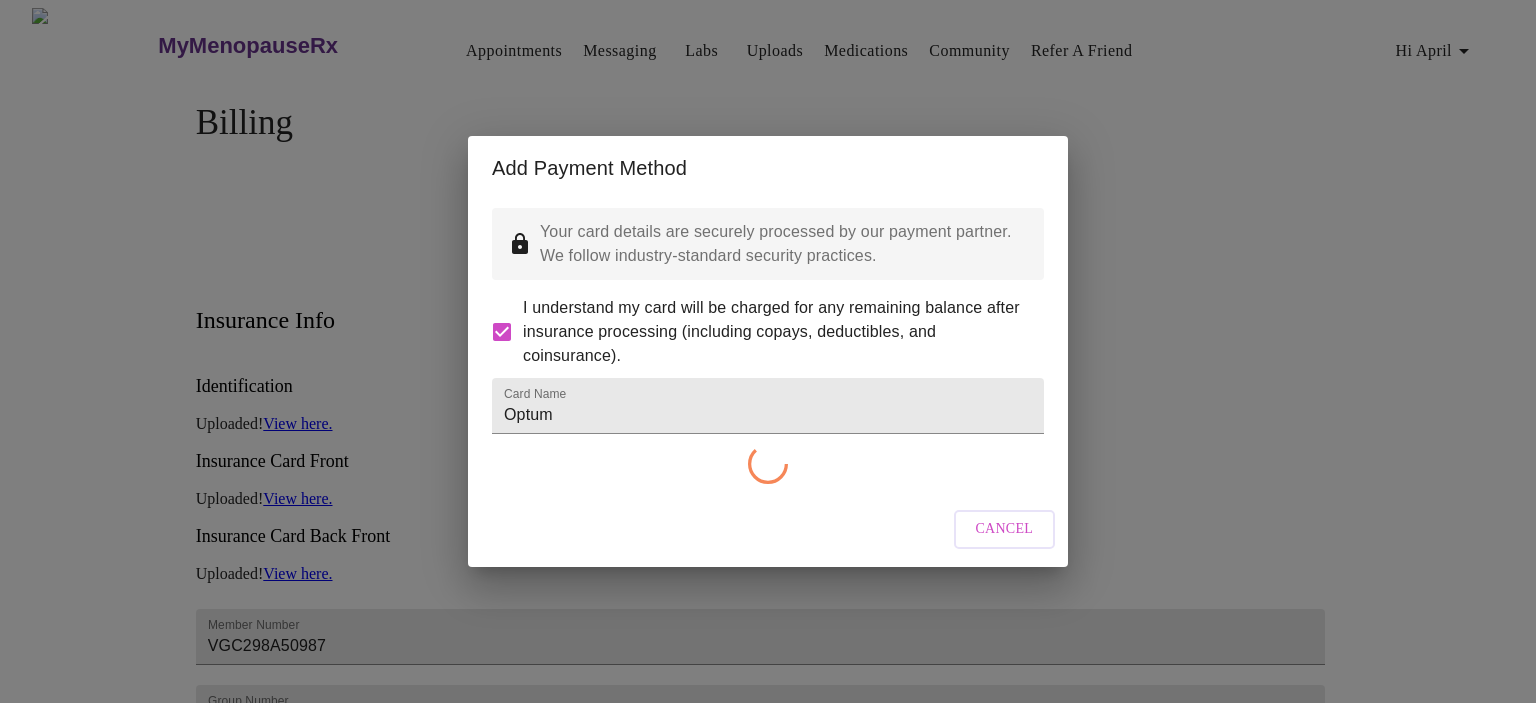 checkbox on "false" 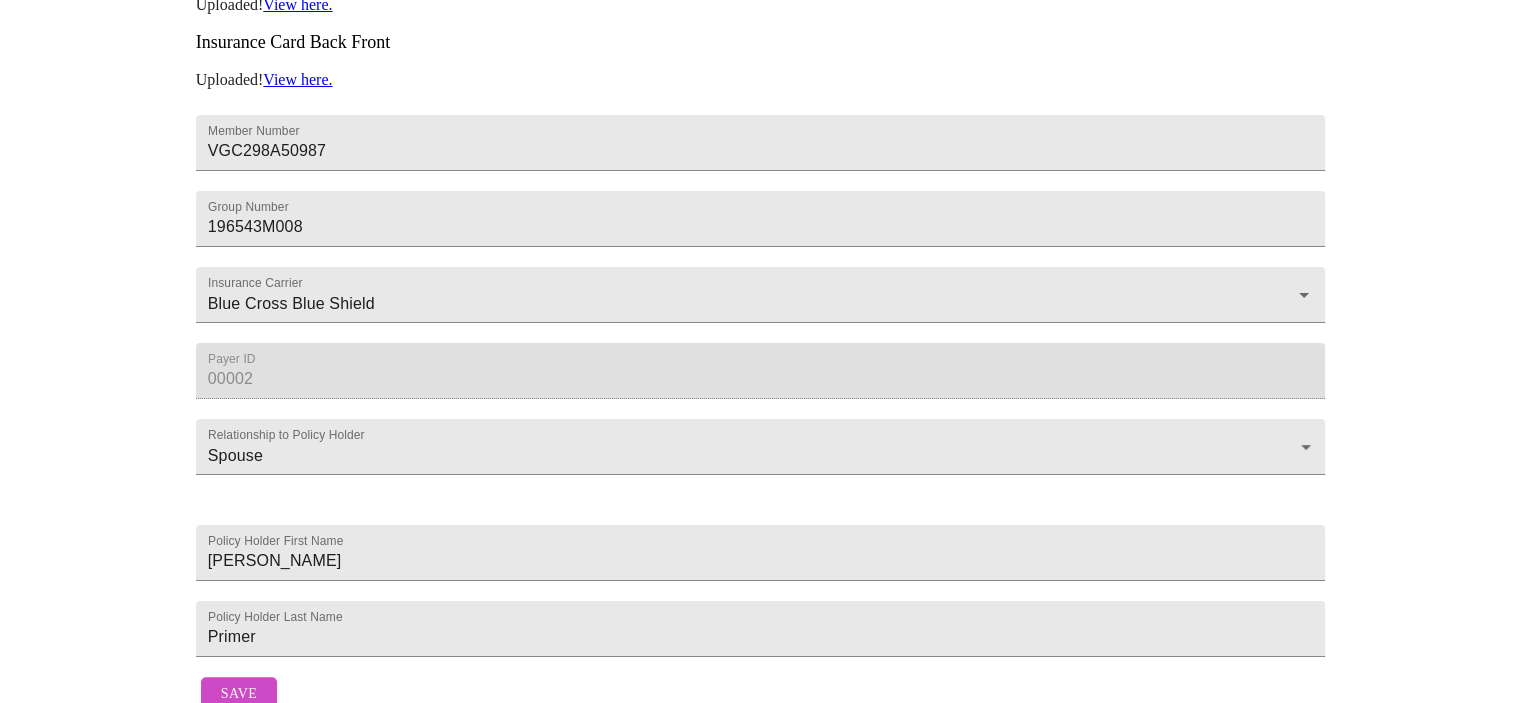 scroll, scrollTop: 870, scrollLeft: 0, axis: vertical 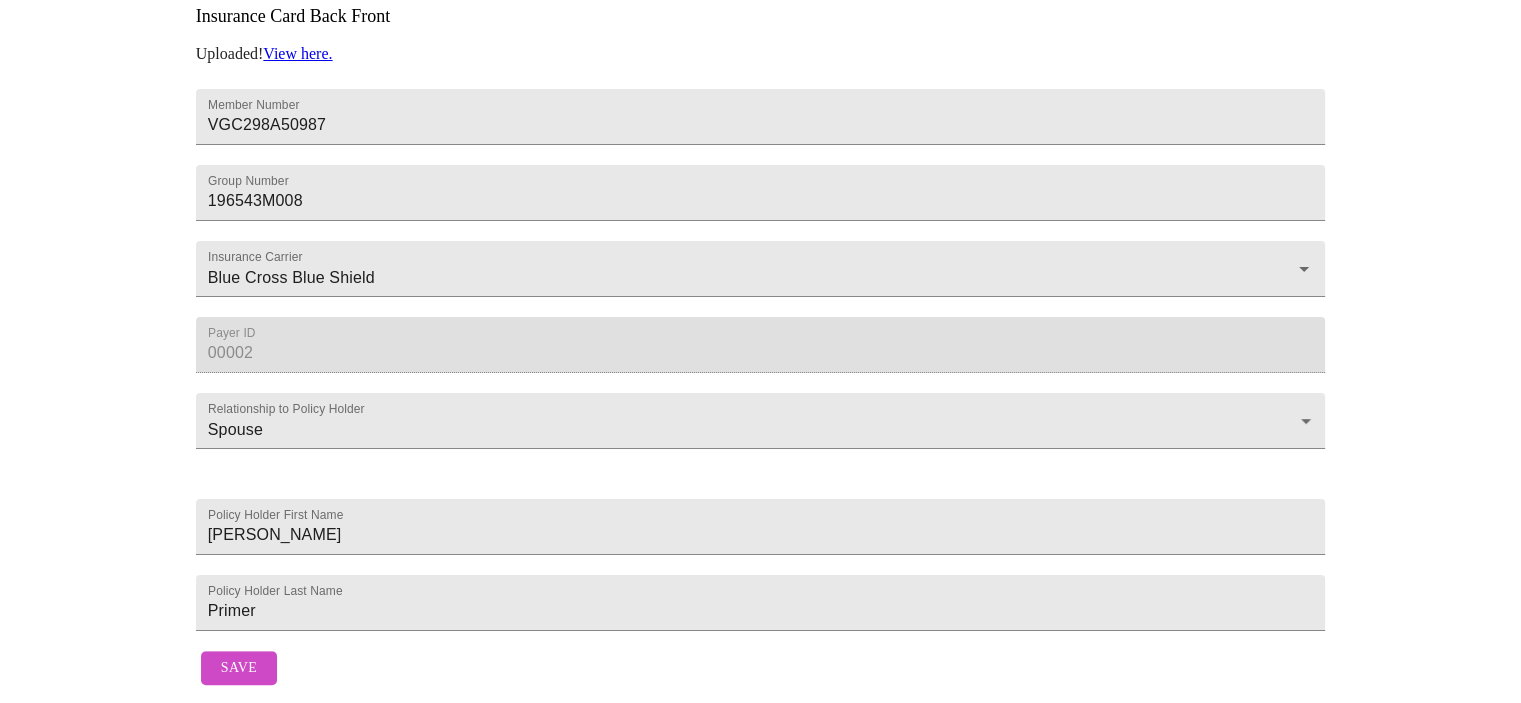 click on "Save" at bounding box center [239, 668] 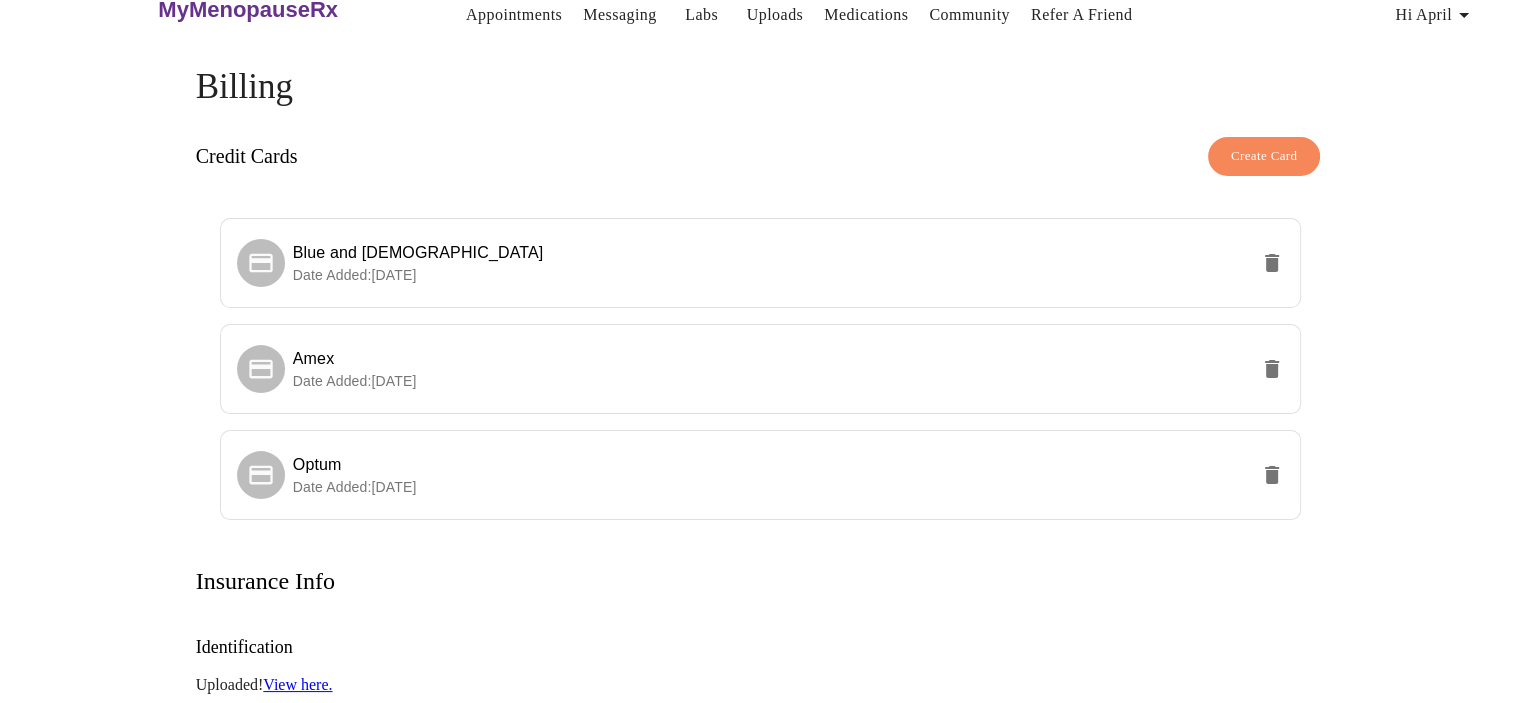scroll, scrollTop: 0, scrollLeft: 0, axis: both 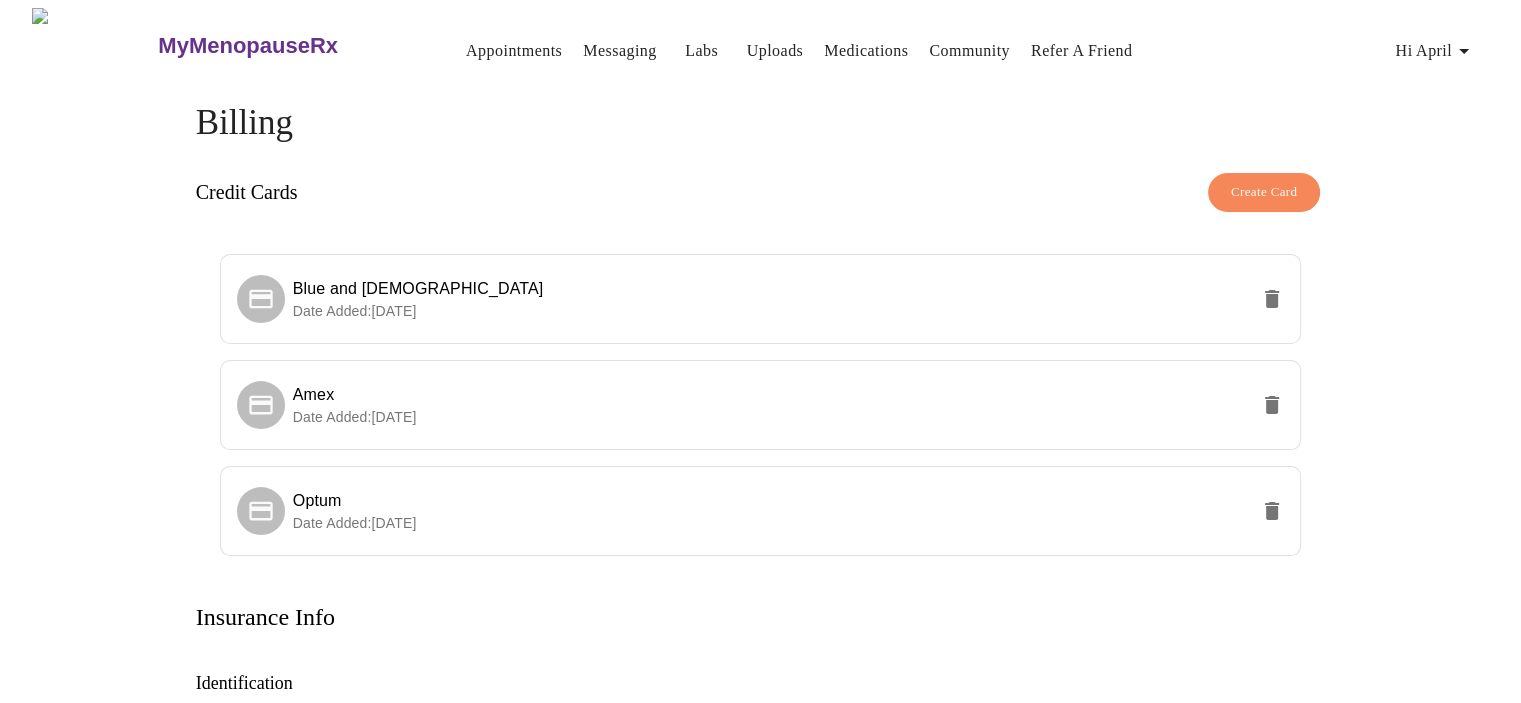 click on "Appointments" at bounding box center (514, 51) 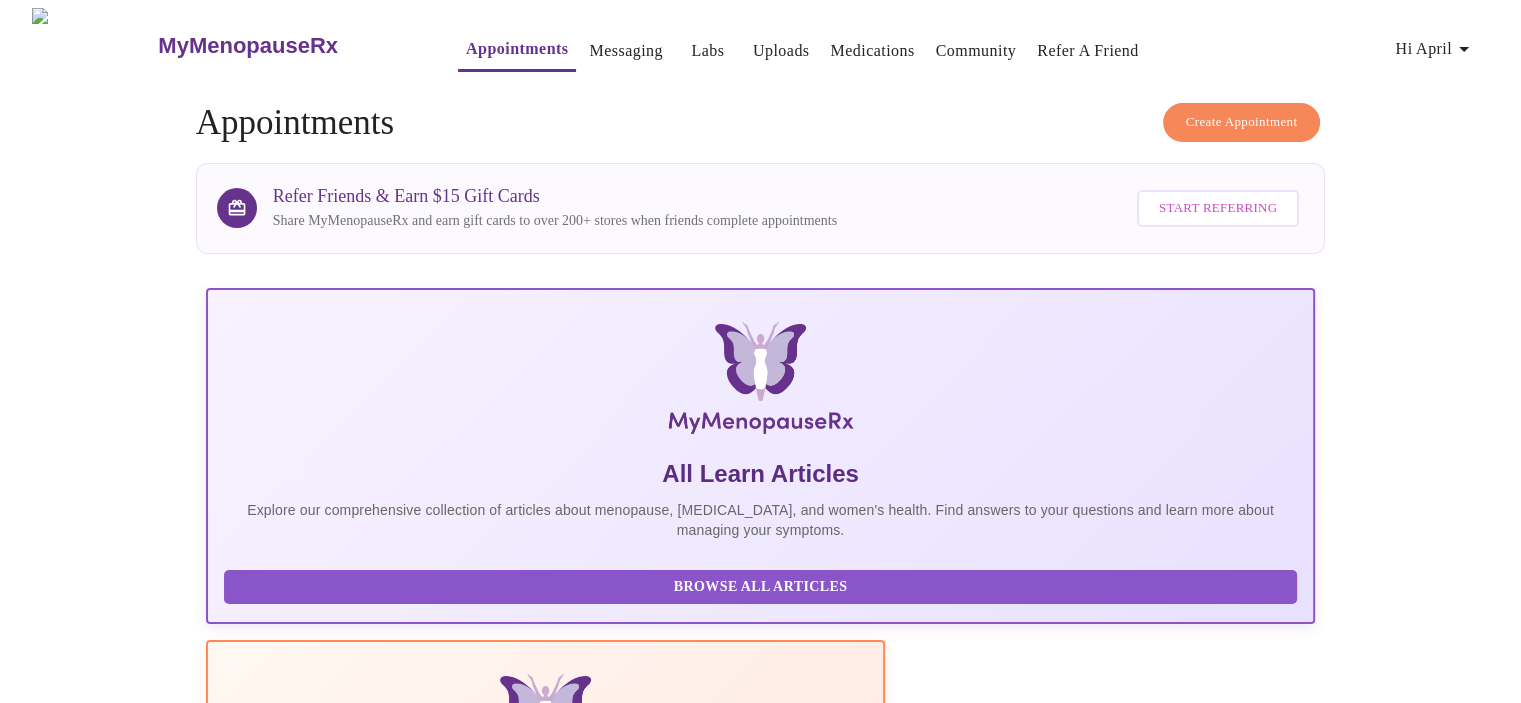 click on "Create Appointment" at bounding box center [1242, 122] 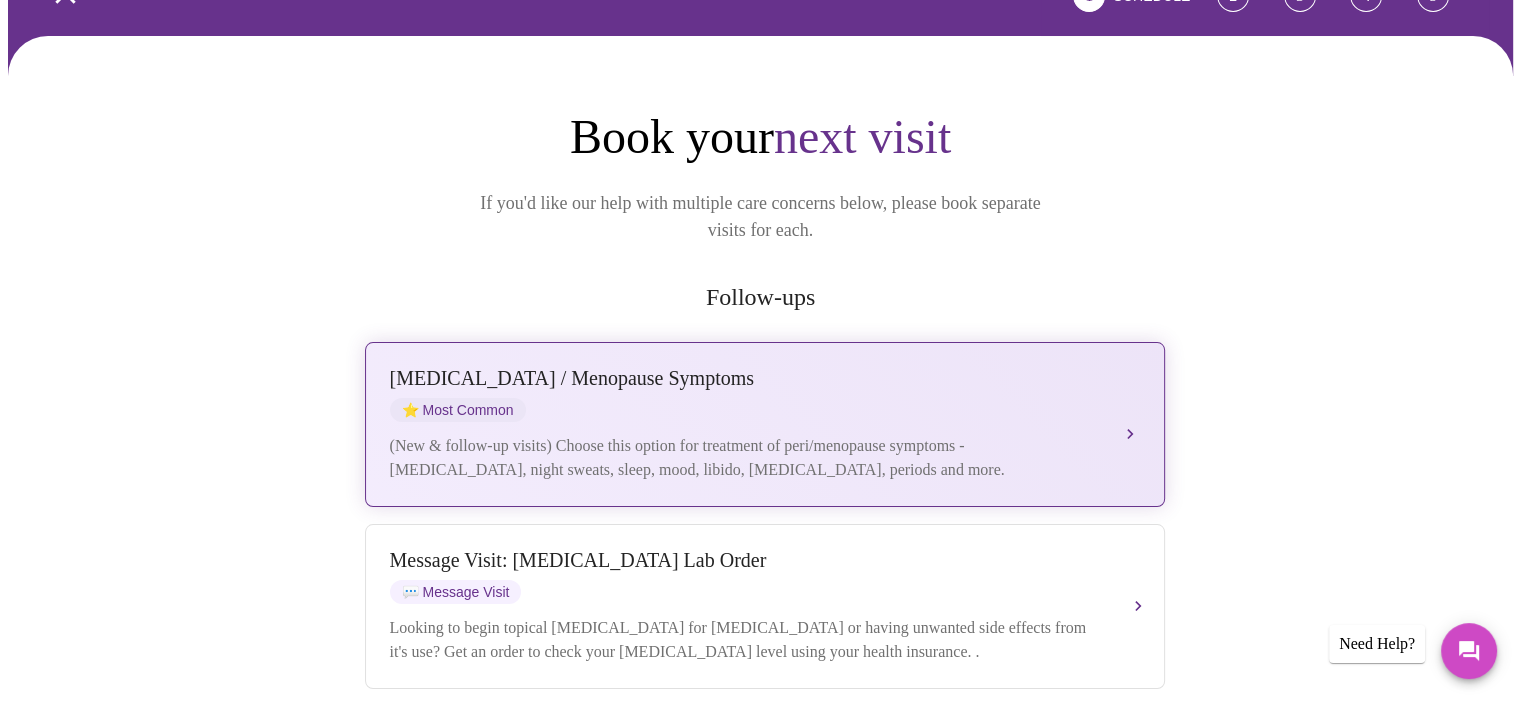 scroll, scrollTop: 200, scrollLeft: 0, axis: vertical 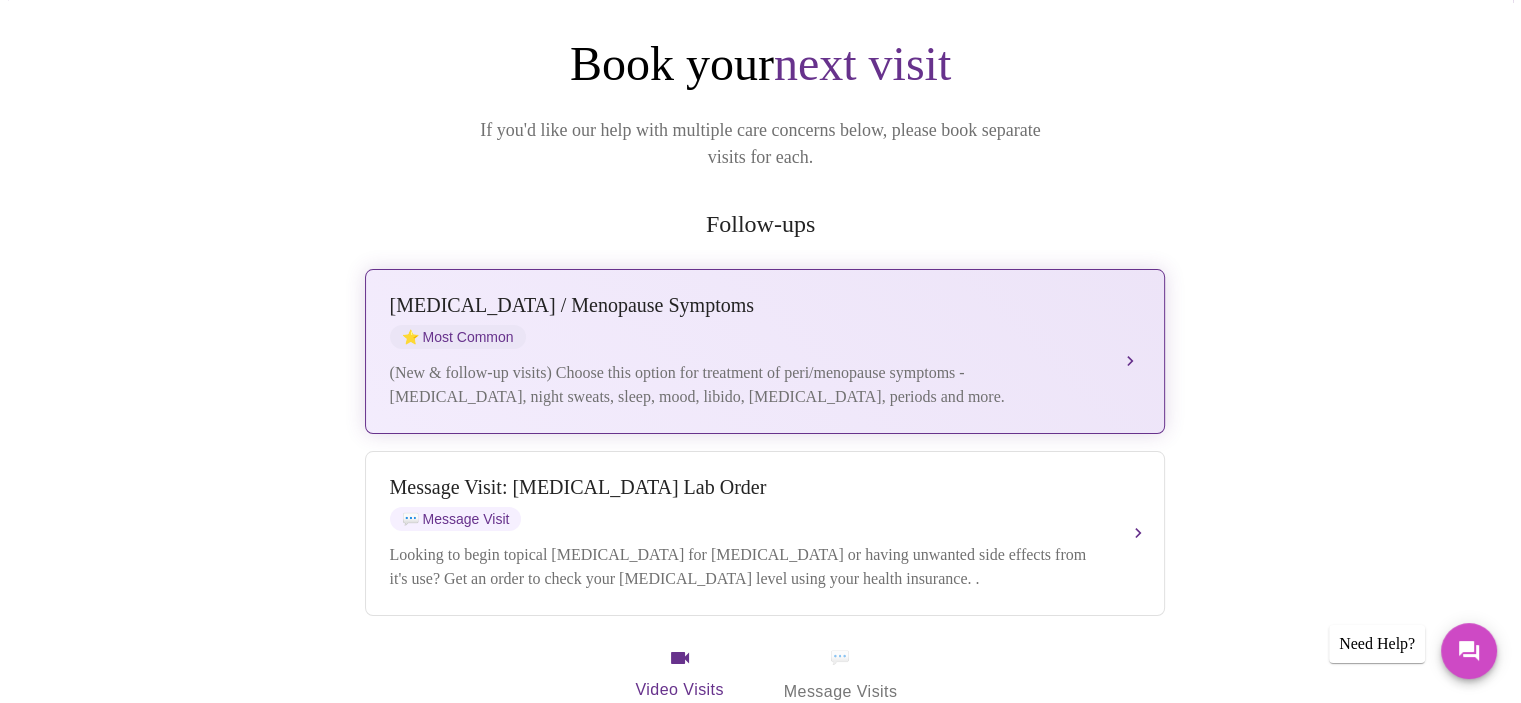 click on "Perimenopause / Menopause Symptoms  ⭐  Most Common" at bounding box center [745, 321] 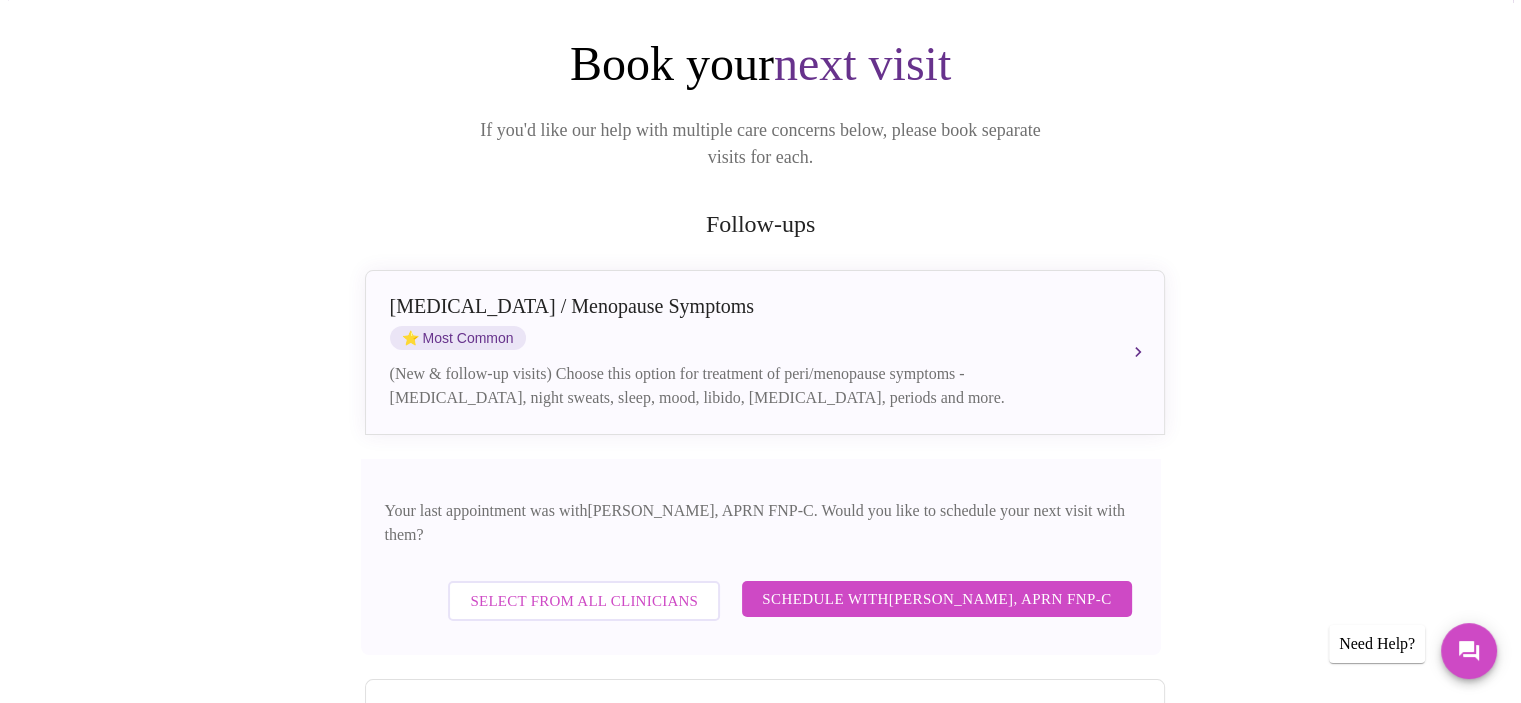click on "Schedule with  Kelly Perisin, APRN FNP-C" at bounding box center [936, 599] 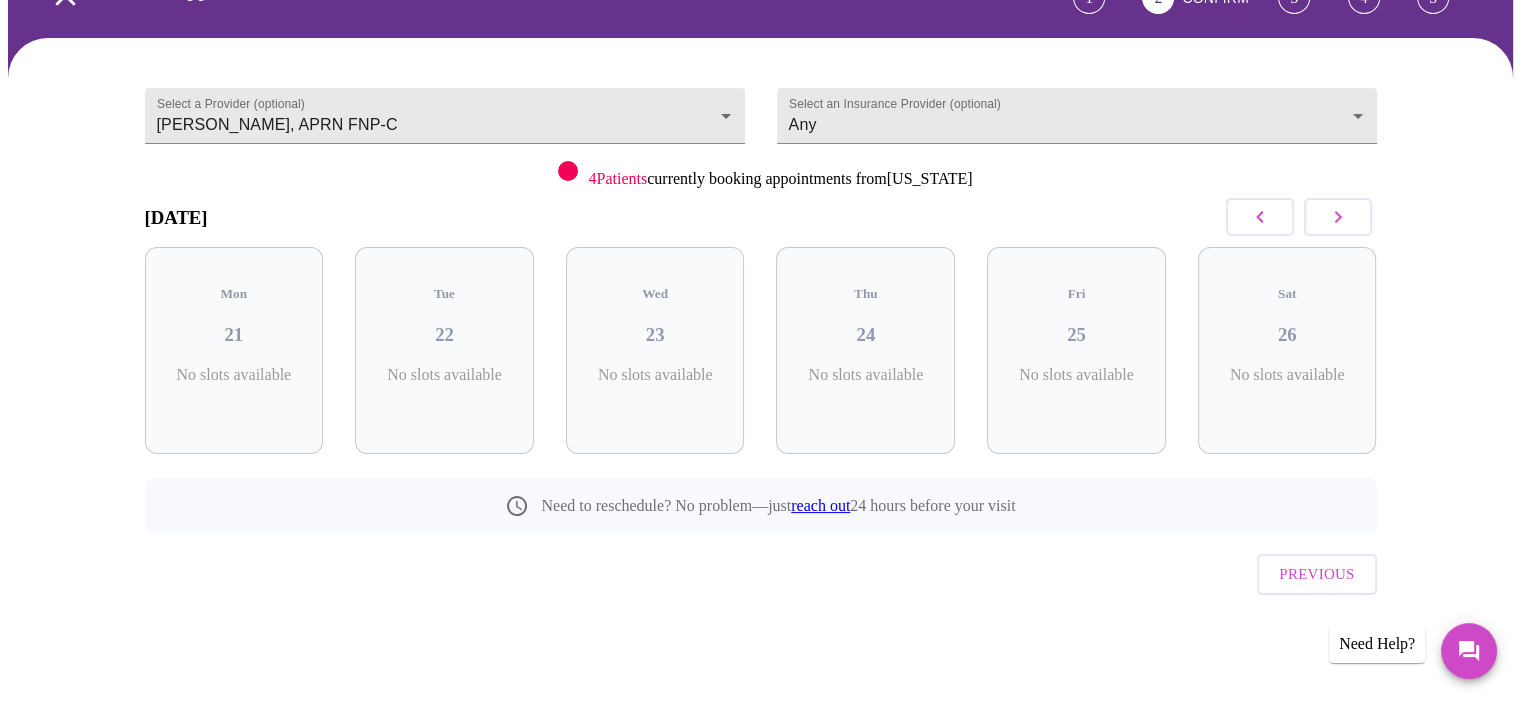 scroll, scrollTop: 81, scrollLeft: 0, axis: vertical 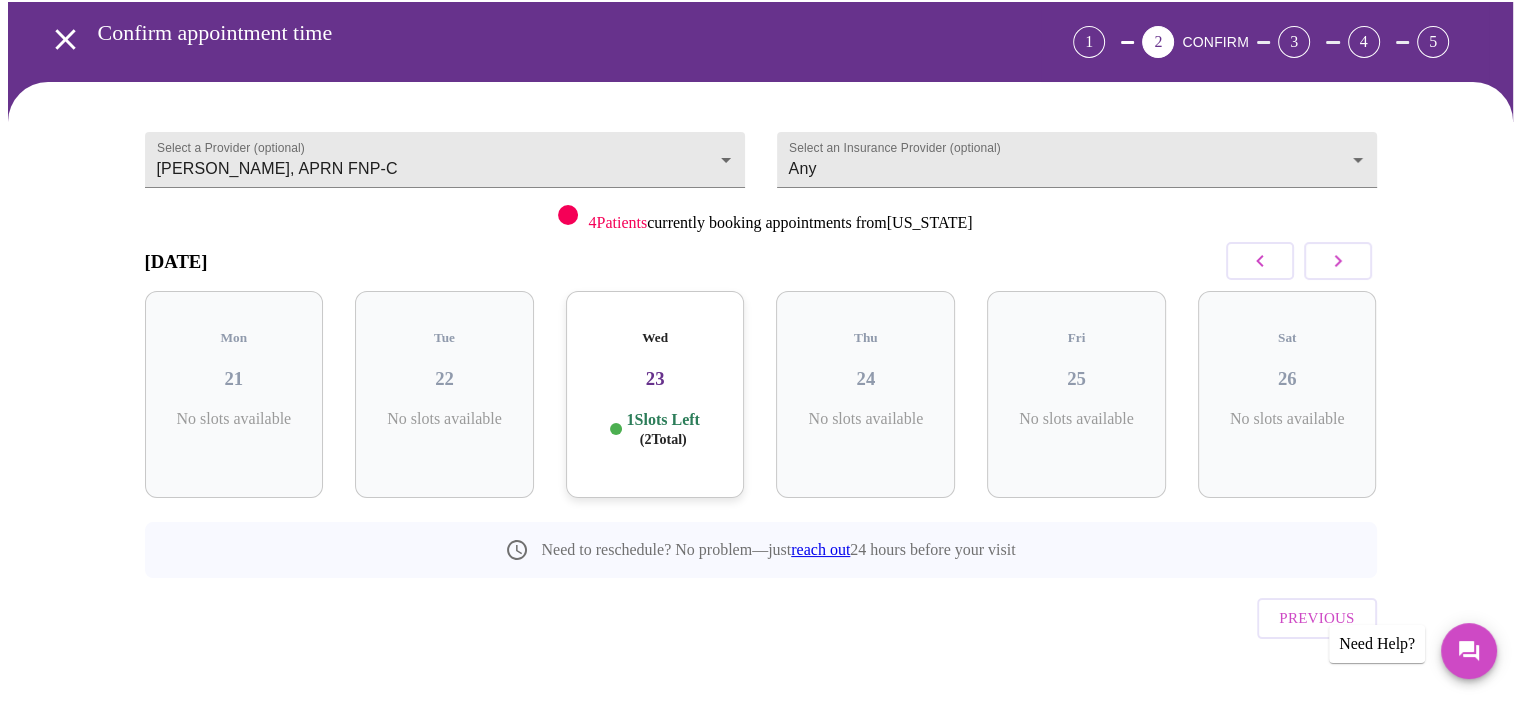 click 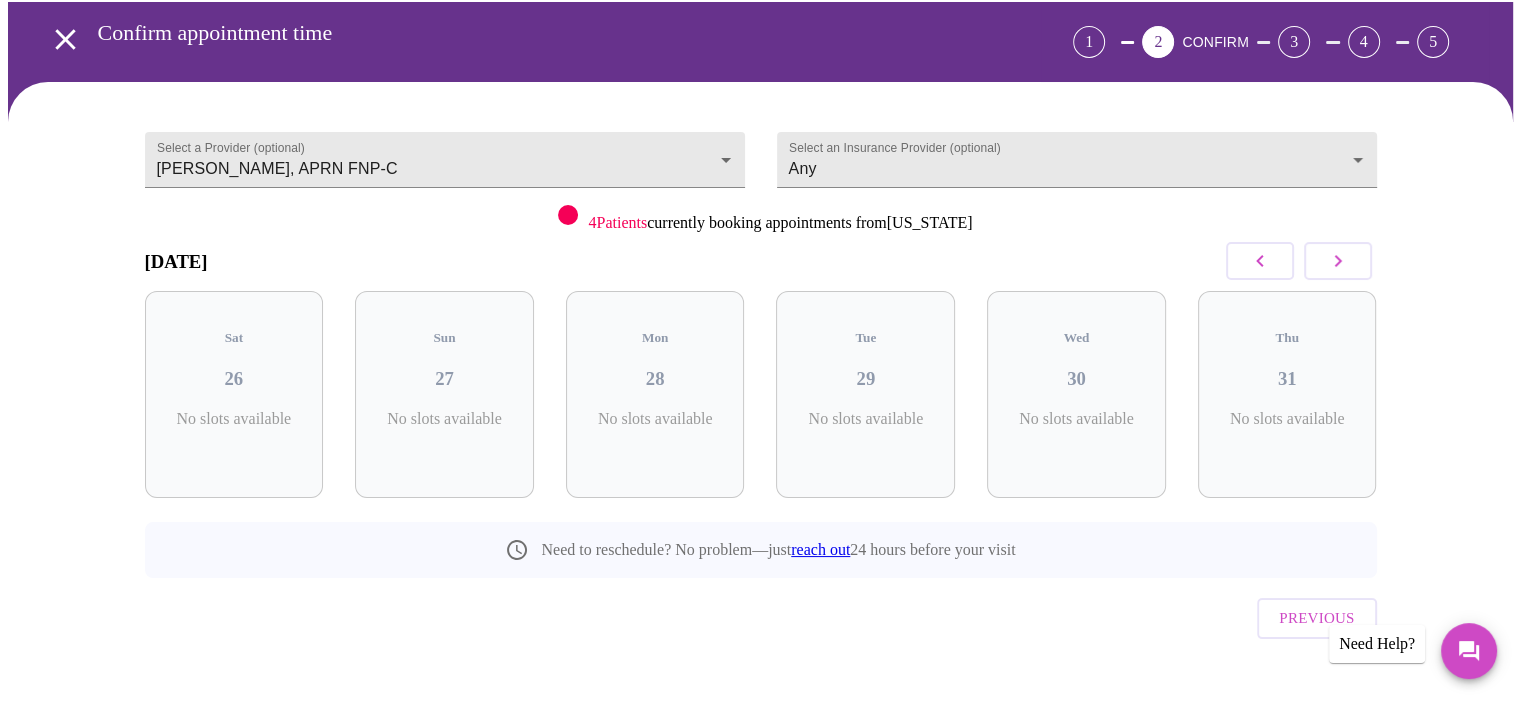 click 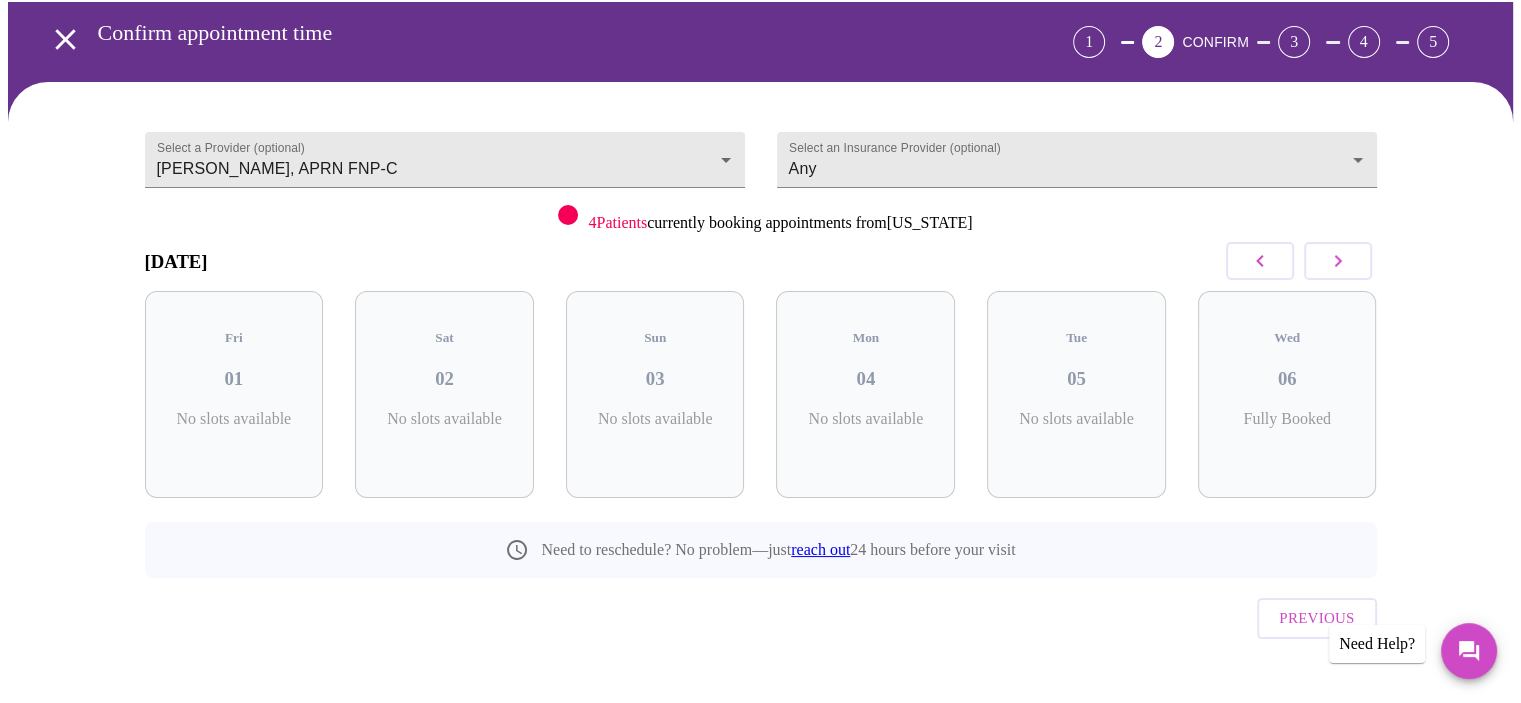 click 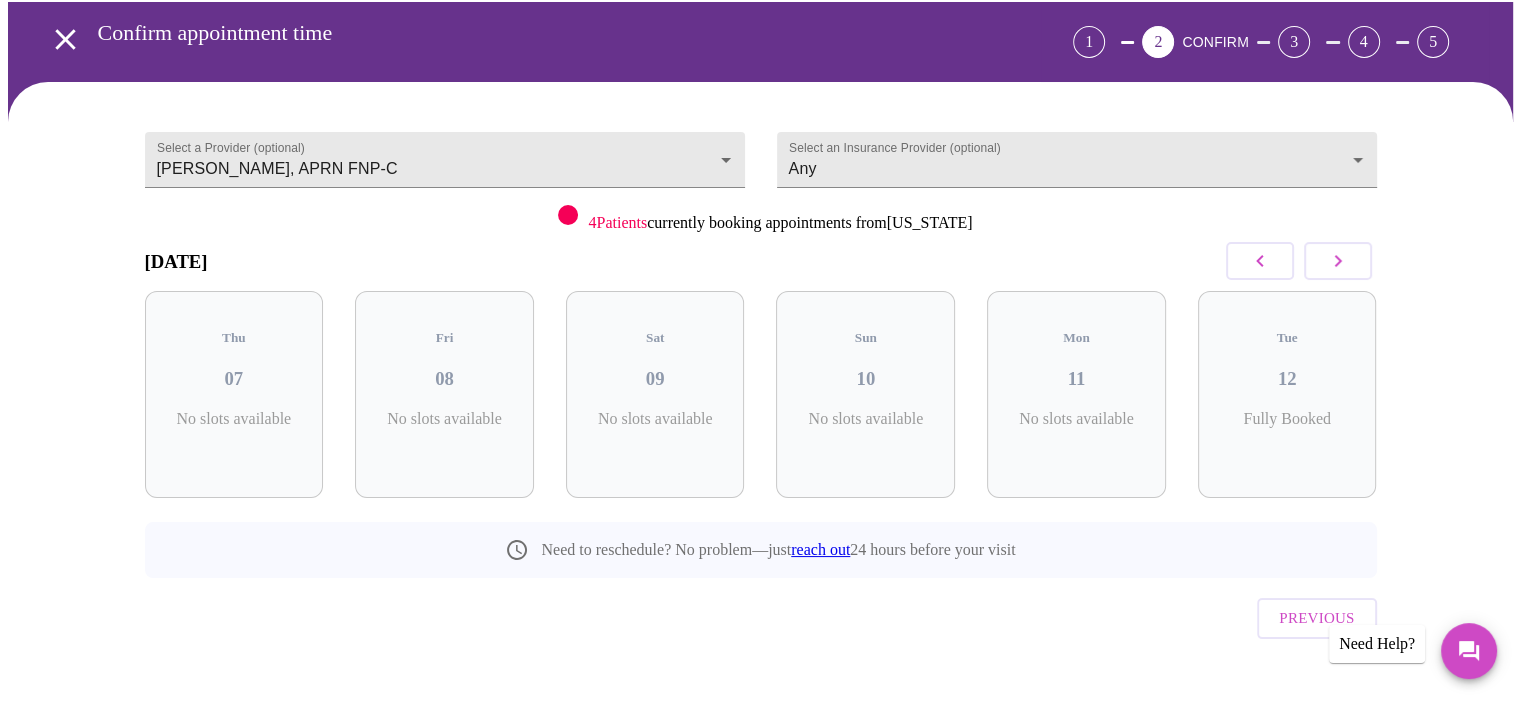 click 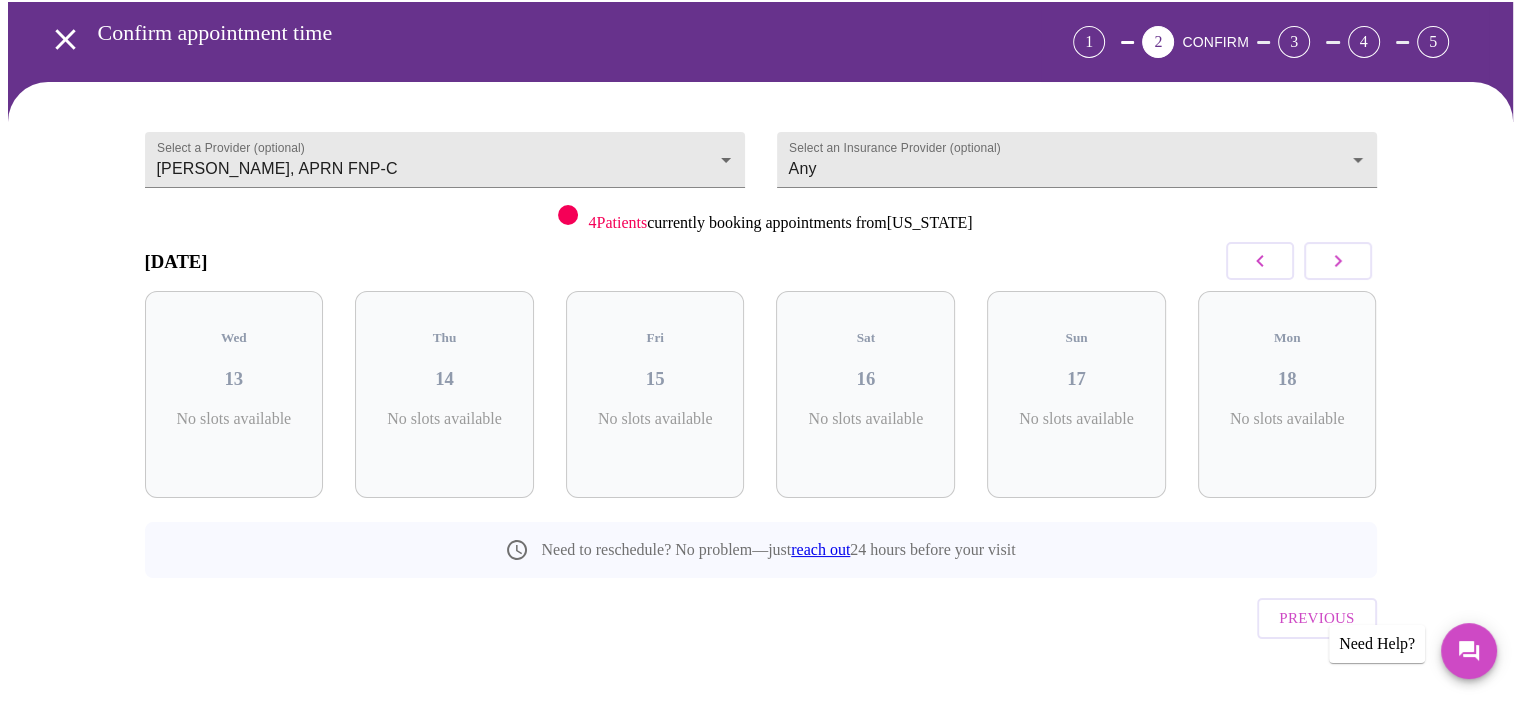 click 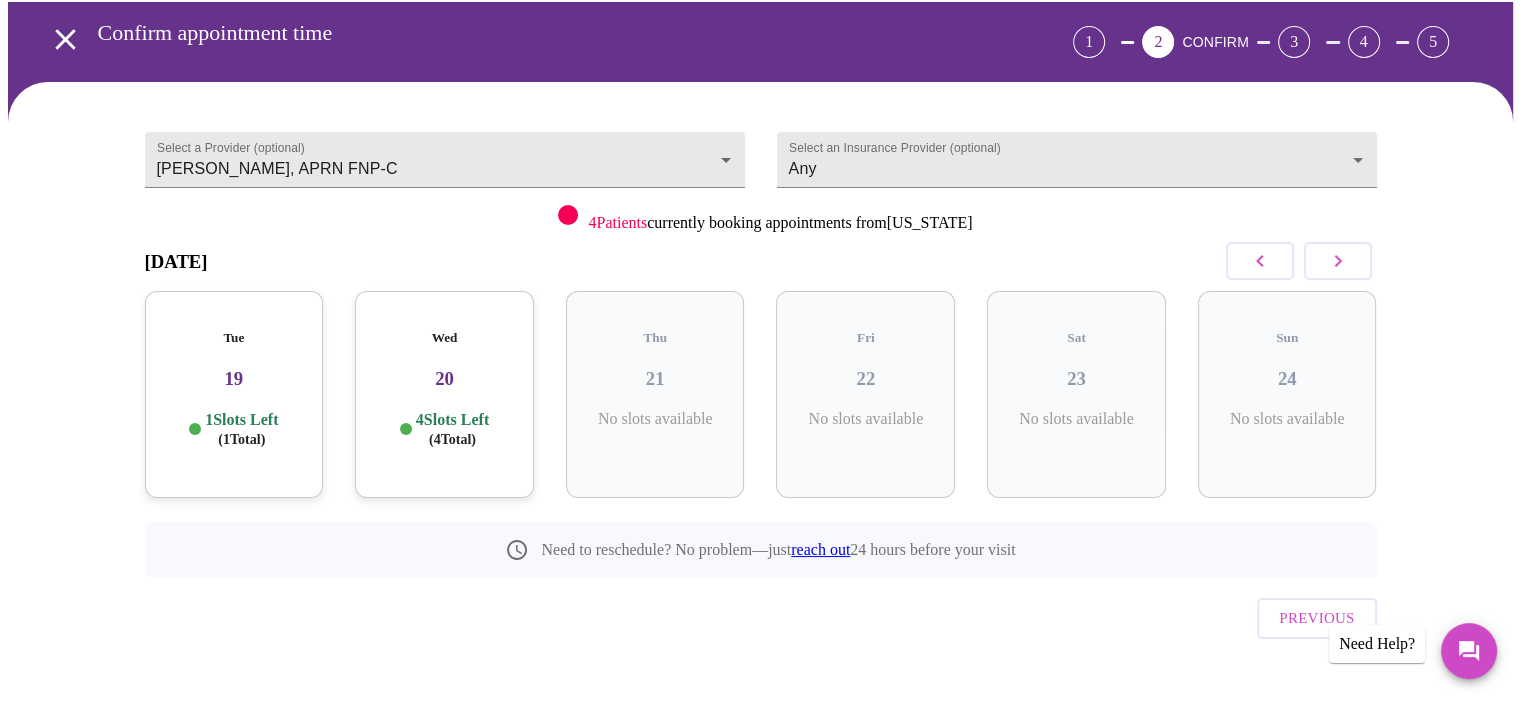 click on "Tue 19 1  Slots Left ( 1  Total)" at bounding box center (234, 394) 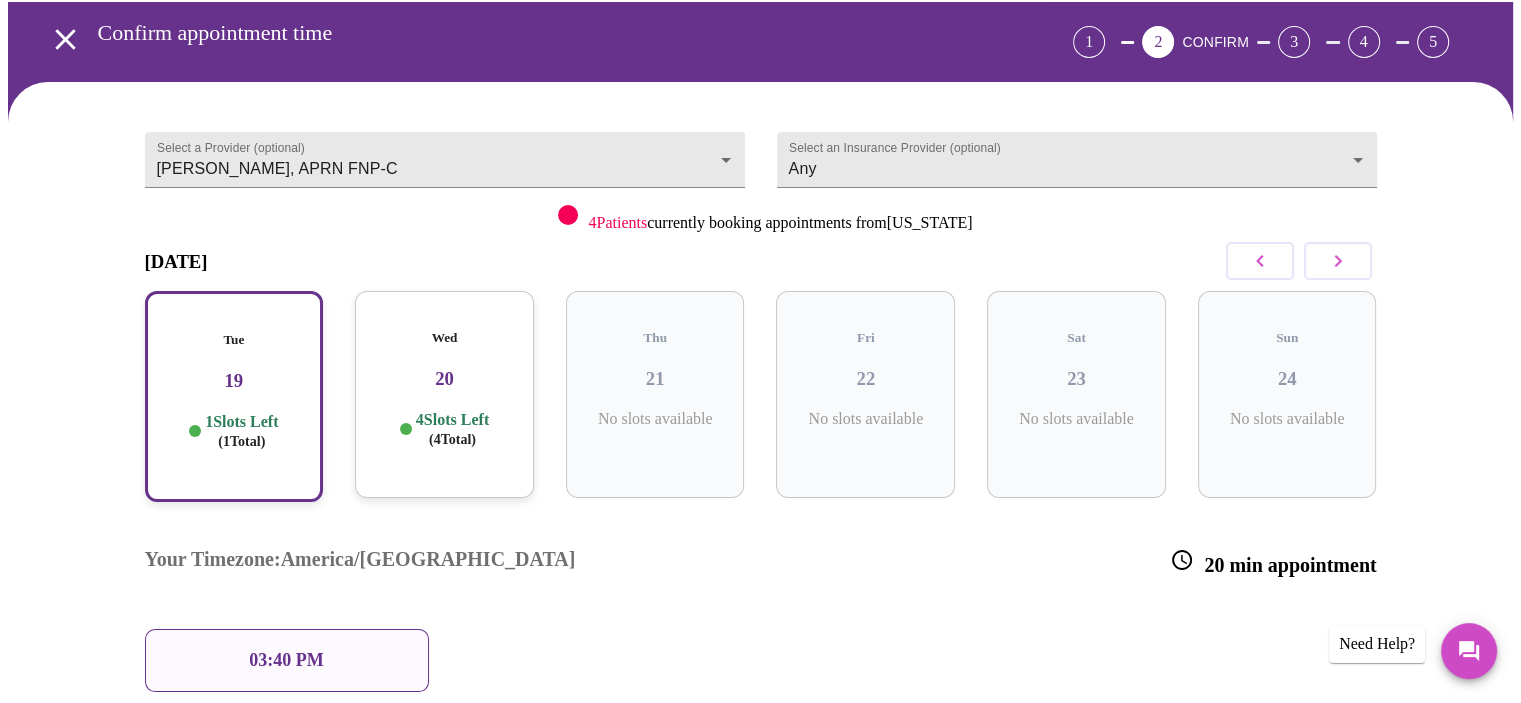 click on "03:40 PM" at bounding box center (286, 660) 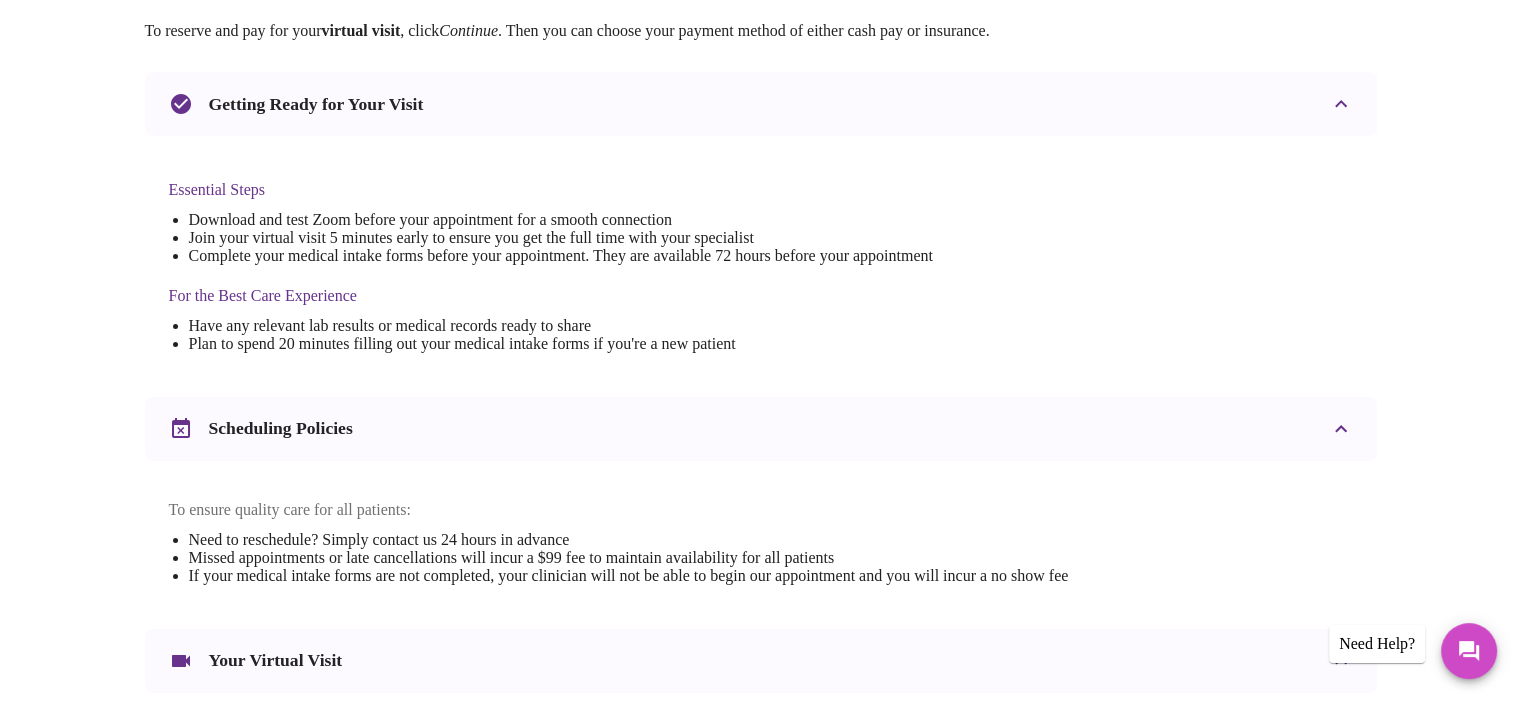 scroll, scrollTop: 721, scrollLeft: 0, axis: vertical 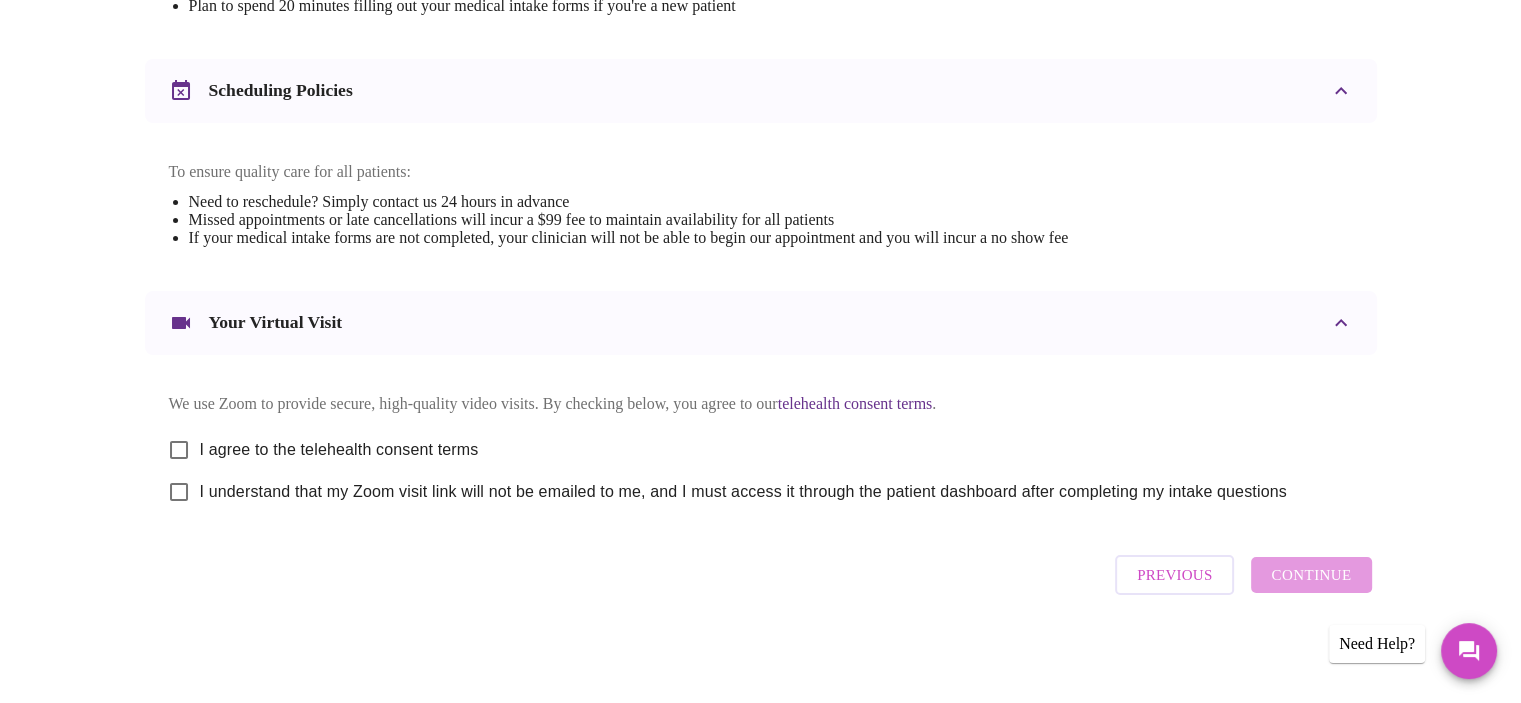 drag, startPoint x: 172, startPoint y: 441, endPoint x: 176, endPoint y: 451, distance: 10.770329 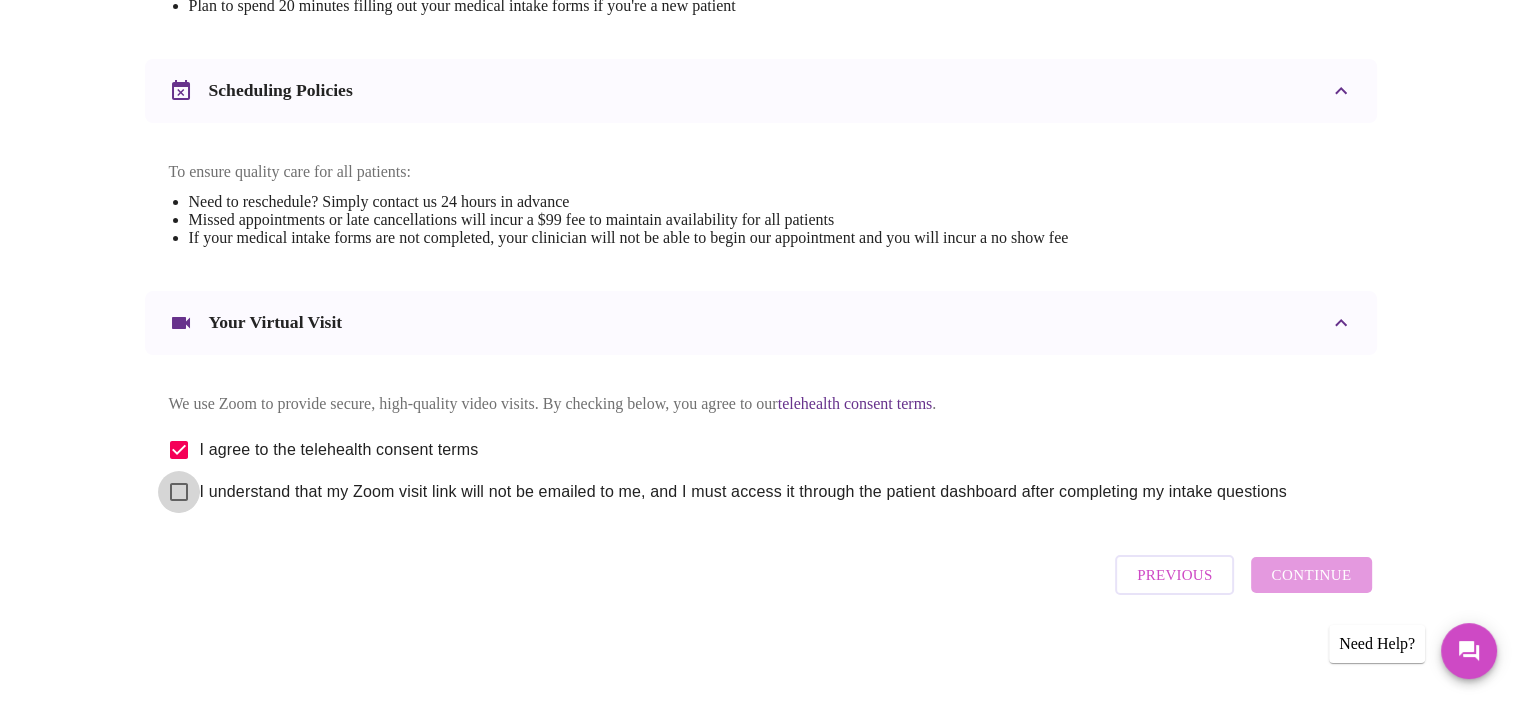 click on "I understand that my Zoom visit link will not be emailed to me, and I must access it through the patient dashboard after completing my intake questions" at bounding box center [179, 492] 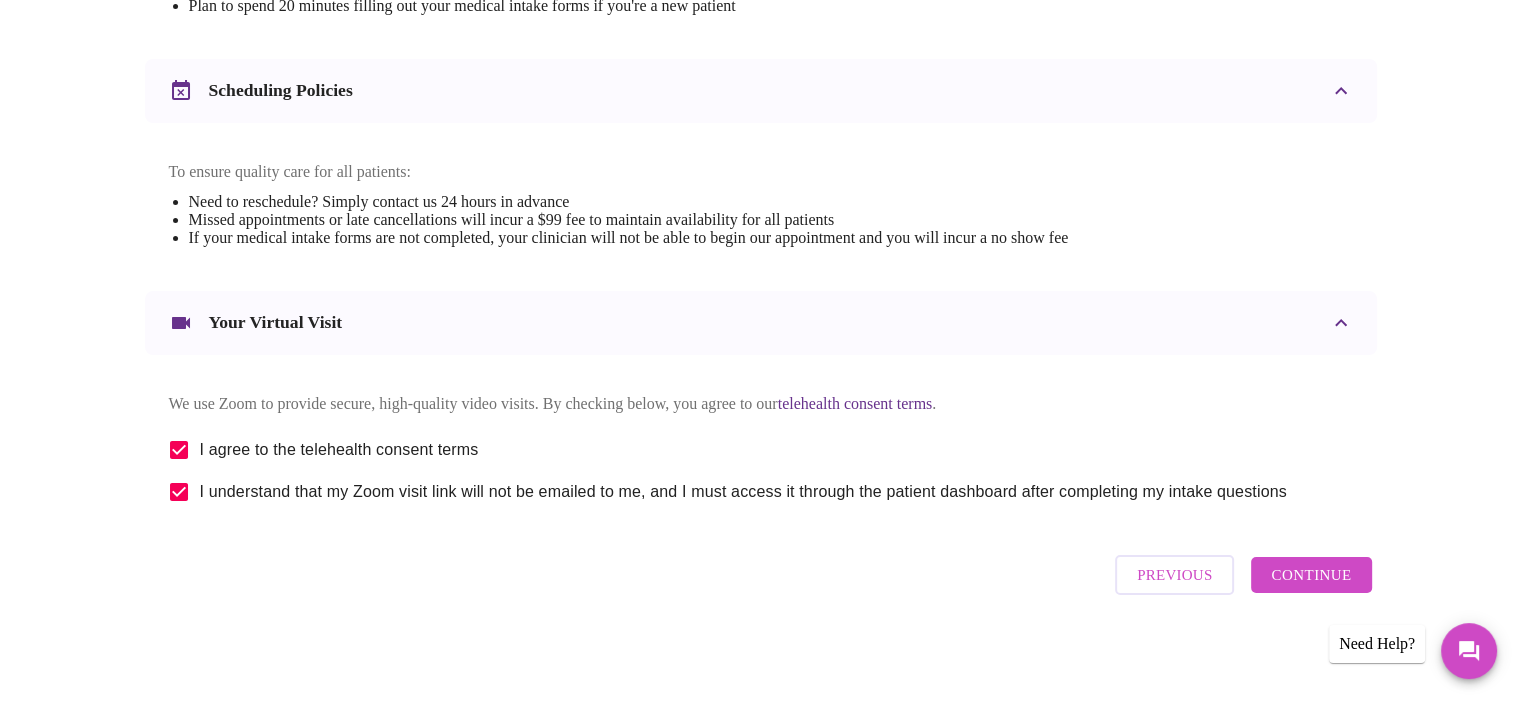 click on "Continue" at bounding box center [1311, 575] 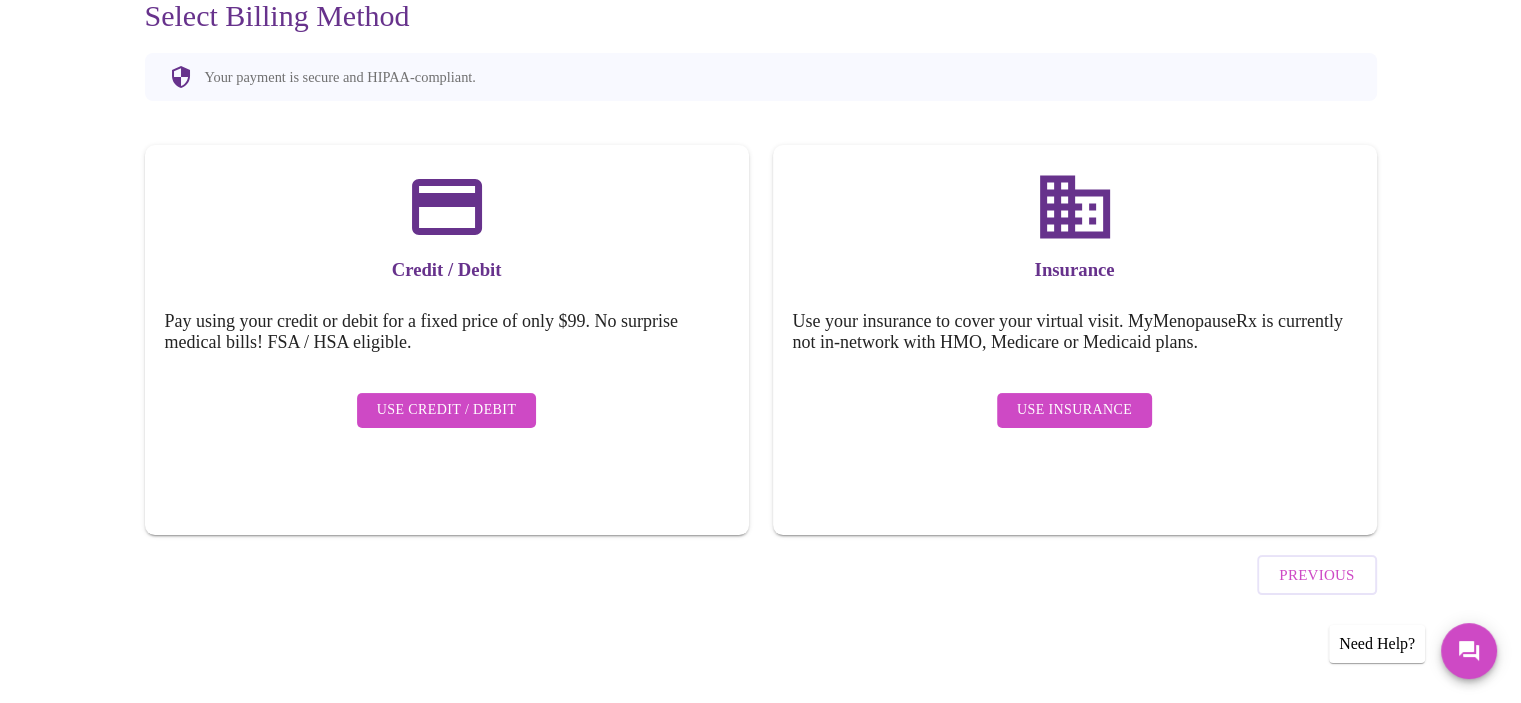 scroll, scrollTop: 147, scrollLeft: 0, axis: vertical 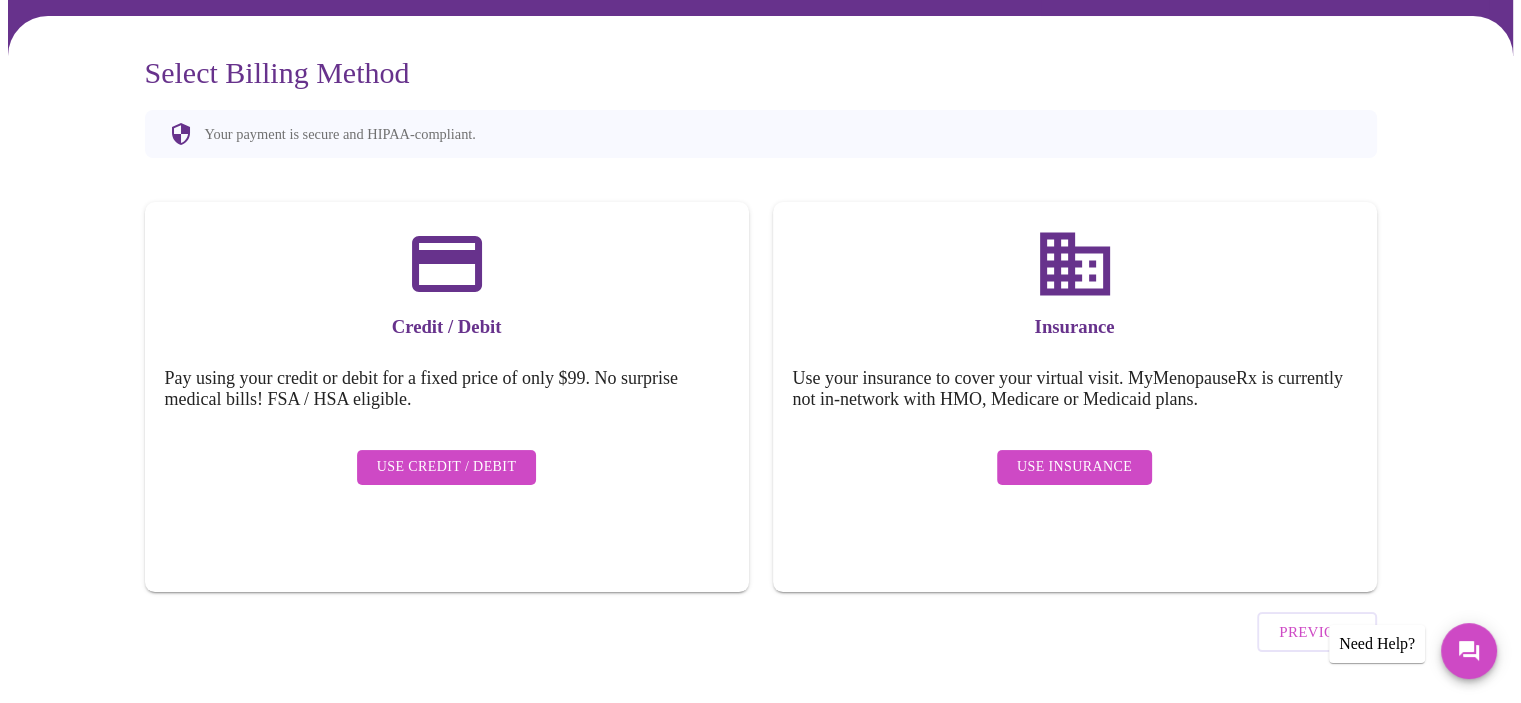 click on "Use Credit / Debit" at bounding box center (447, 467) 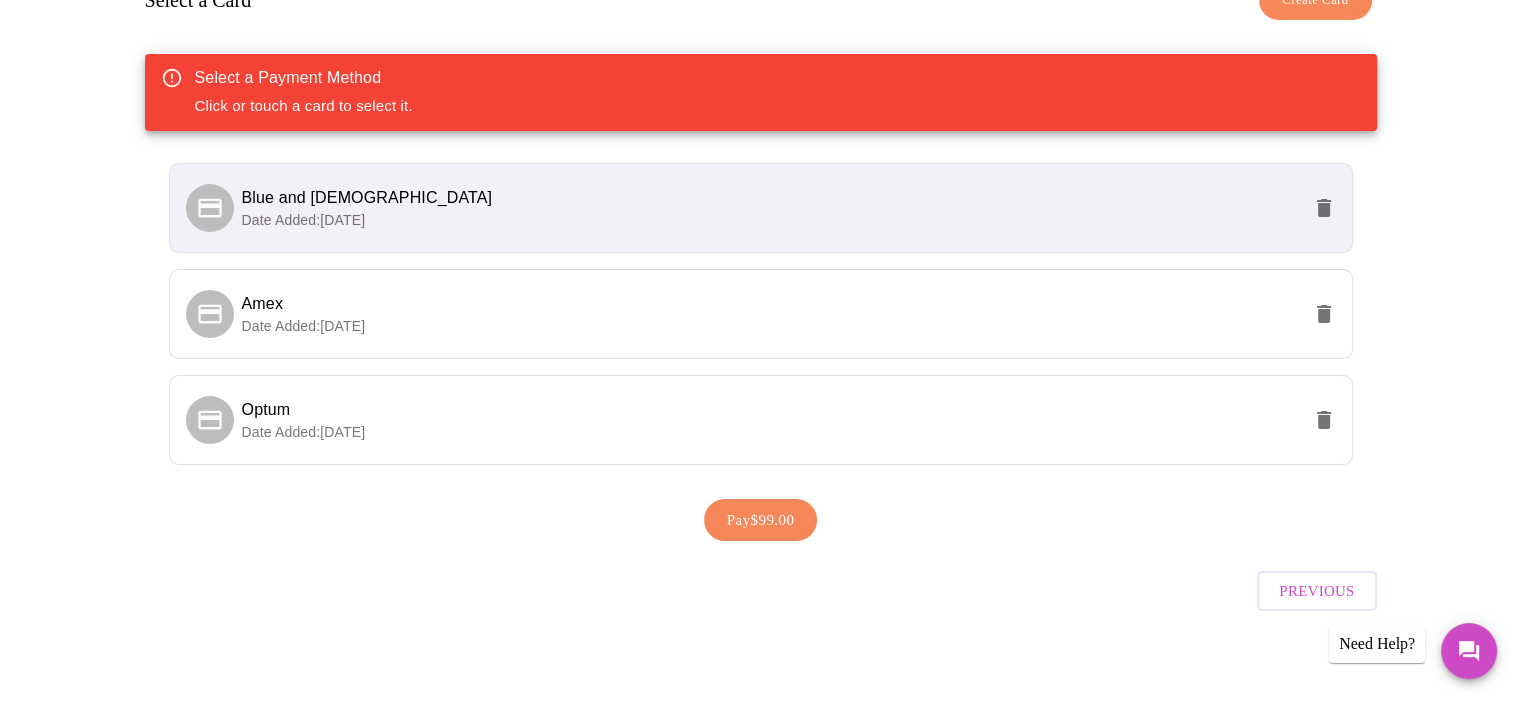scroll, scrollTop: 328, scrollLeft: 0, axis: vertical 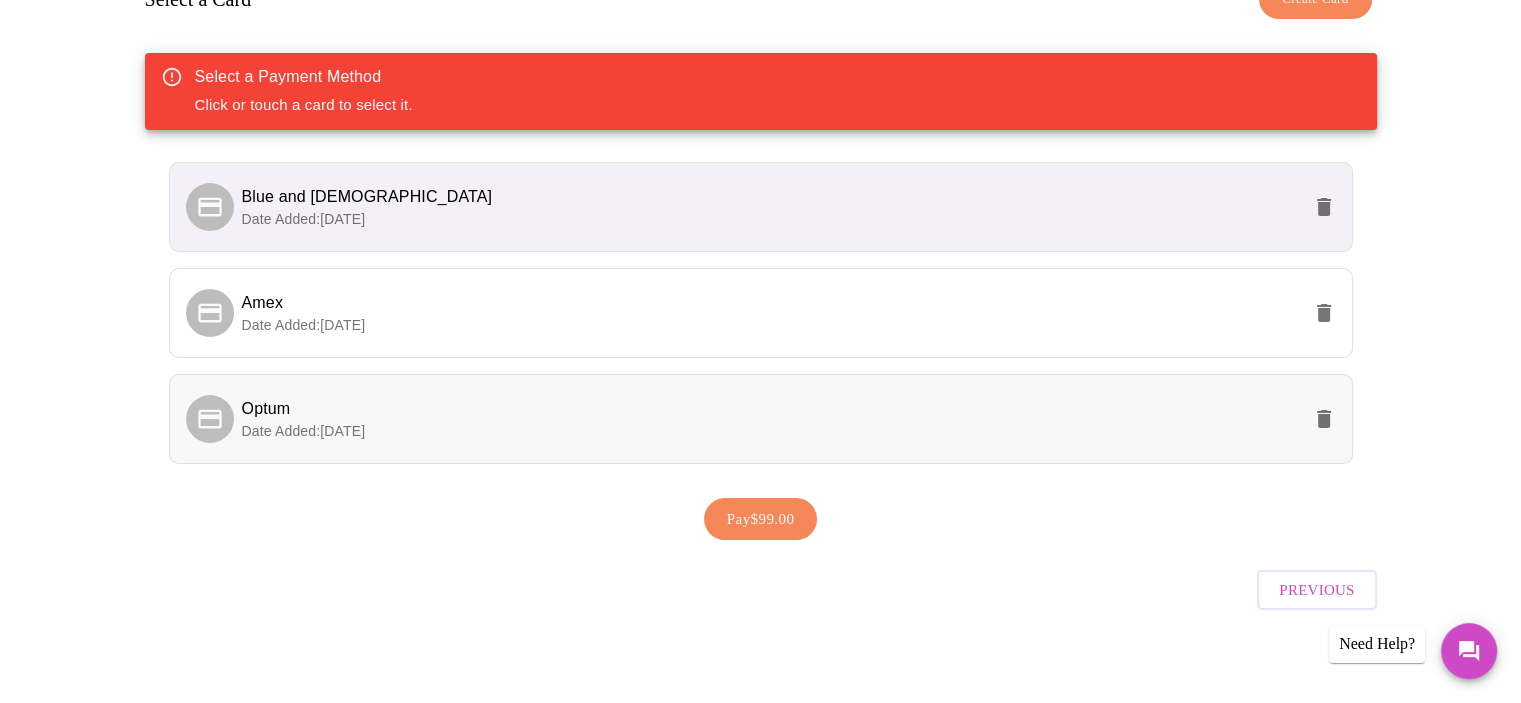 click on "Optum" at bounding box center [771, 409] 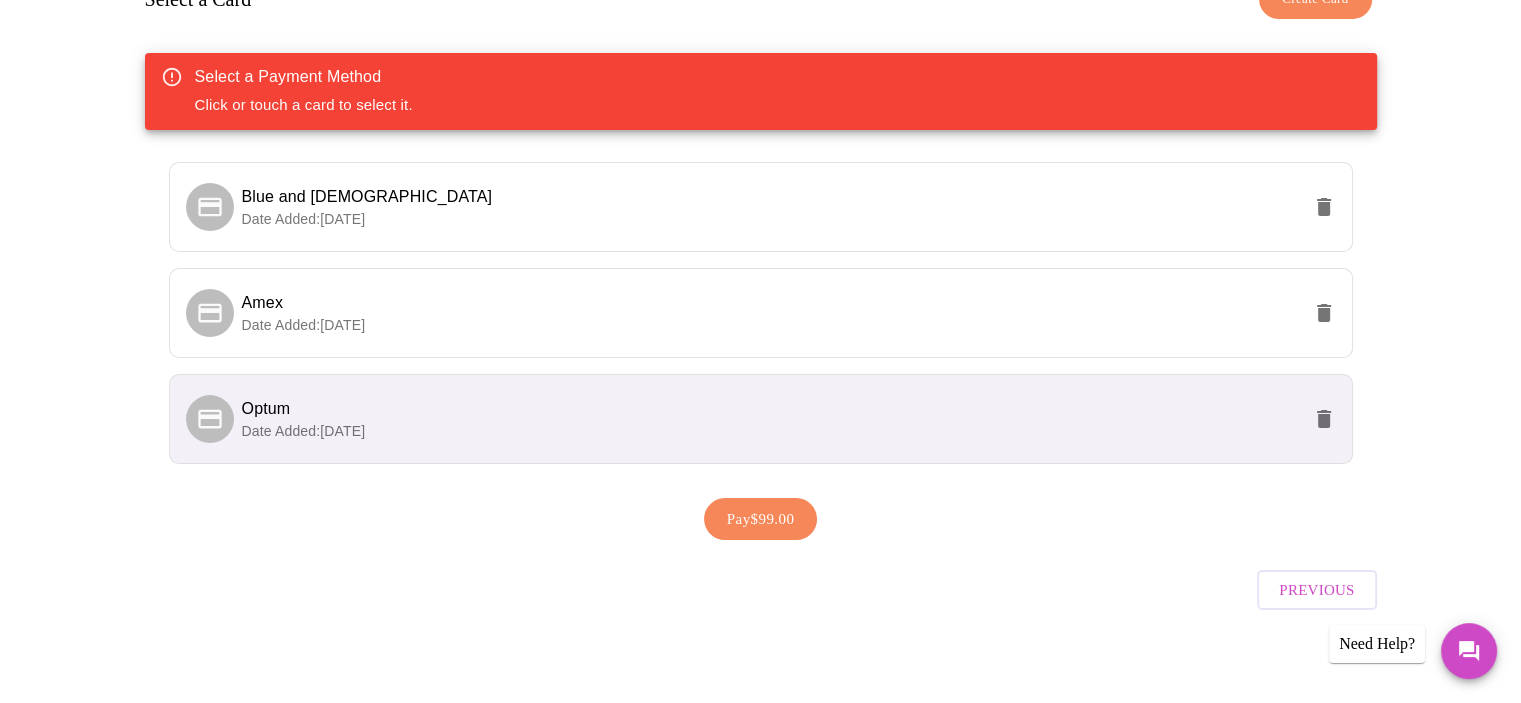 click on "Pay  $99.00" at bounding box center [761, 519] 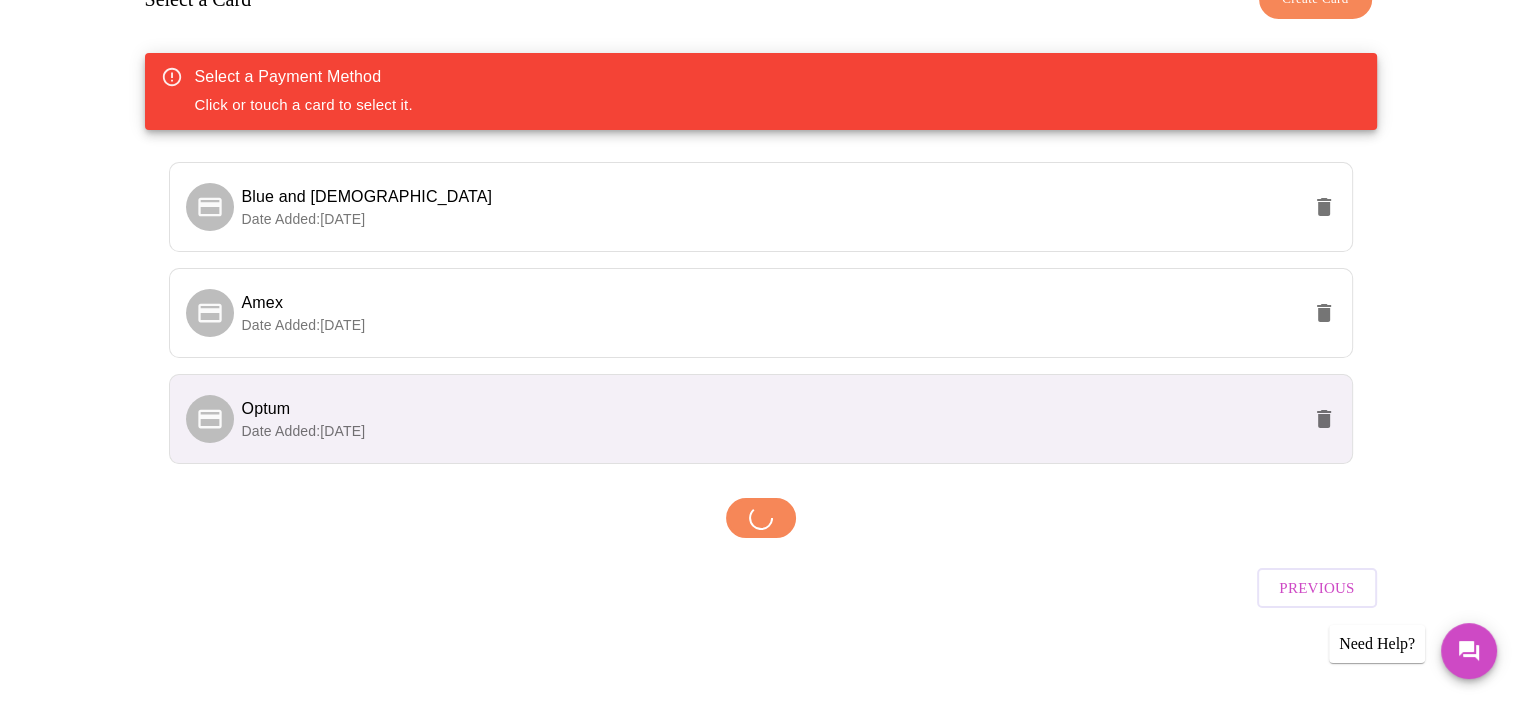 scroll, scrollTop: 326, scrollLeft: 0, axis: vertical 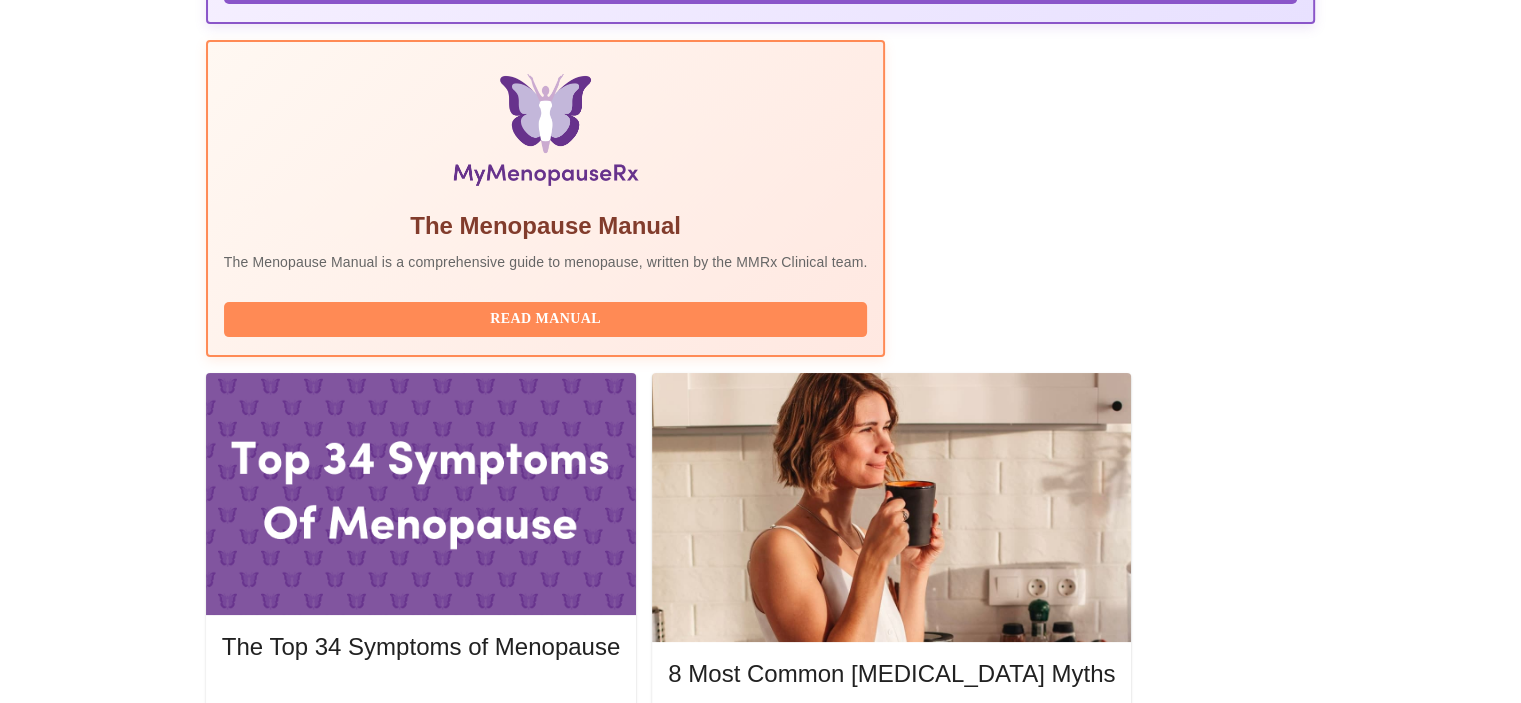 click on "View Receipt" at bounding box center (1232, 1952) 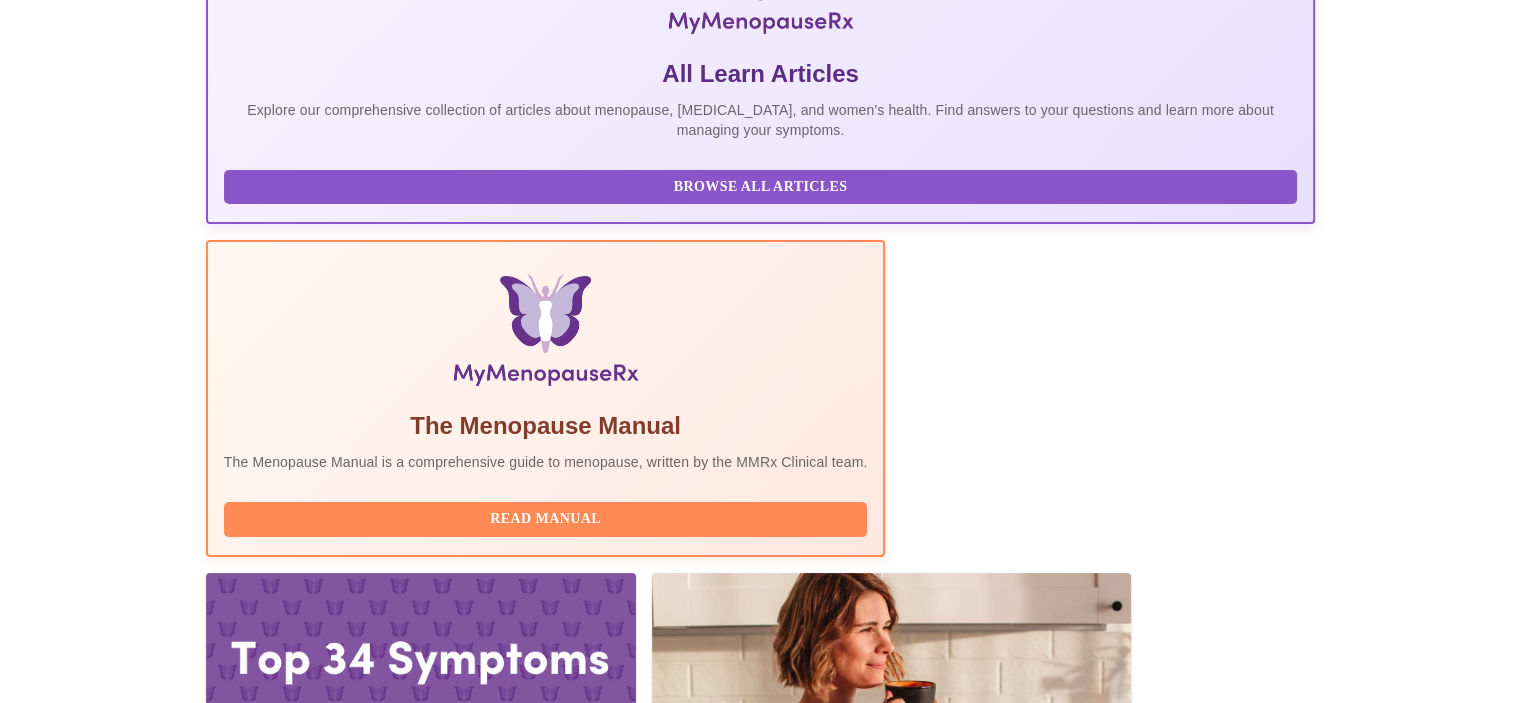 scroll, scrollTop: 0, scrollLeft: 0, axis: both 